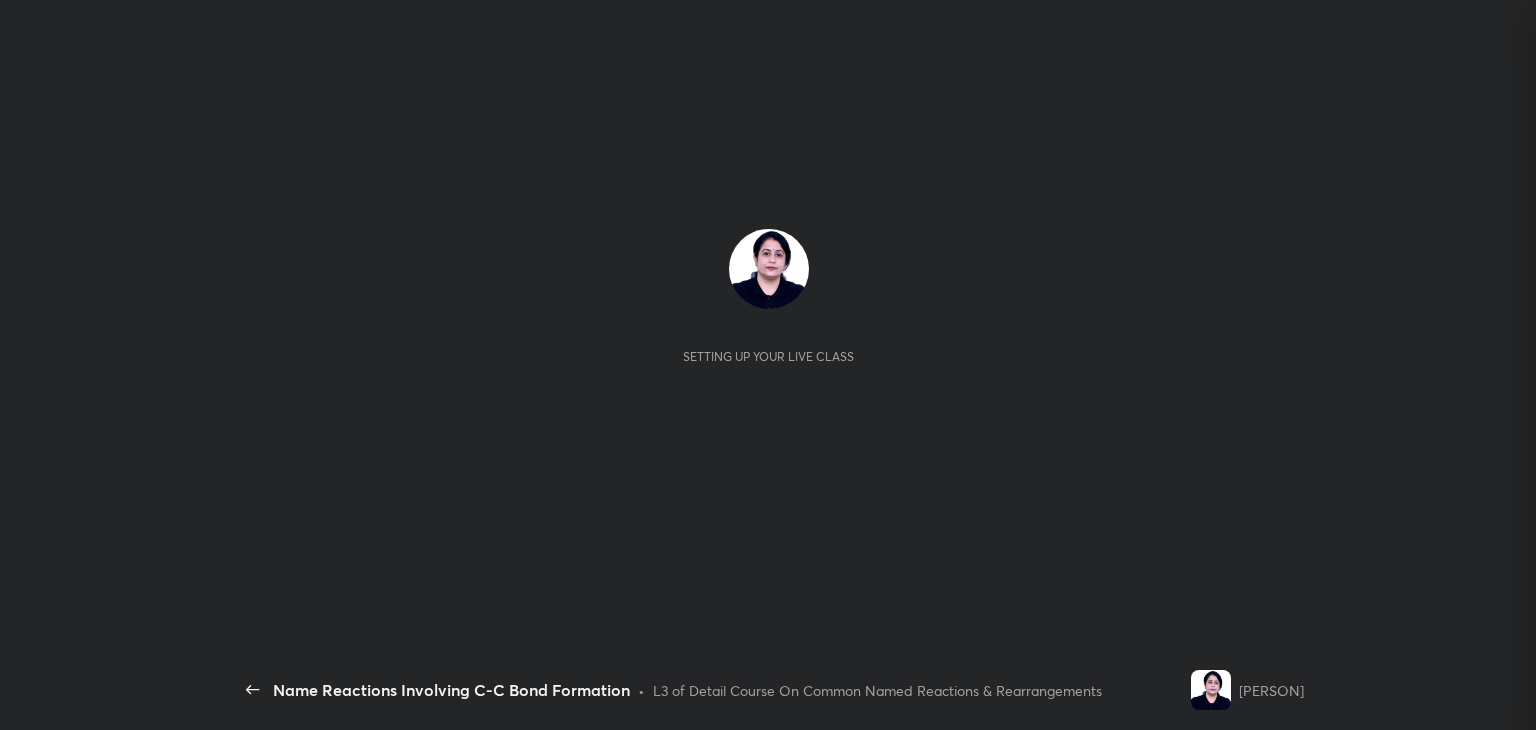 scroll, scrollTop: 0, scrollLeft: 0, axis: both 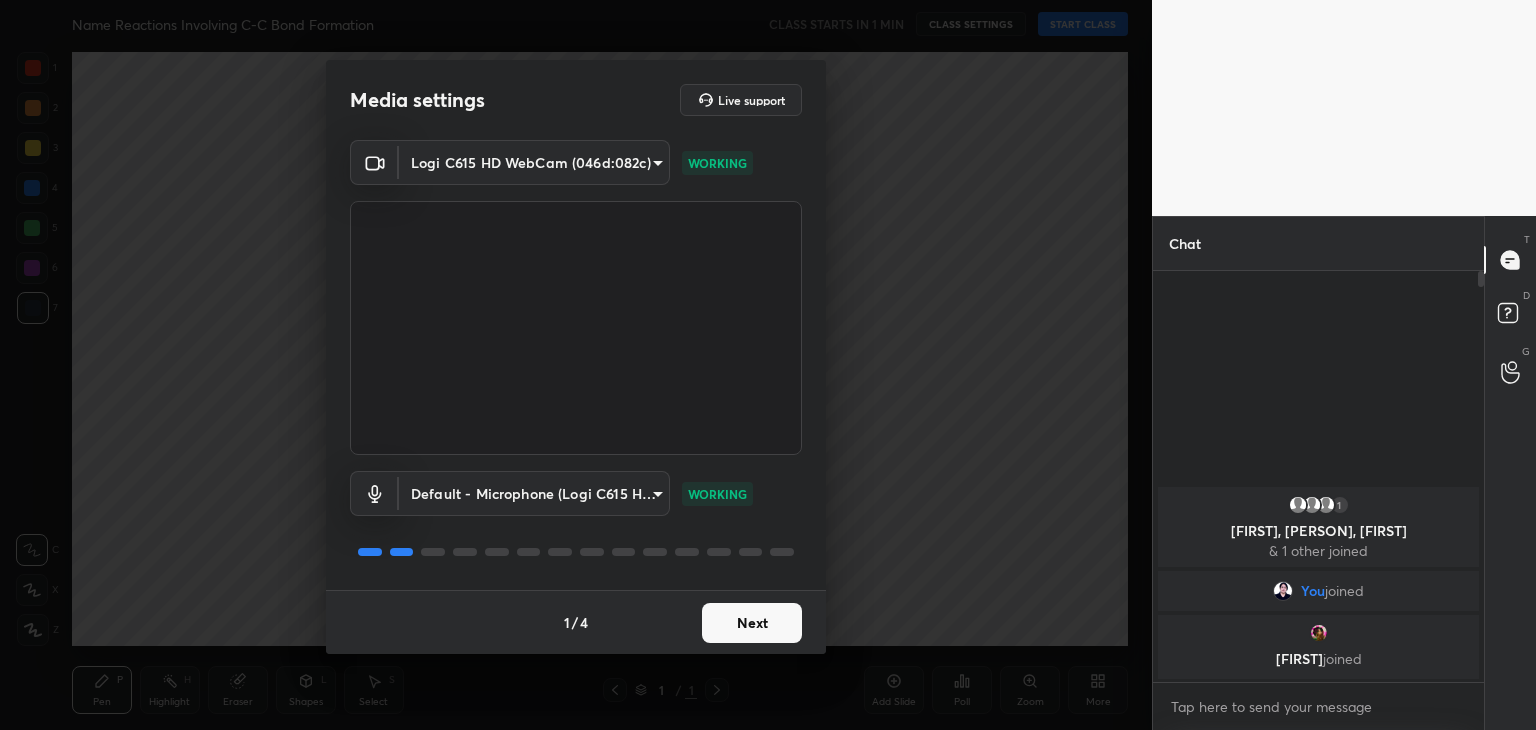 click on "Next" at bounding box center [752, 623] 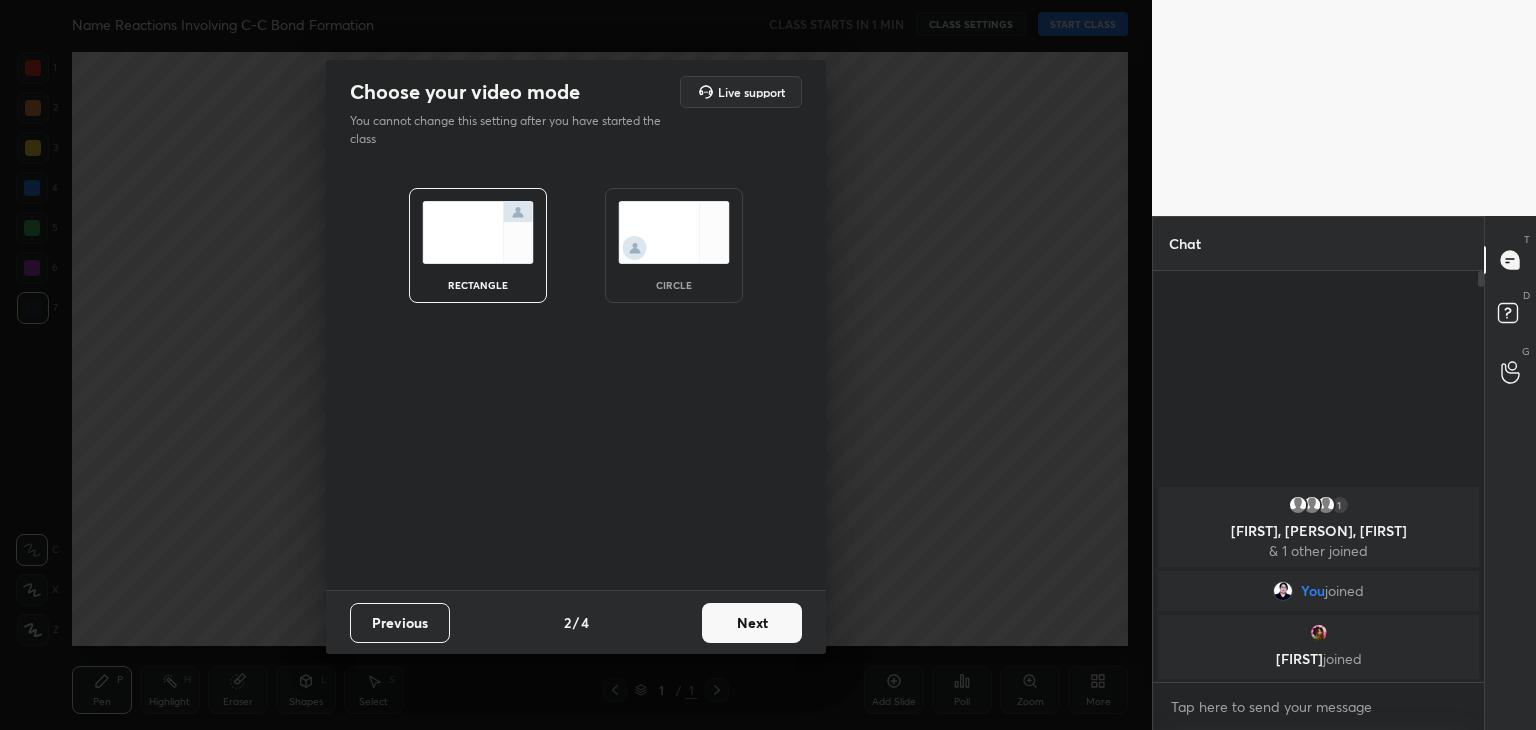 click at bounding box center [674, 232] 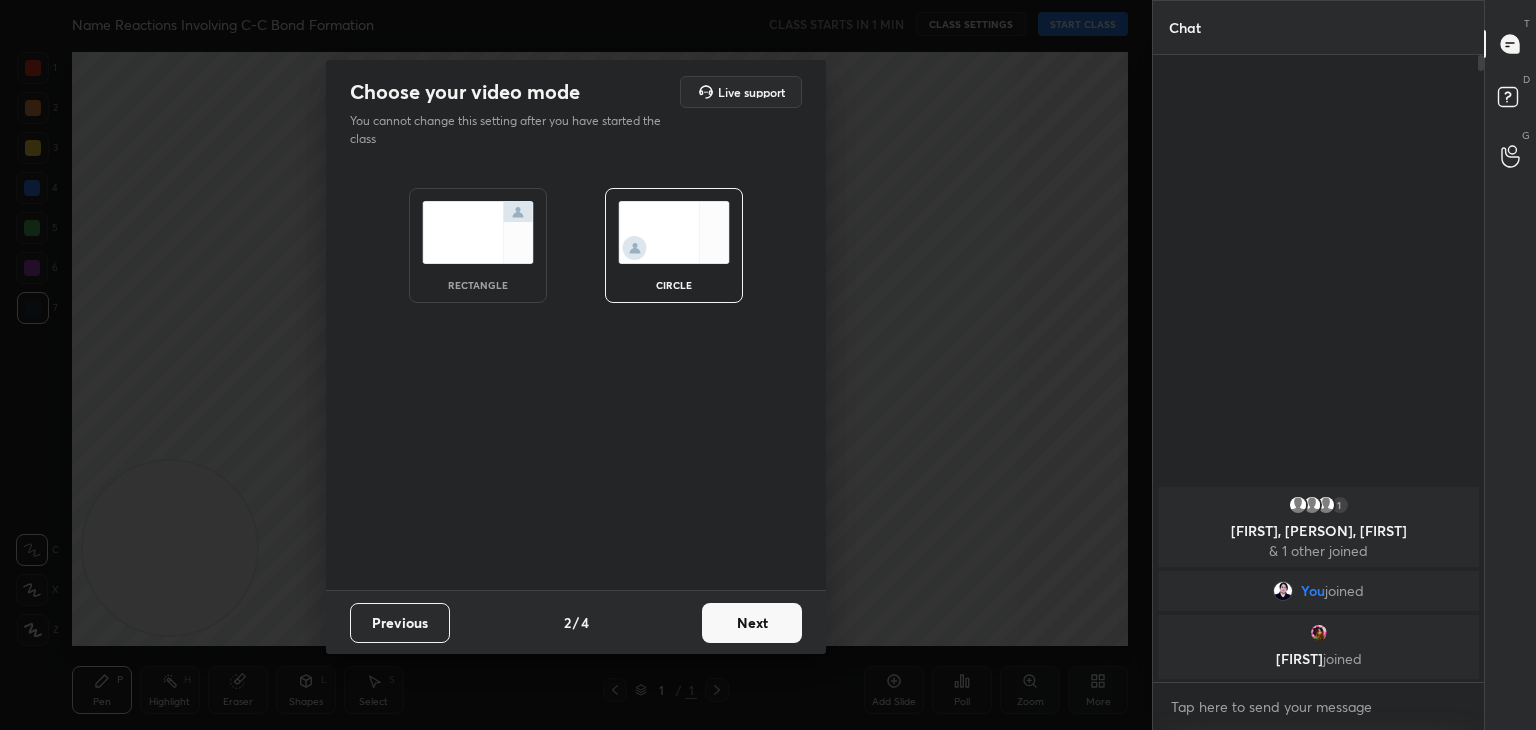 scroll, scrollTop: 6, scrollLeft: 6, axis: both 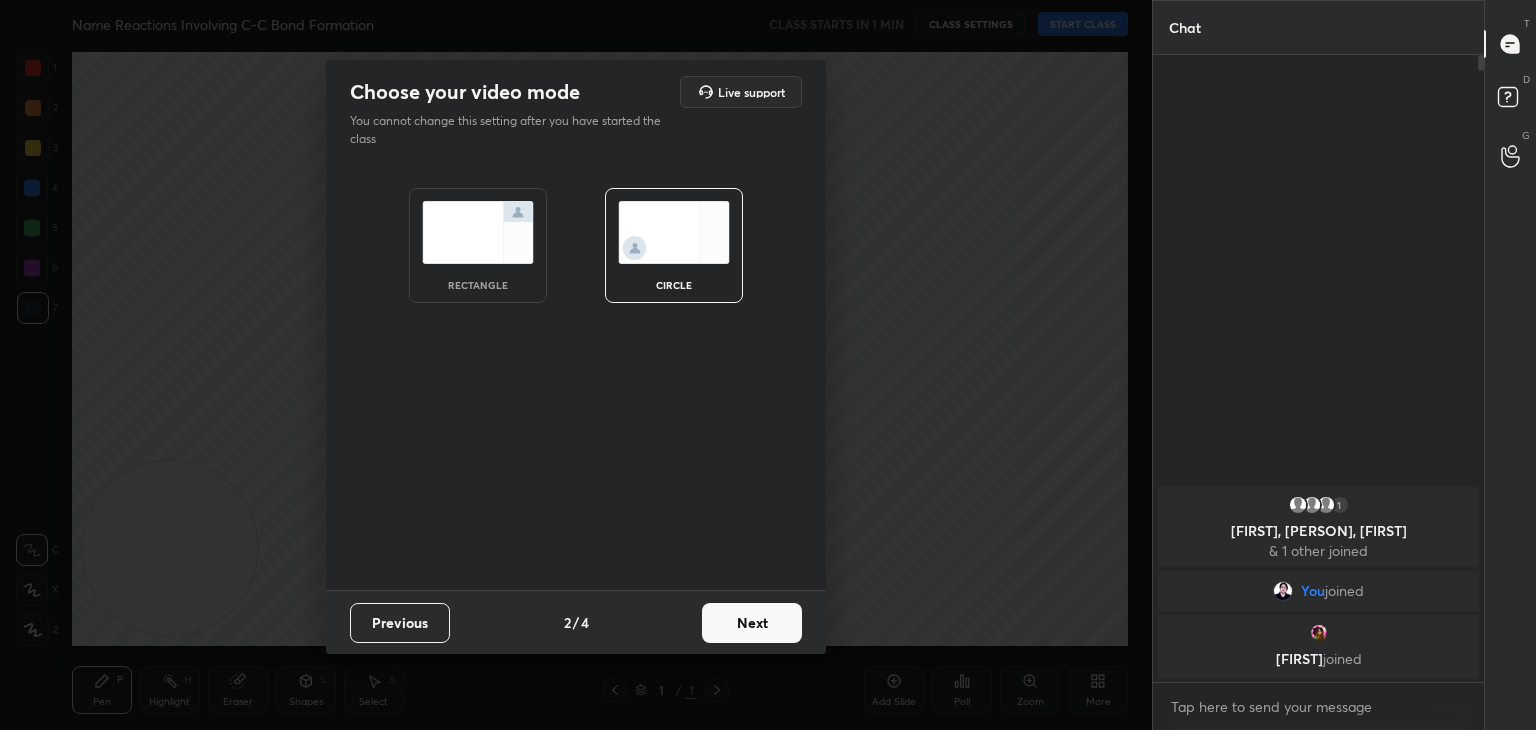 click on "Next" at bounding box center (752, 623) 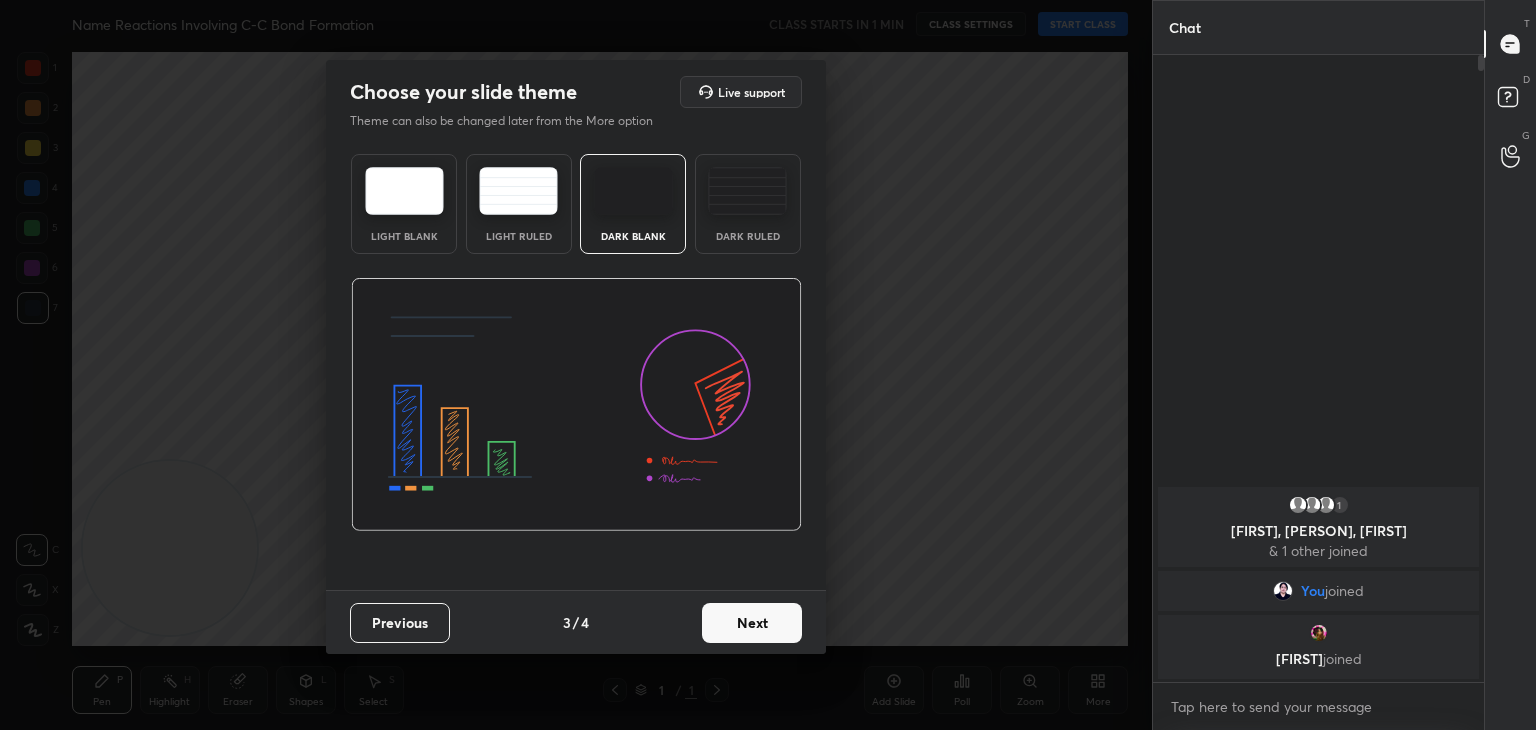 click on "Next" at bounding box center [752, 623] 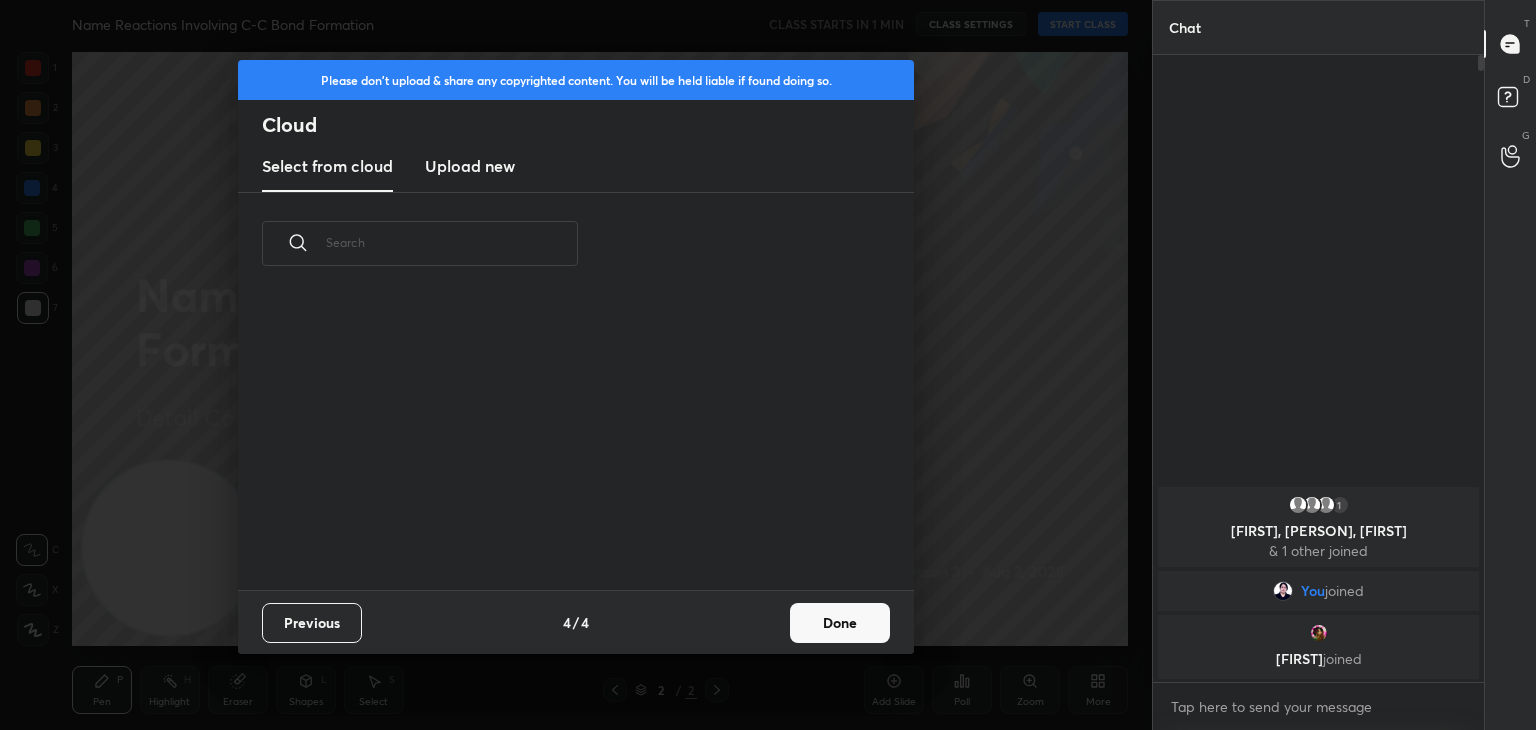 scroll, scrollTop: 6, scrollLeft: 10, axis: both 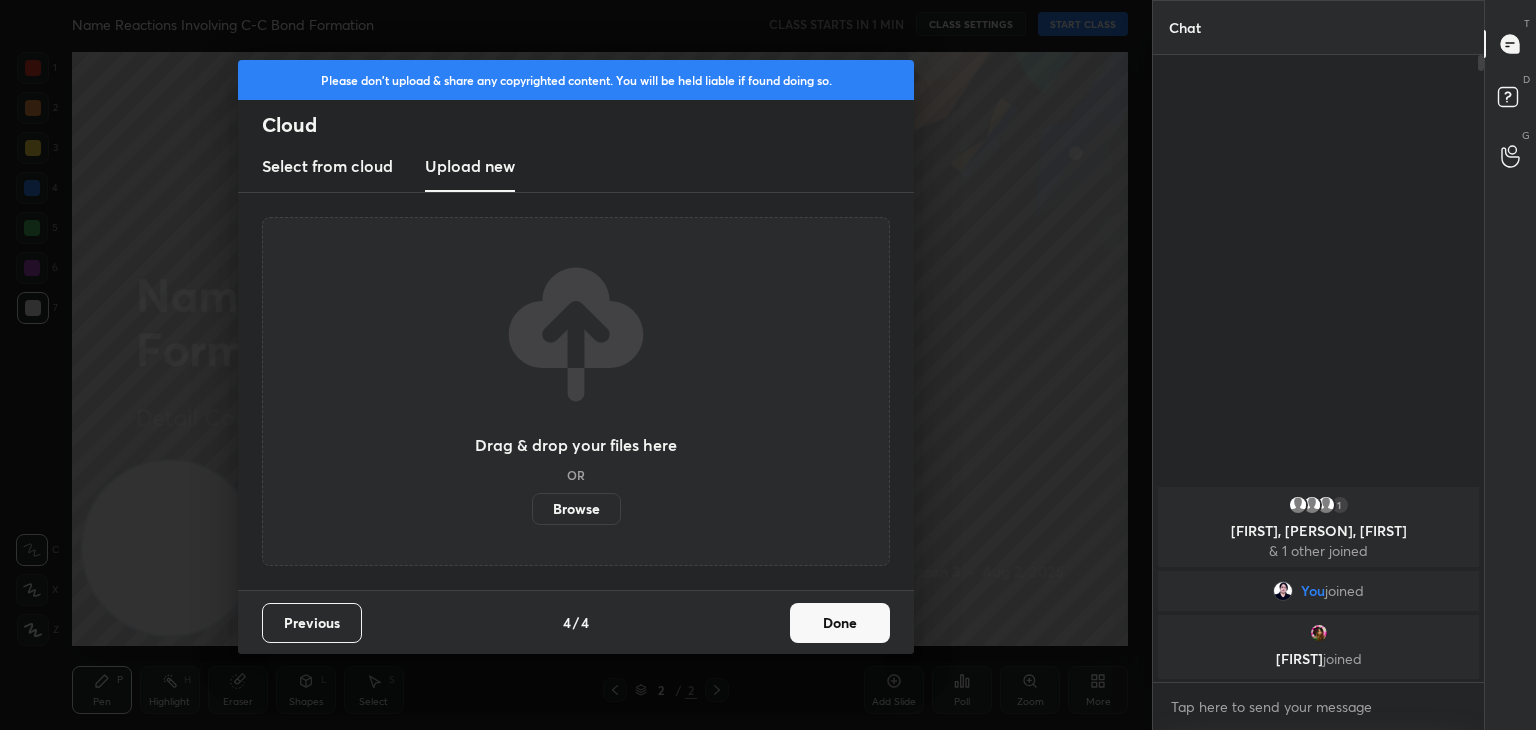 click on "Browse" at bounding box center (576, 509) 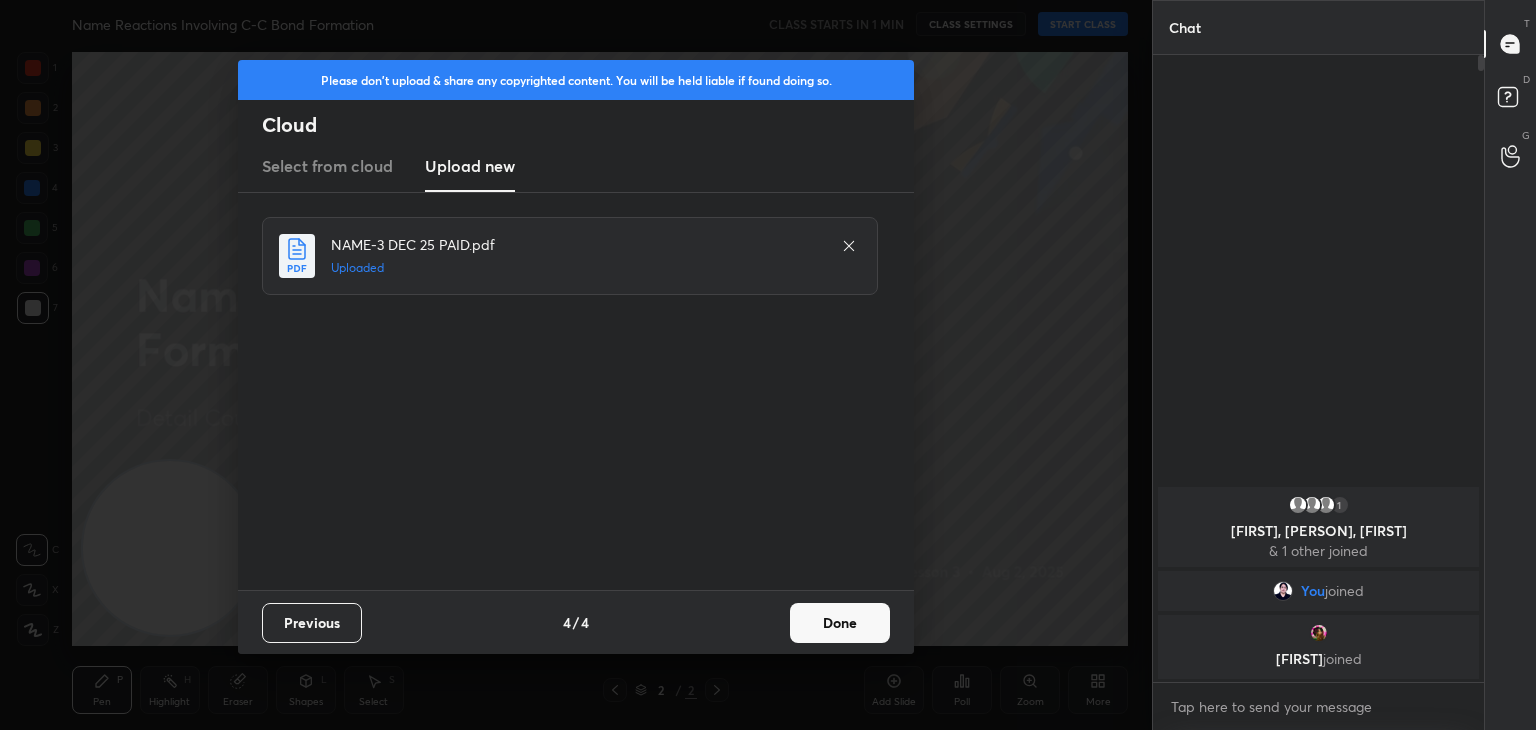 click on "Done" at bounding box center [840, 623] 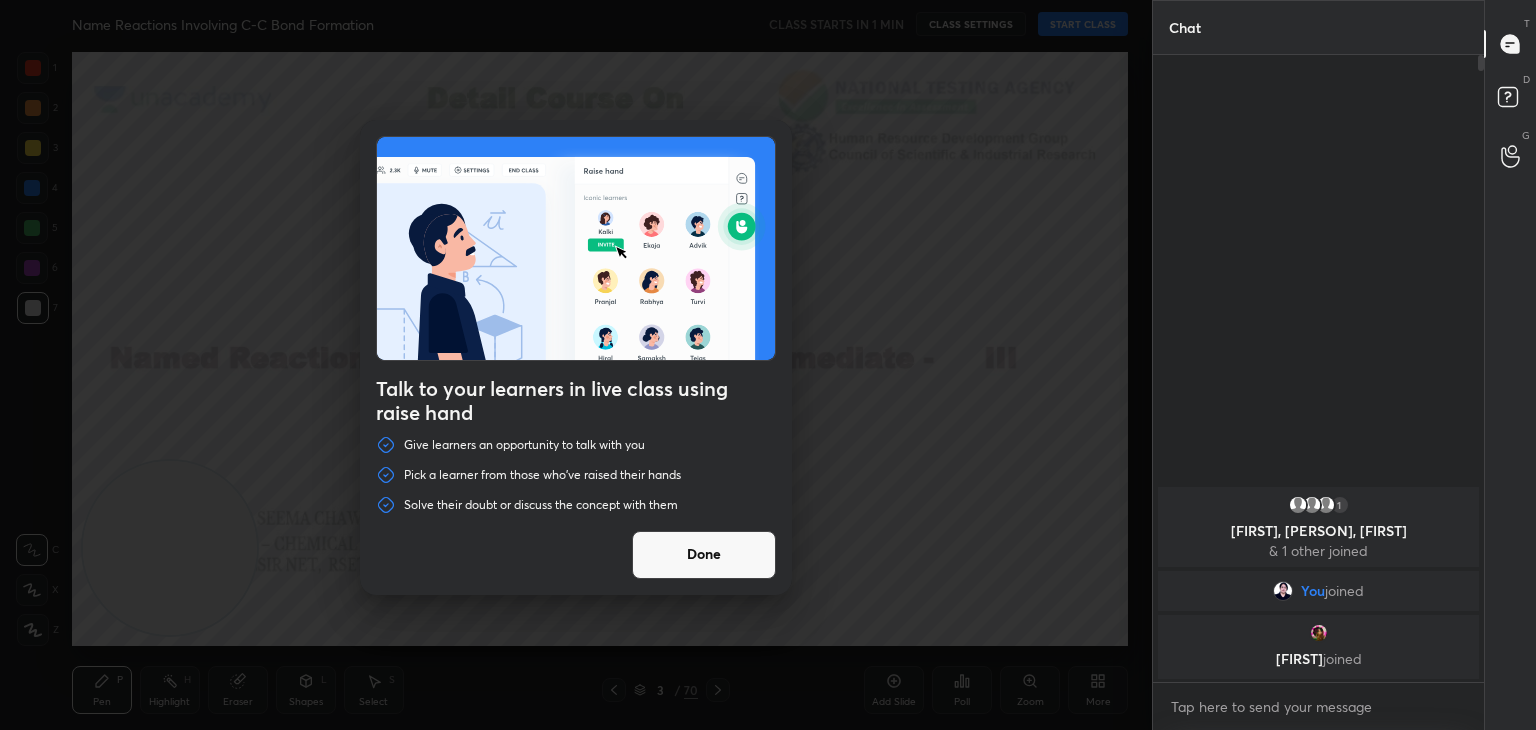 click on "Done" at bounding box center [704, 555] 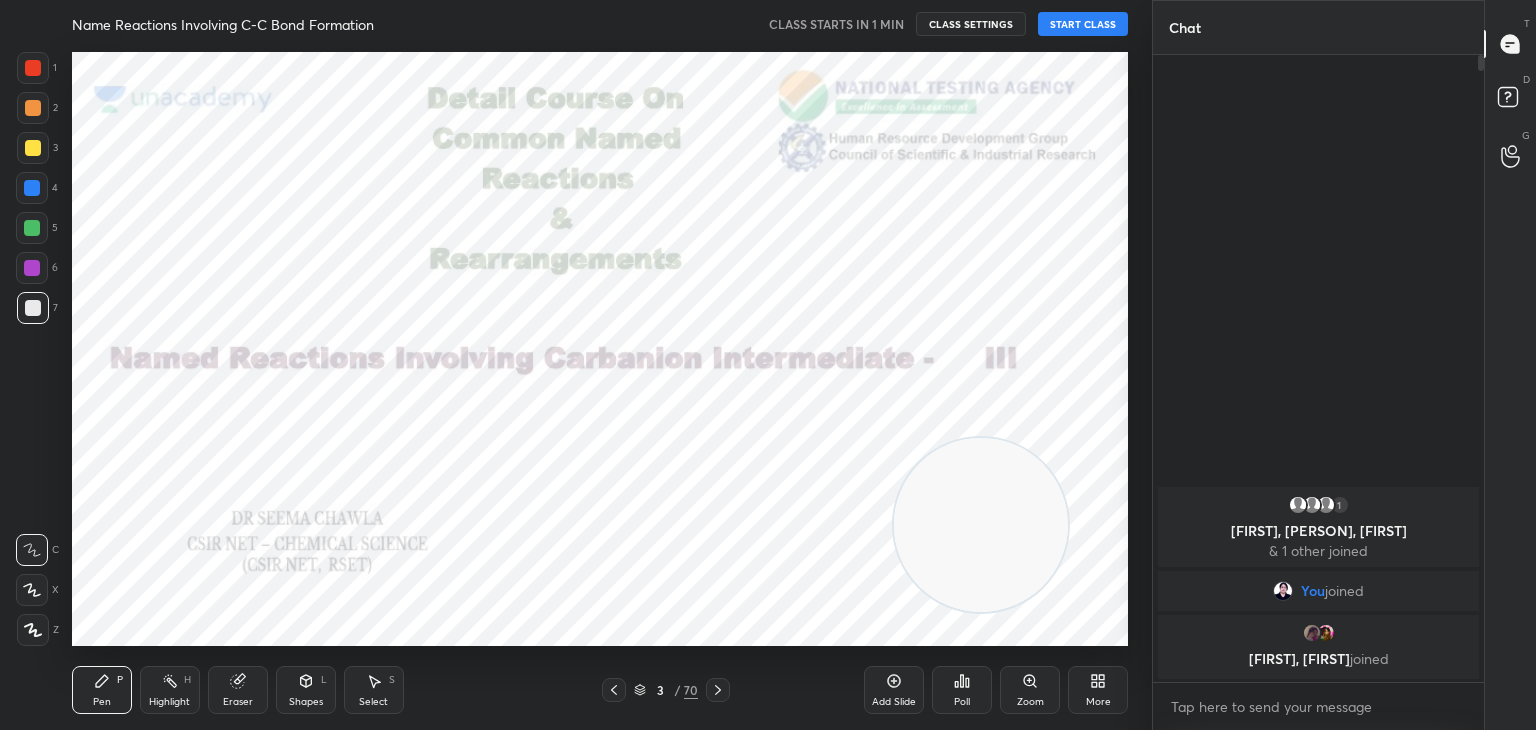 drag, startPoint x: 185, startPoint y: 543, endPoint x: 996, endPoint y: 520, distance: 811.32605 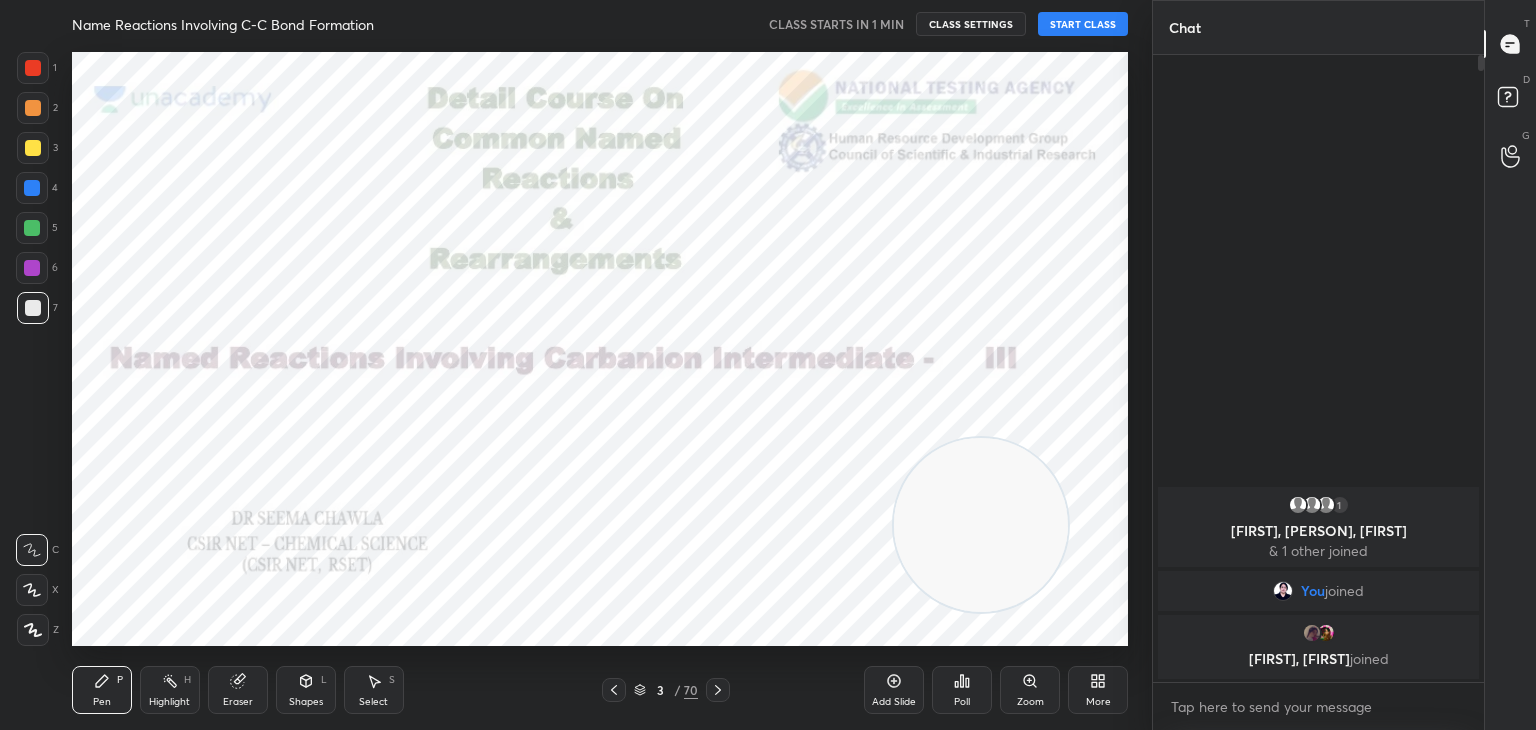 click at bounding box center (981, 525) 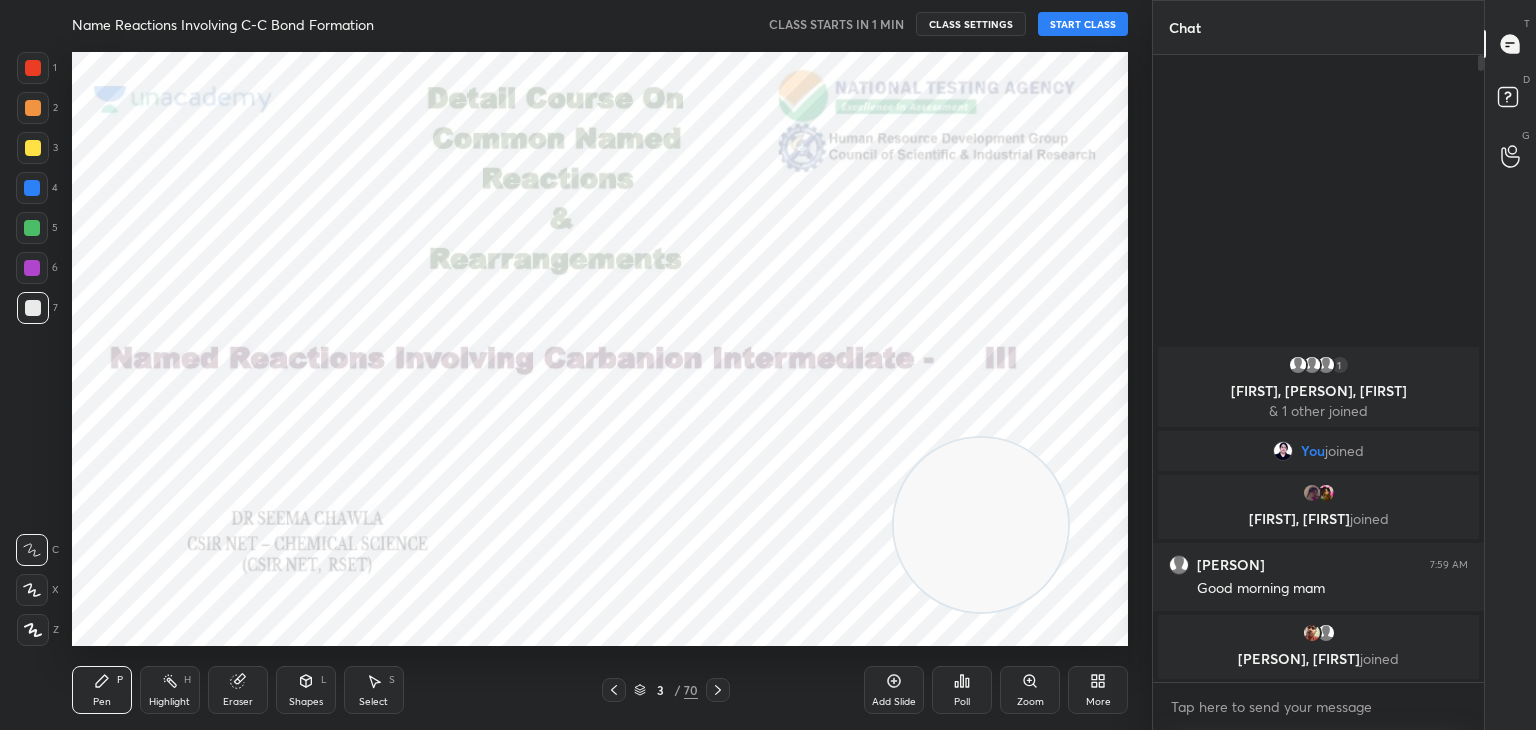 click 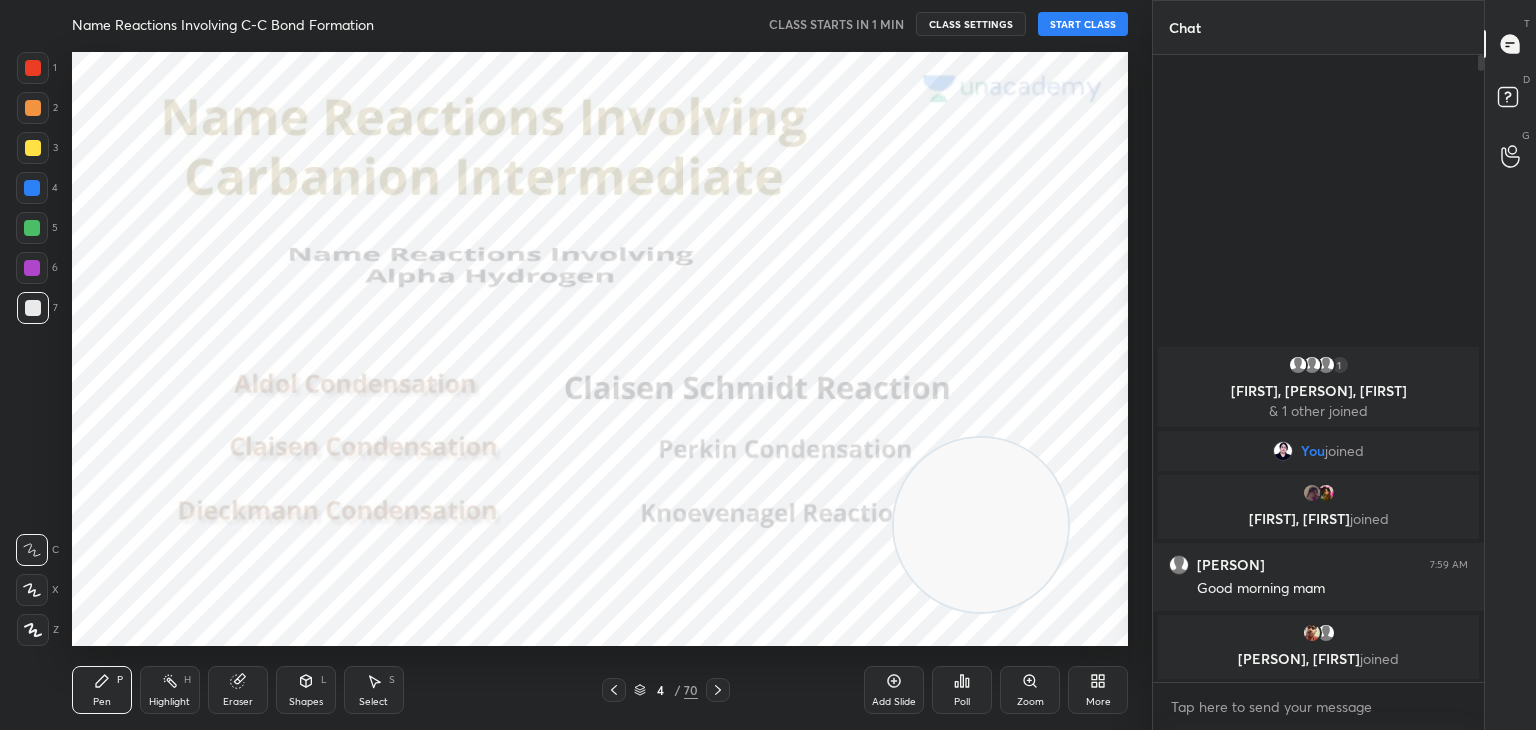 click 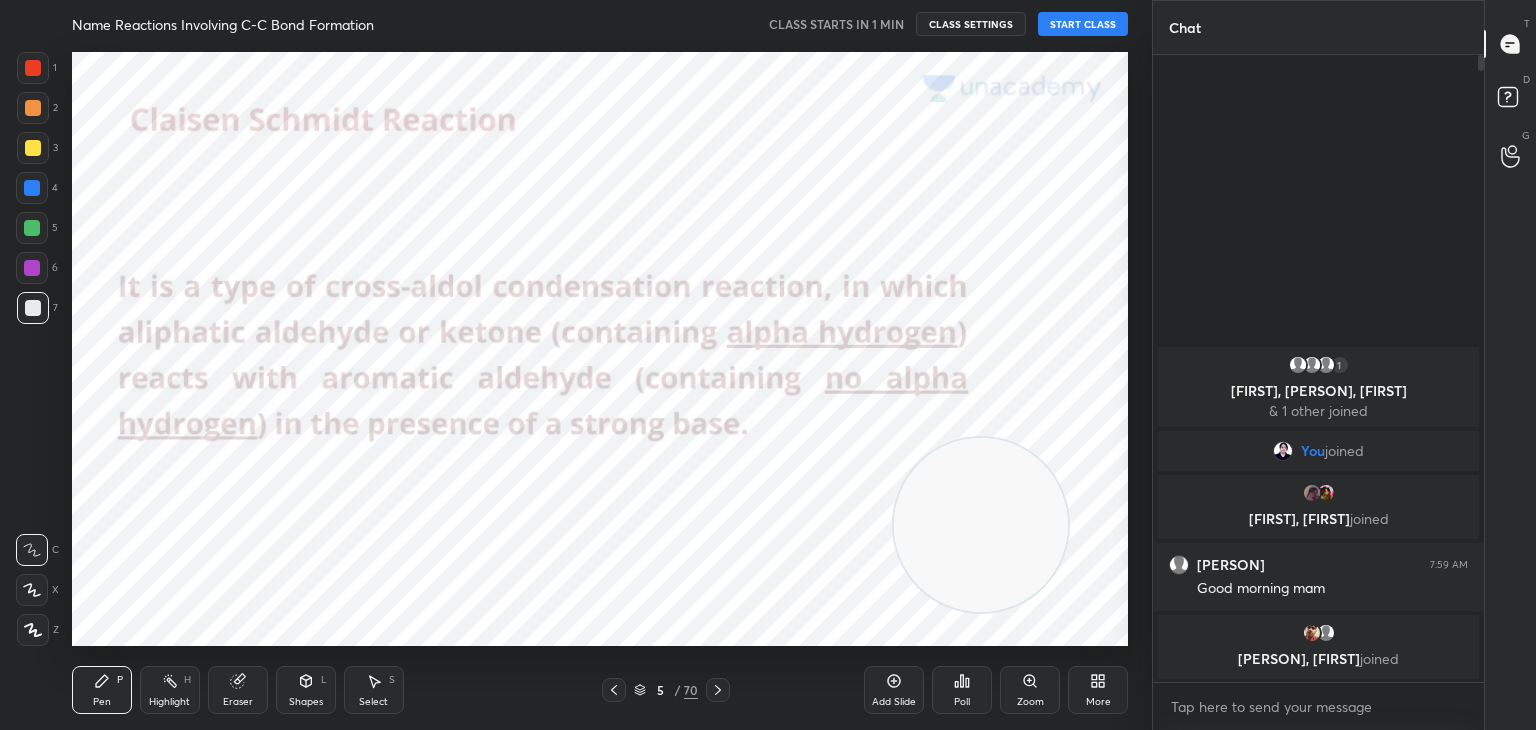 click 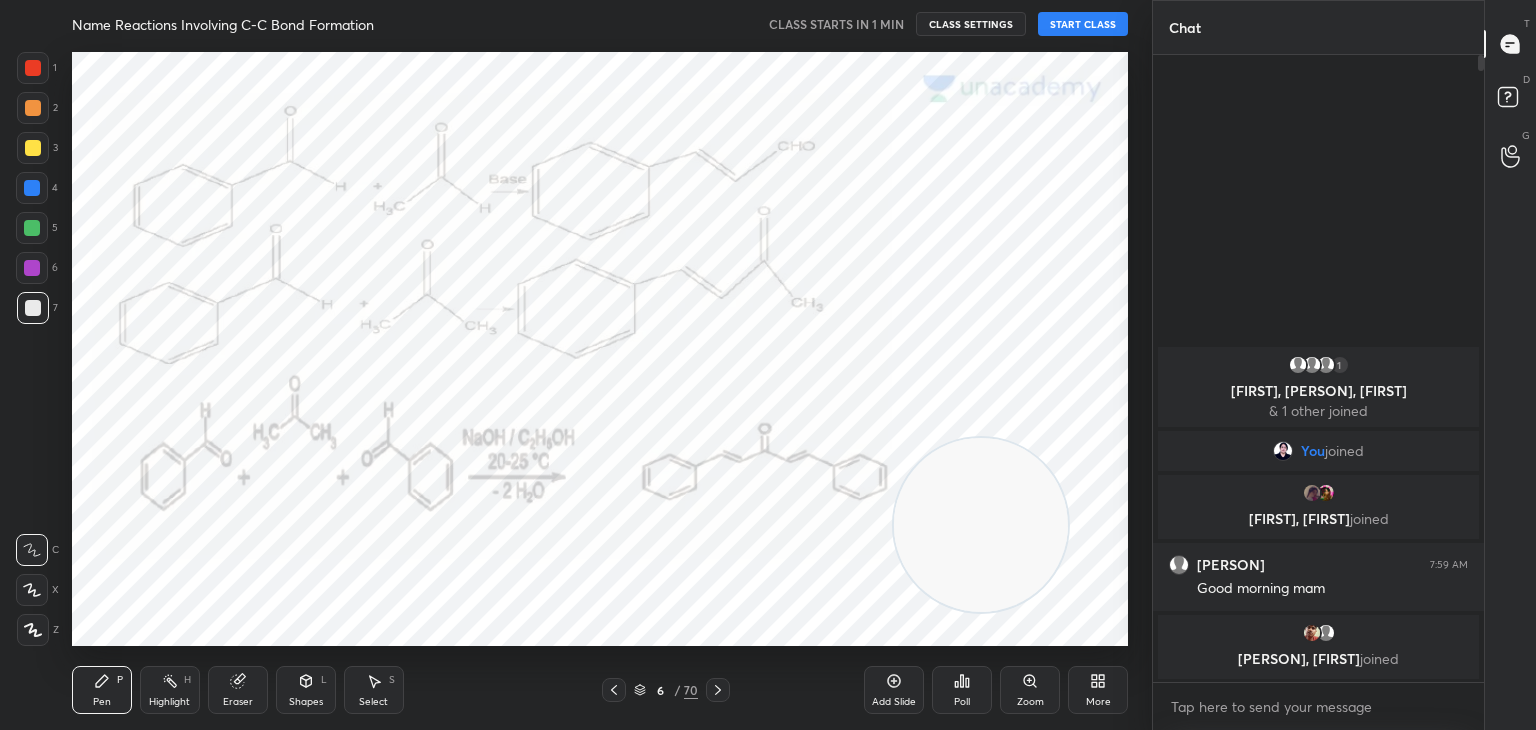 click 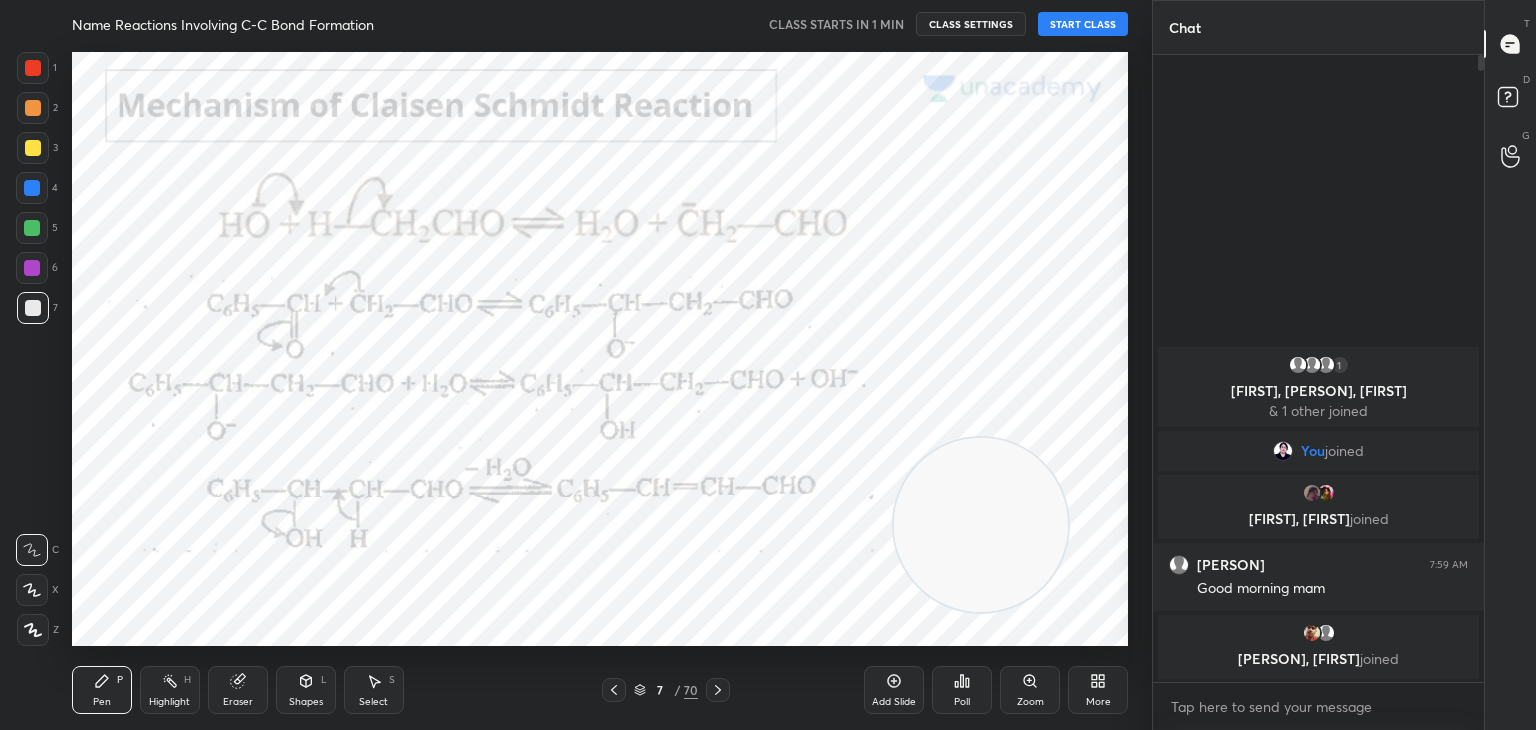 click 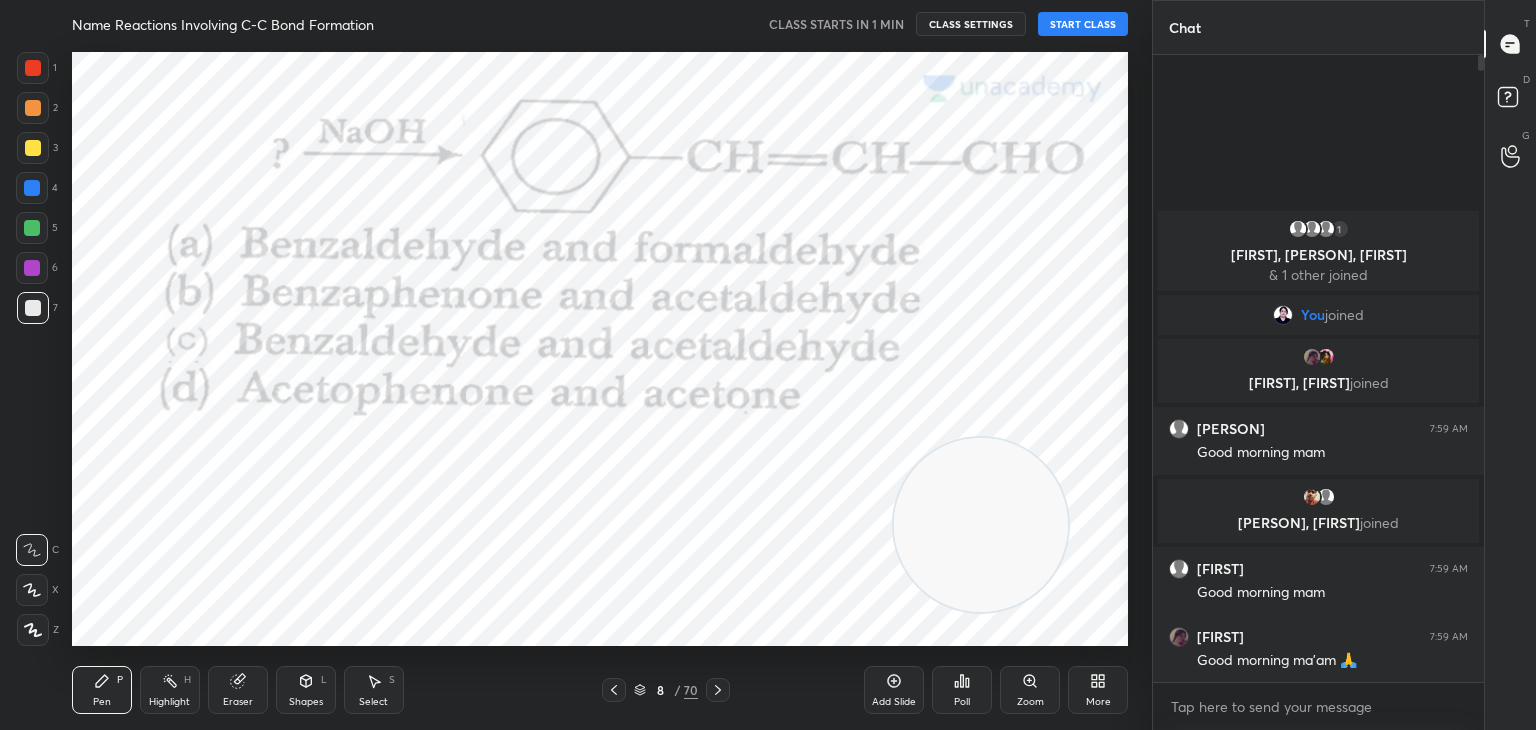 click 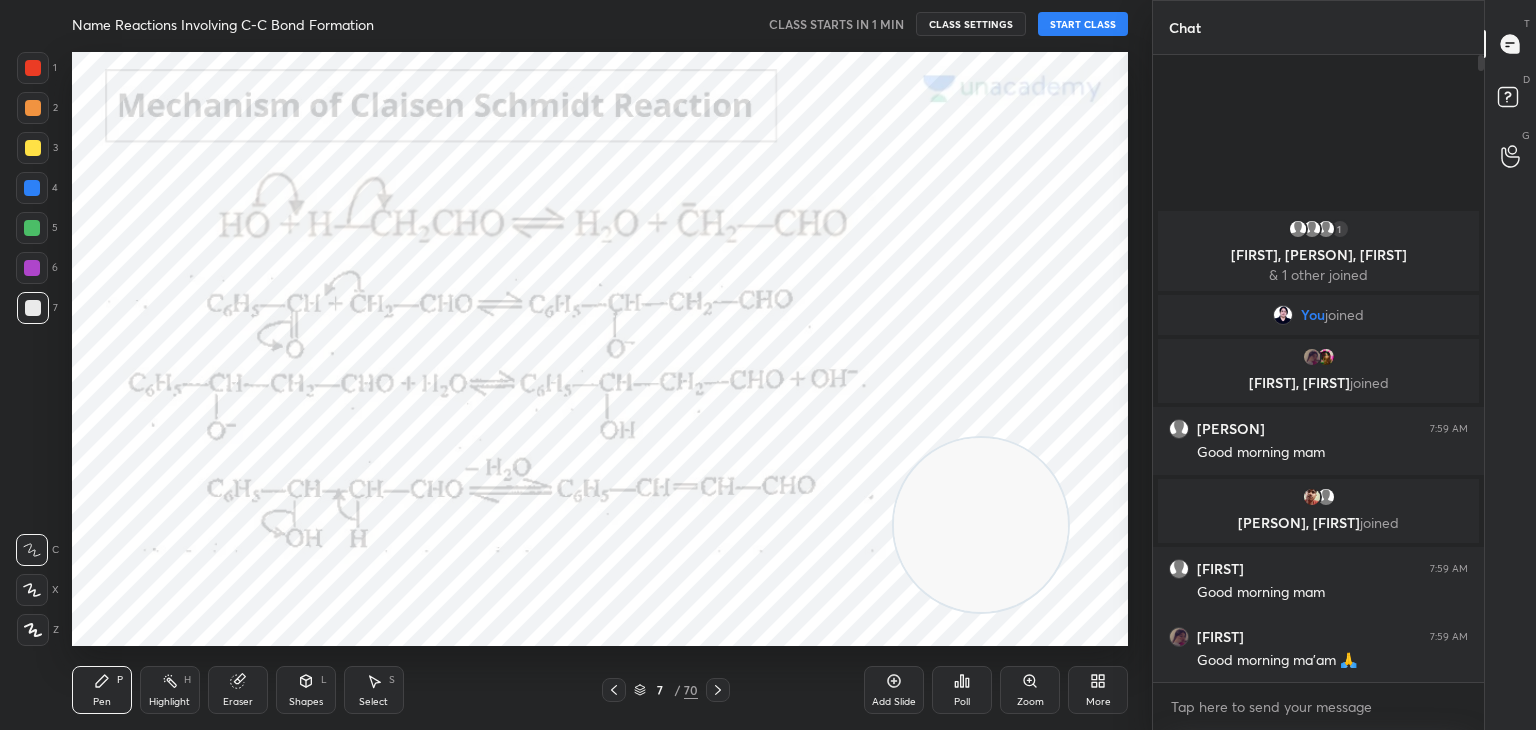click 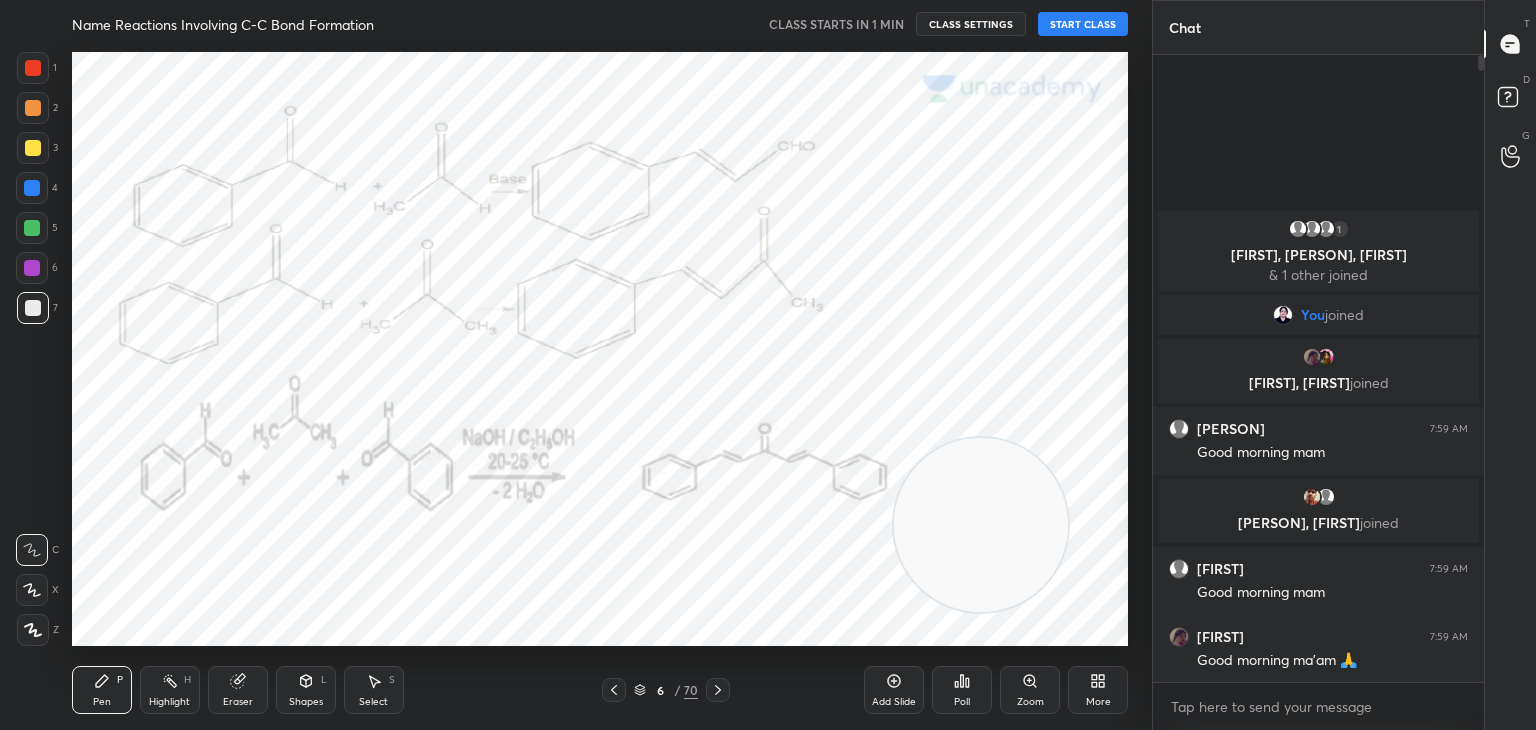 click 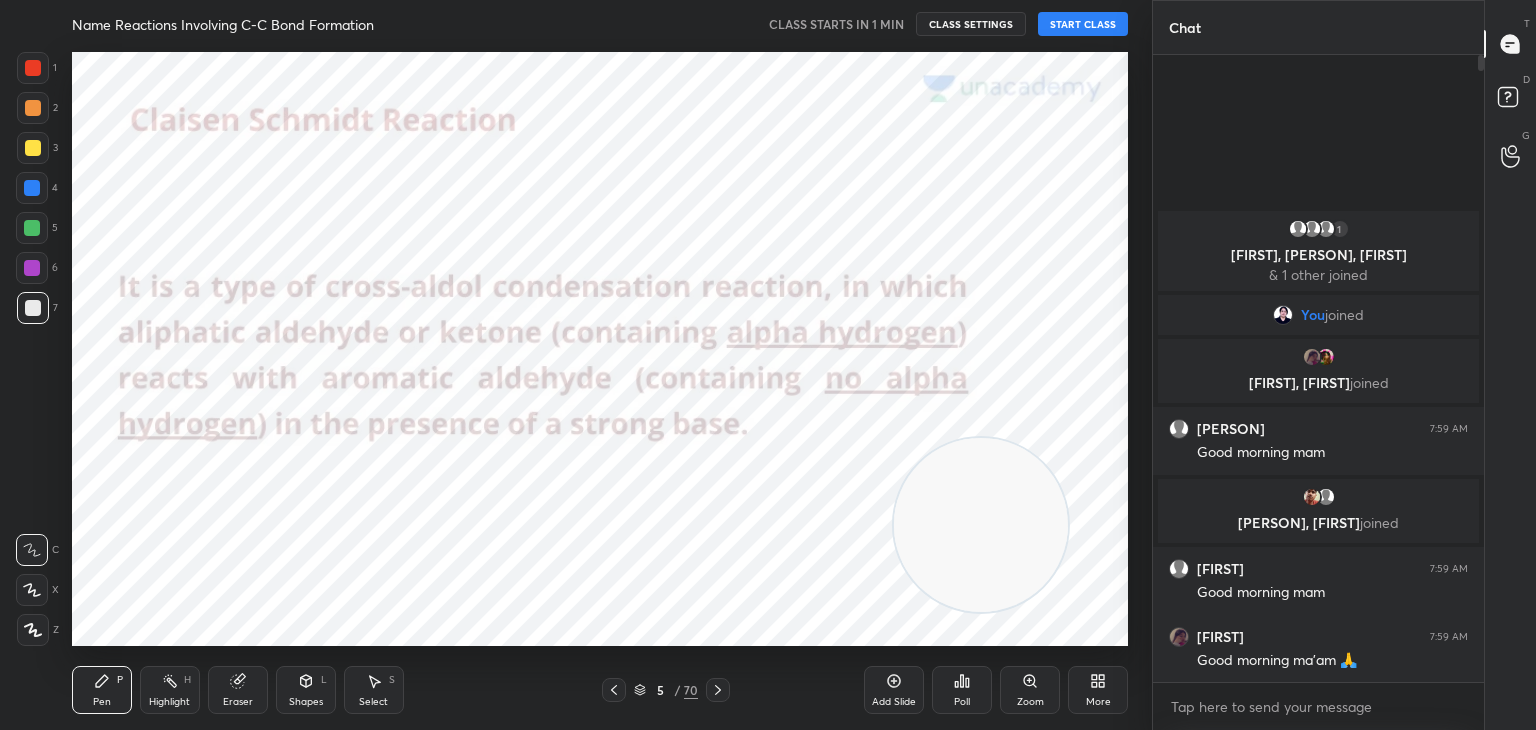 click 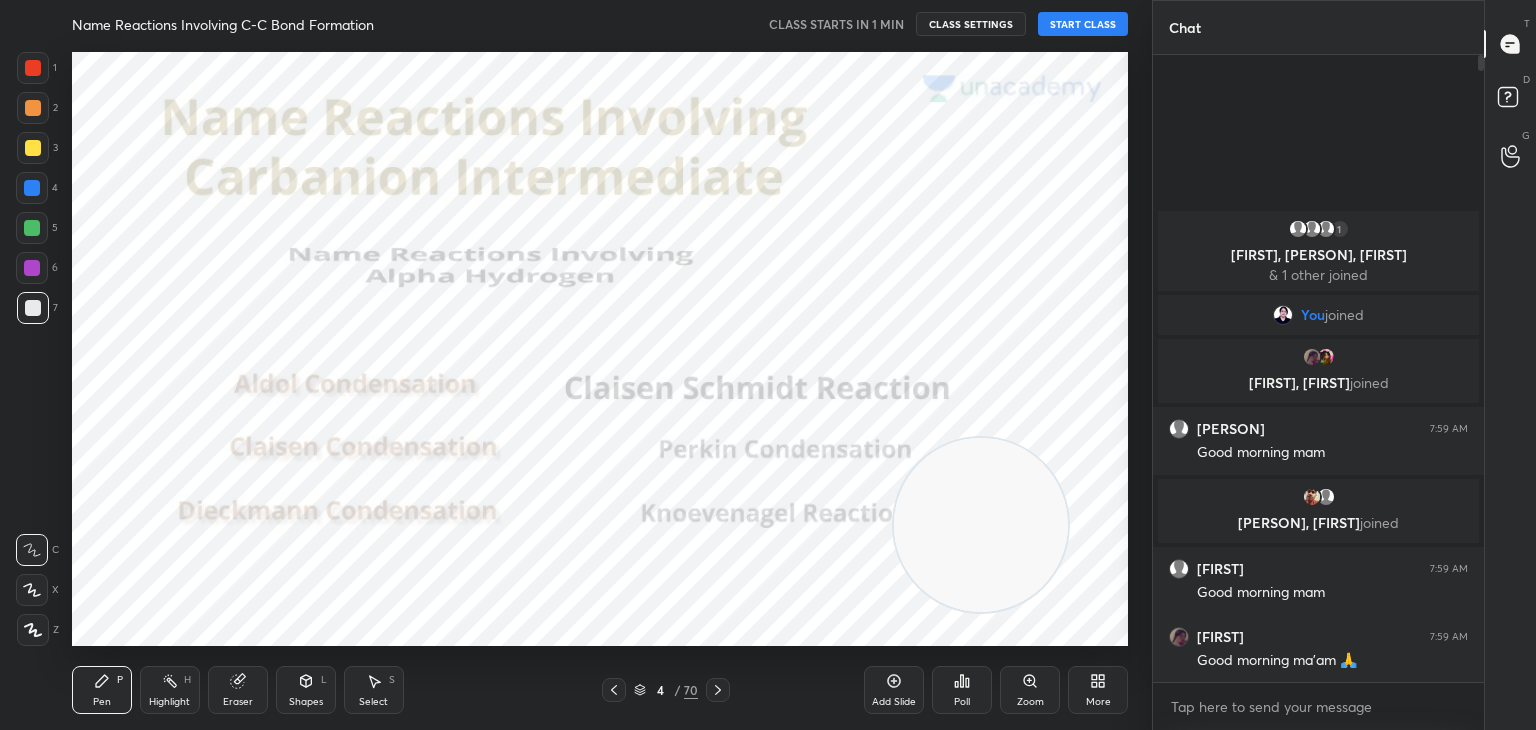click 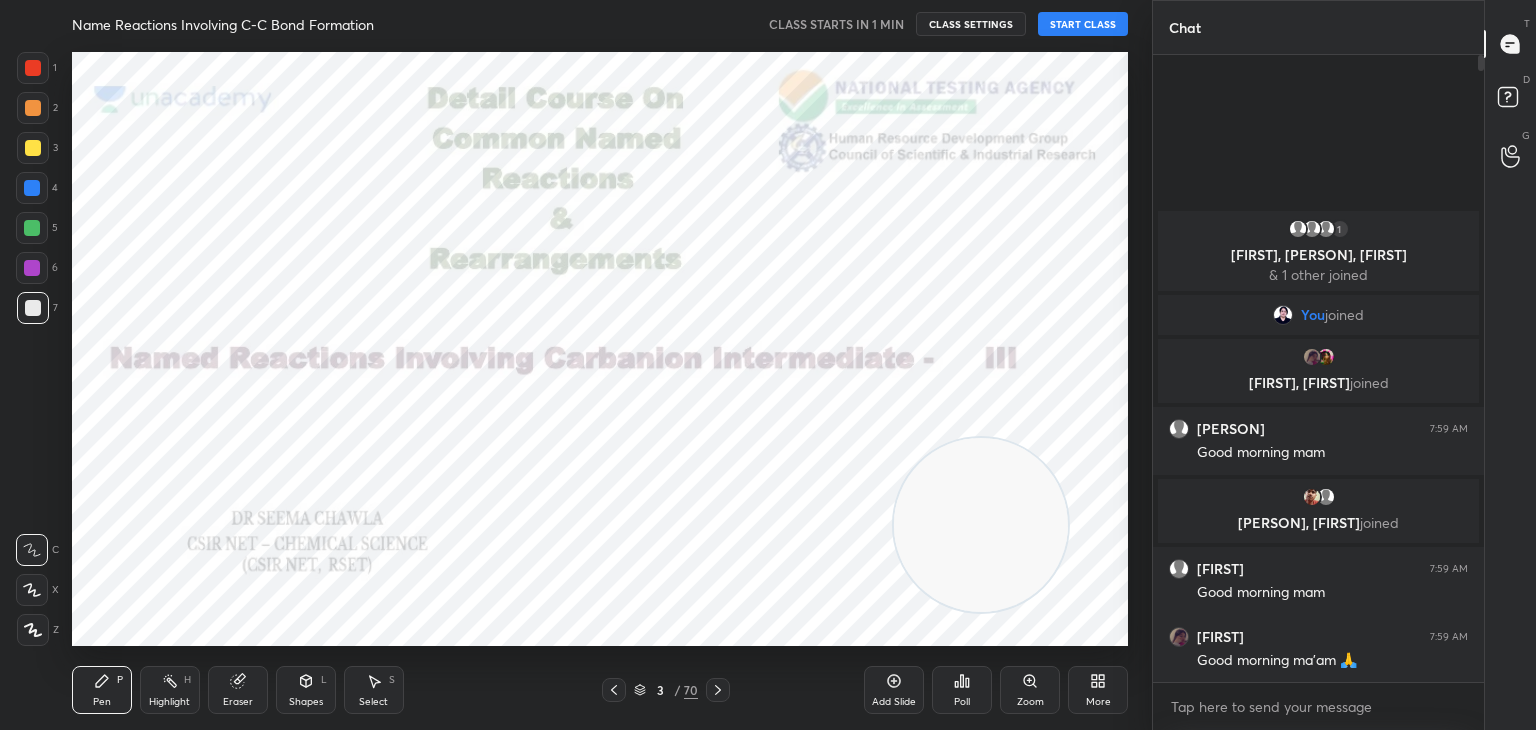 click 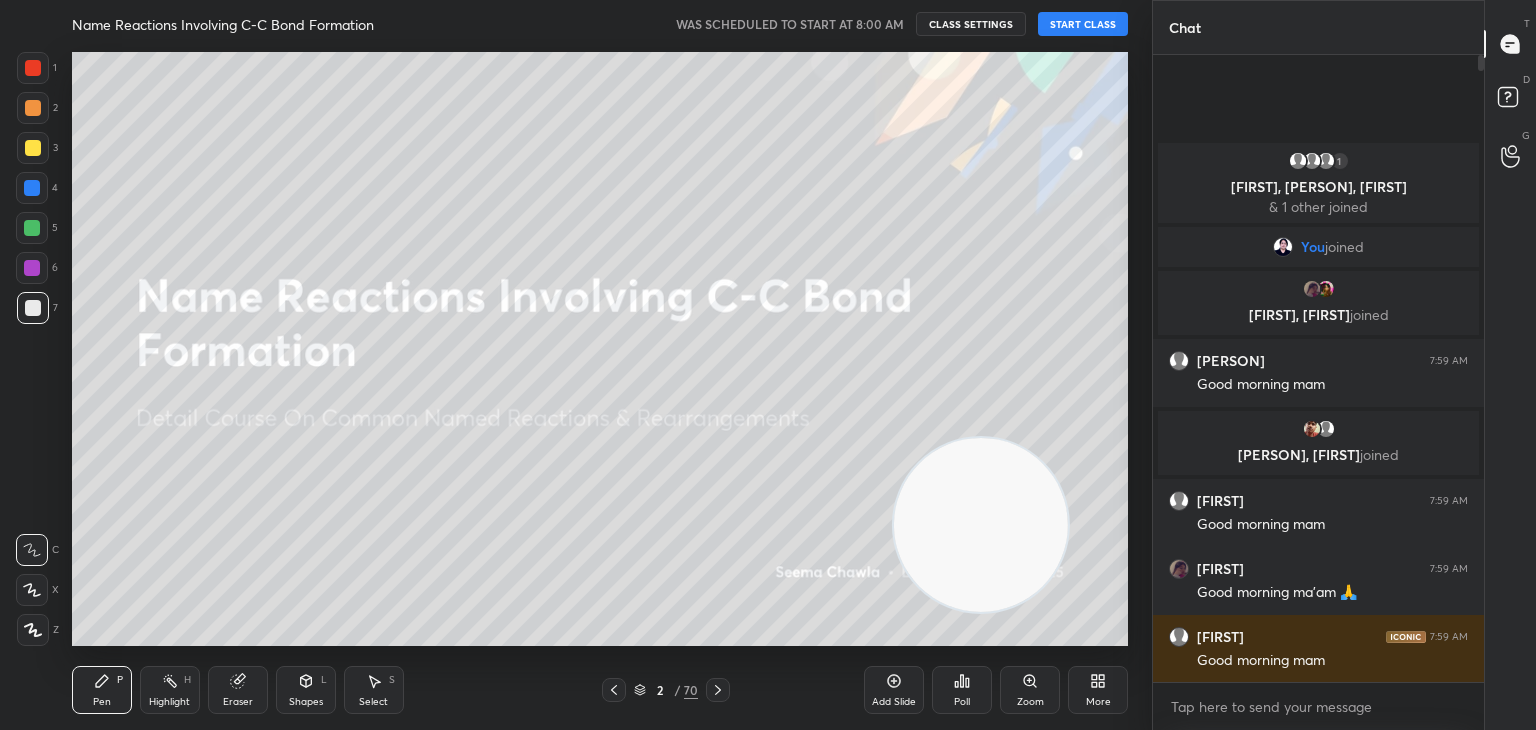 click on "START CLASS" at bounding box center [1083, 24] 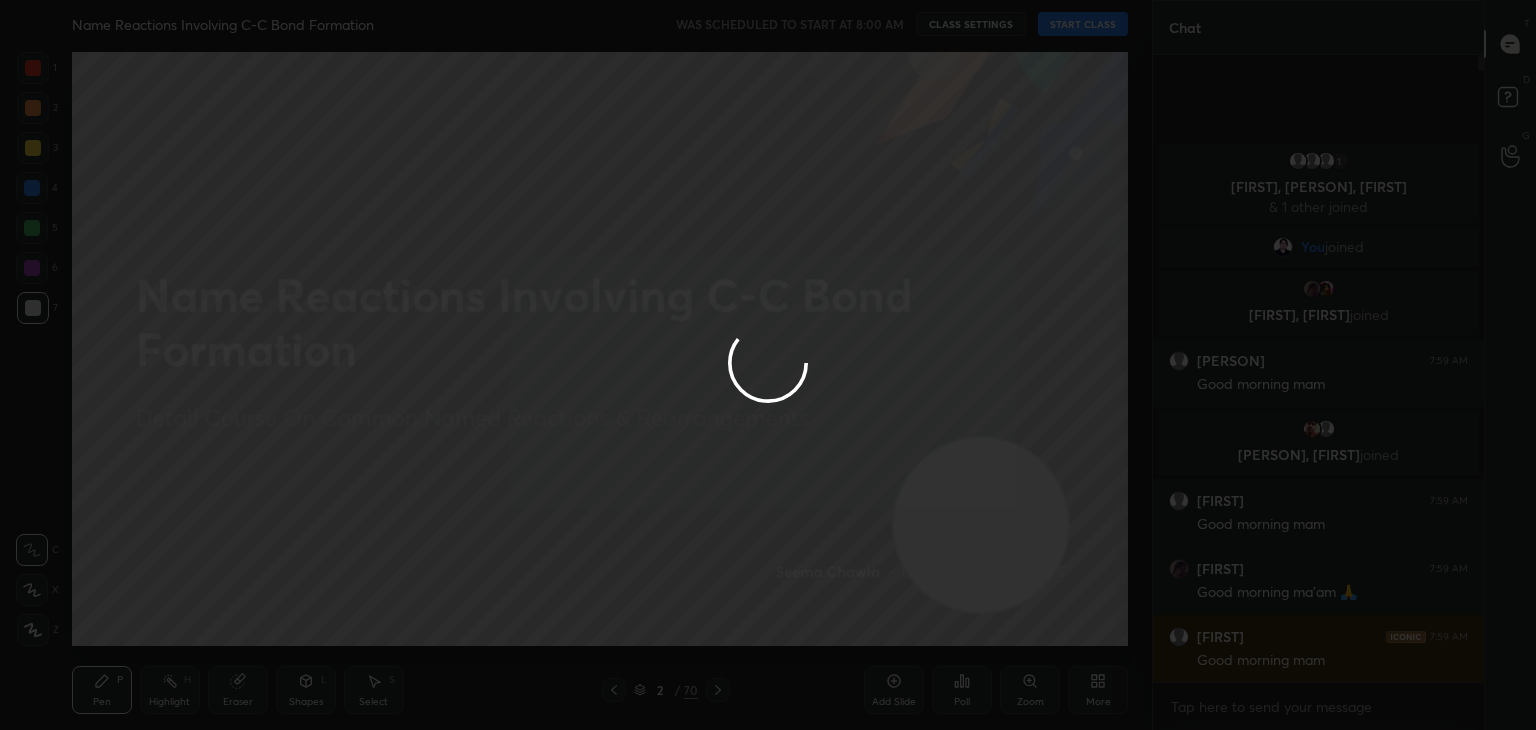type on "x" 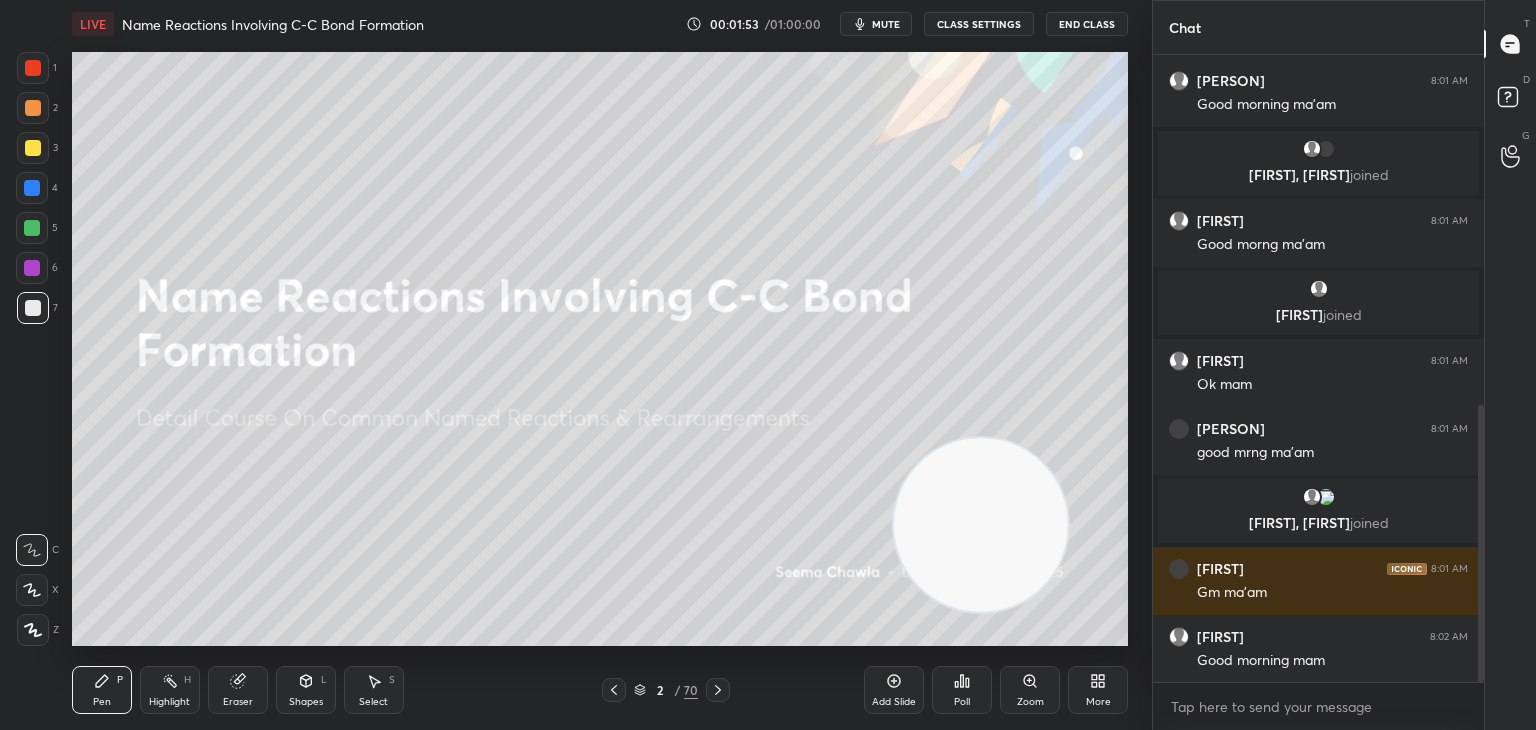 scroll, scrollTop: 862, scrollLeft: 0, axis: vertical 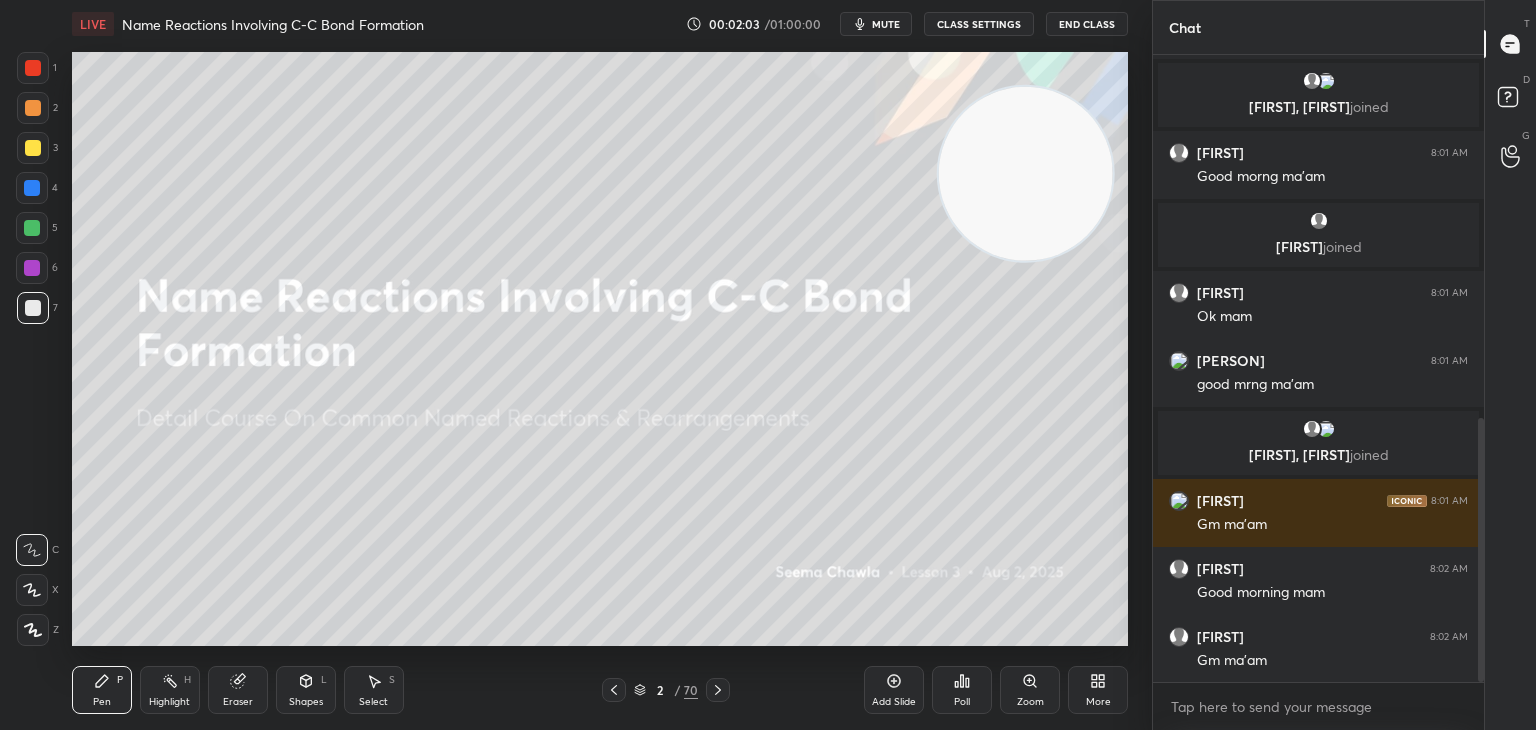 click at bounding box center (33, 68) 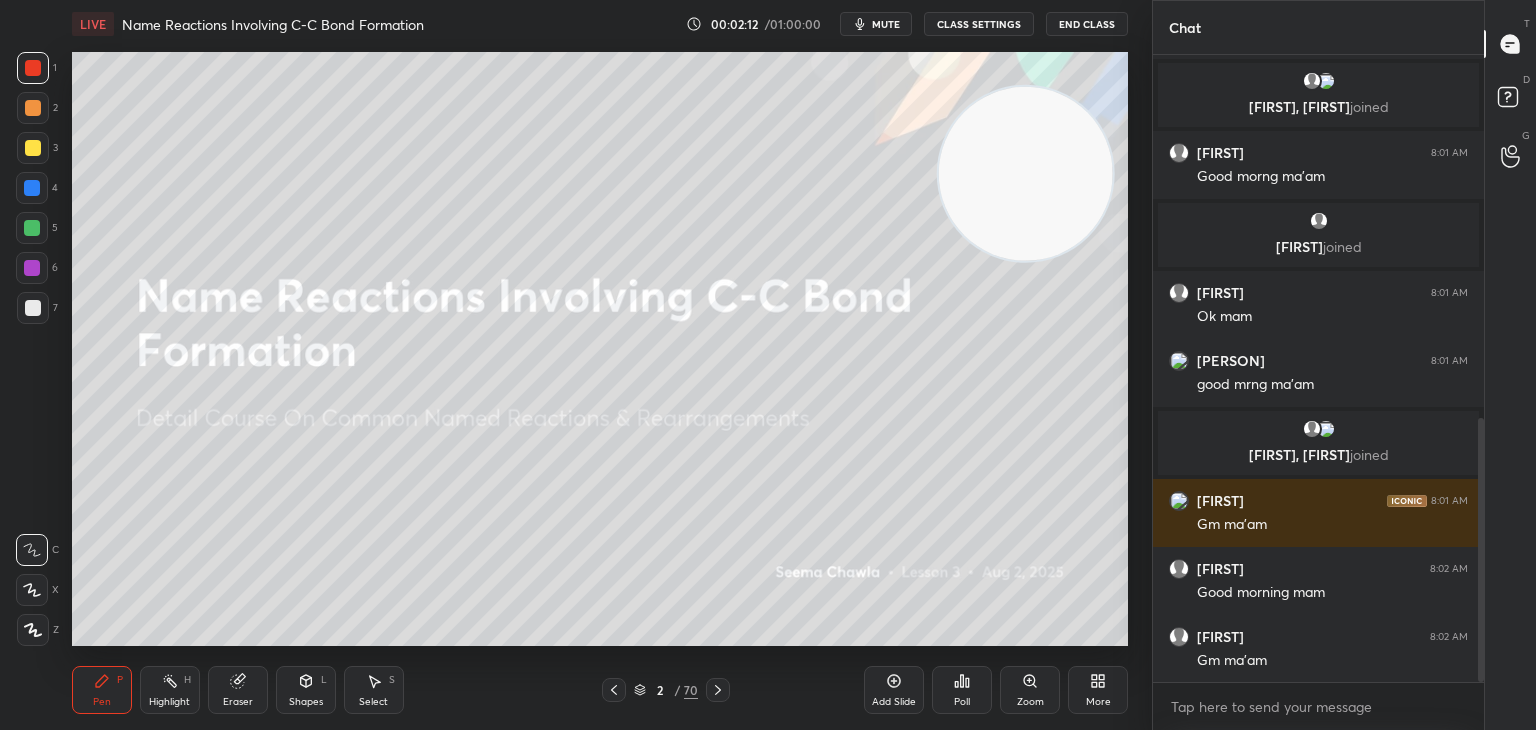 click 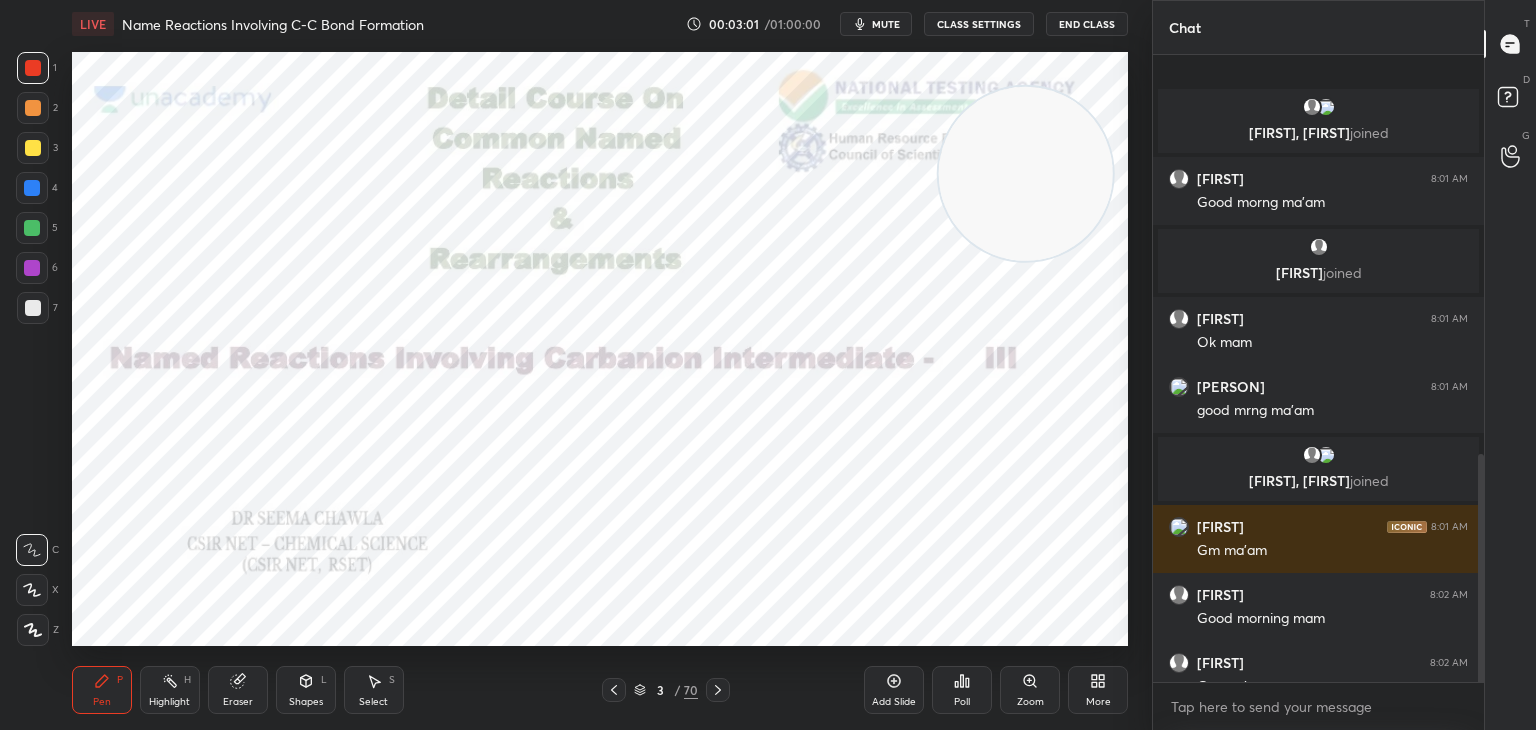 scroll, scrollTop: 1100, scrollLeft: 0, axis: vertical 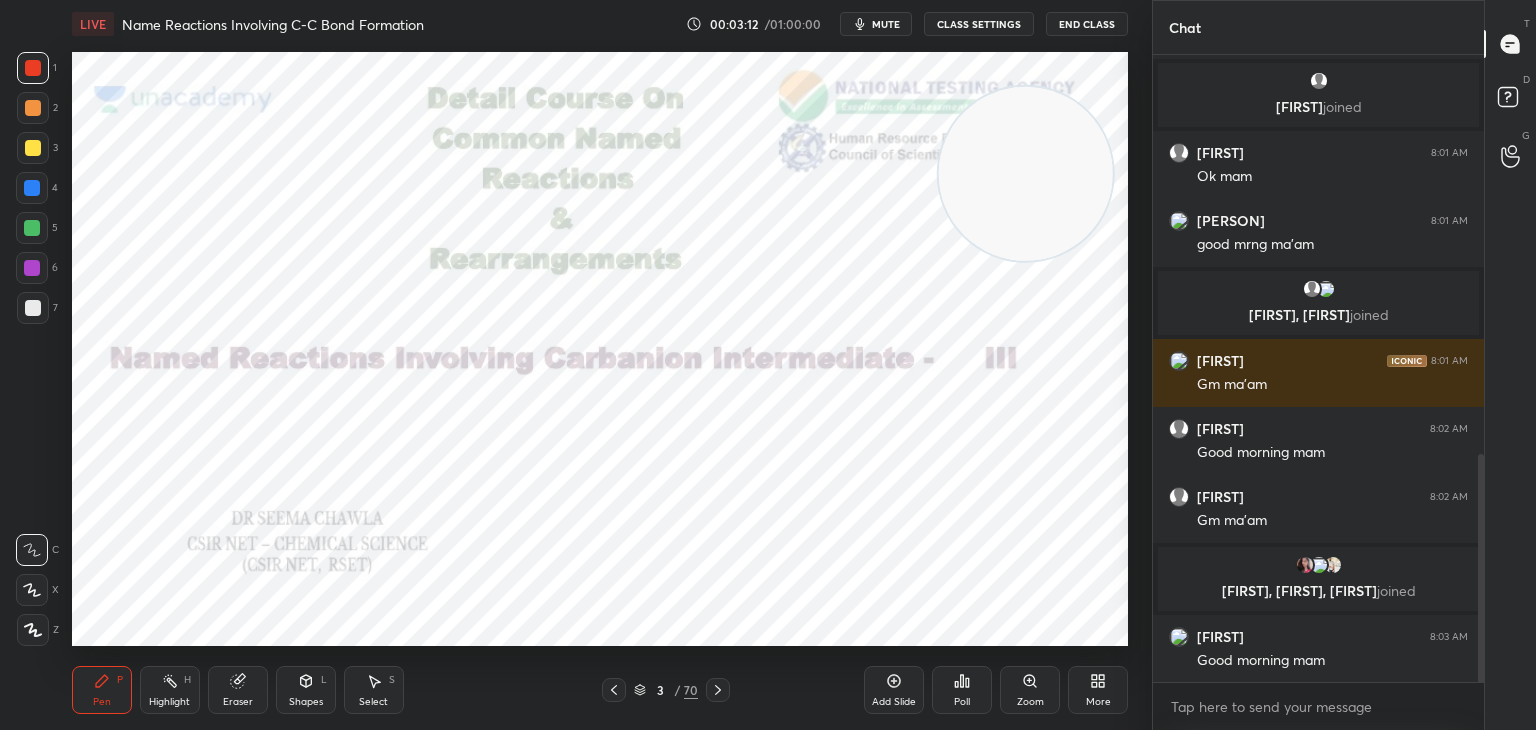 click 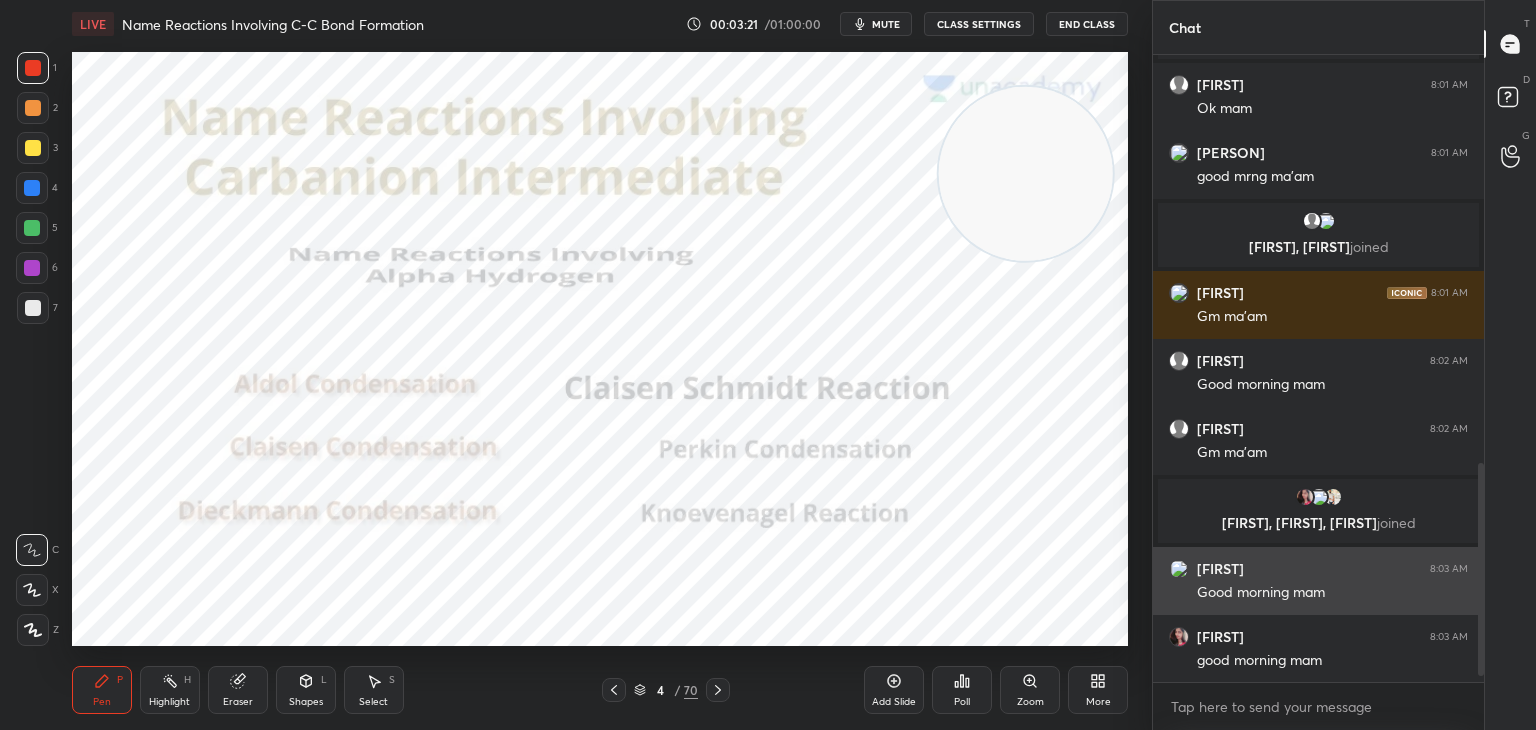 scroll, scrollTop: 1240, scrollLeft: 0, axis: vertical 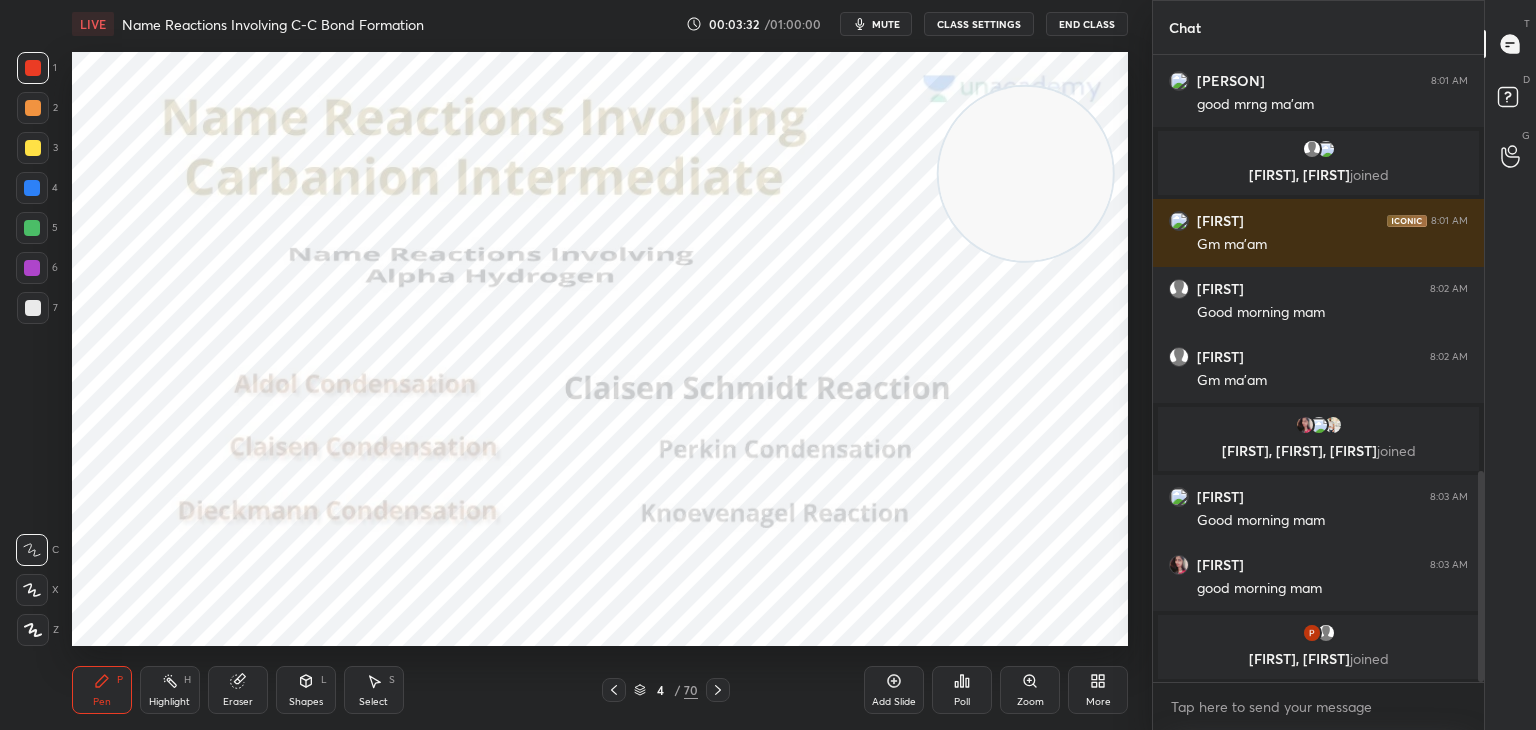 click 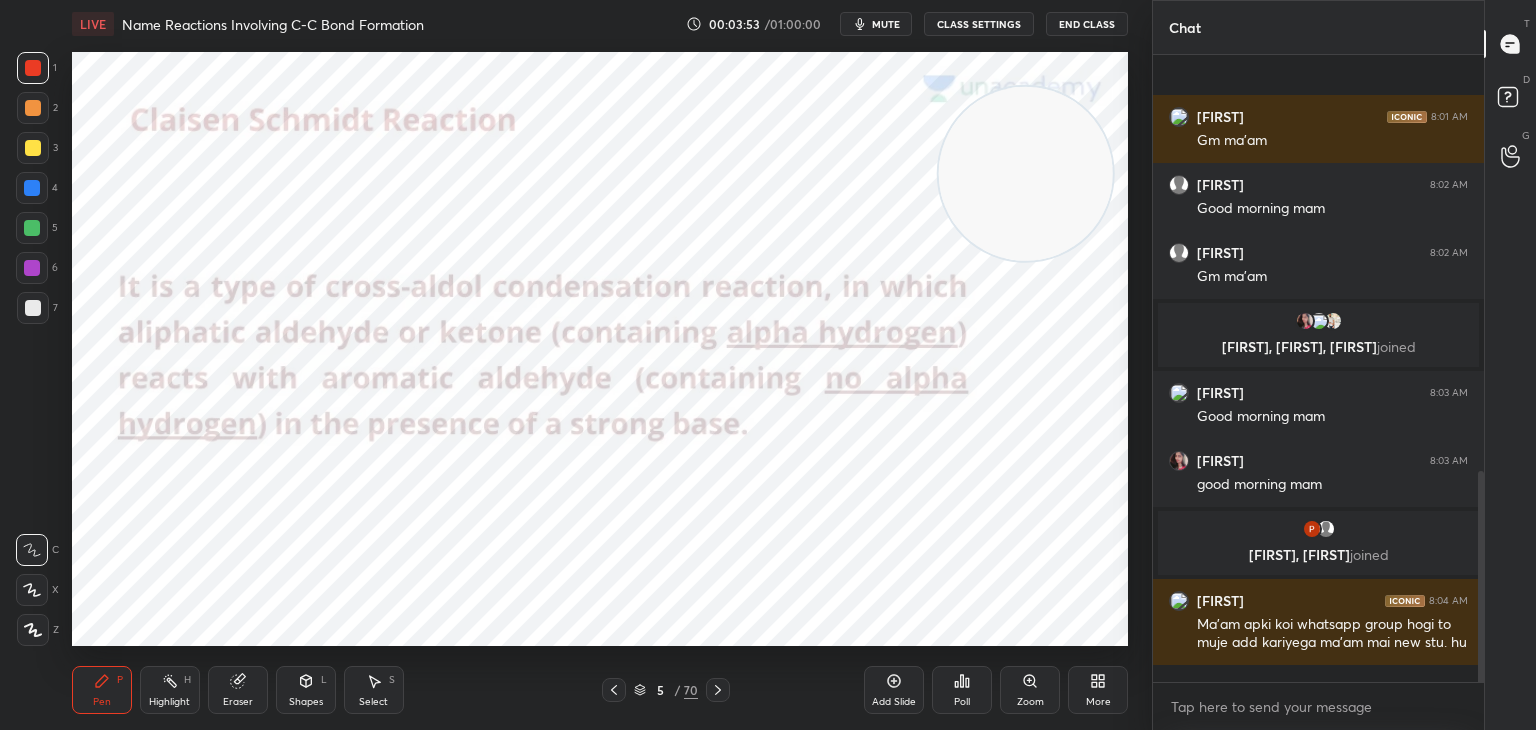 scroll, scrollTop: 1268, scrollLeft: 0, axis: vertical 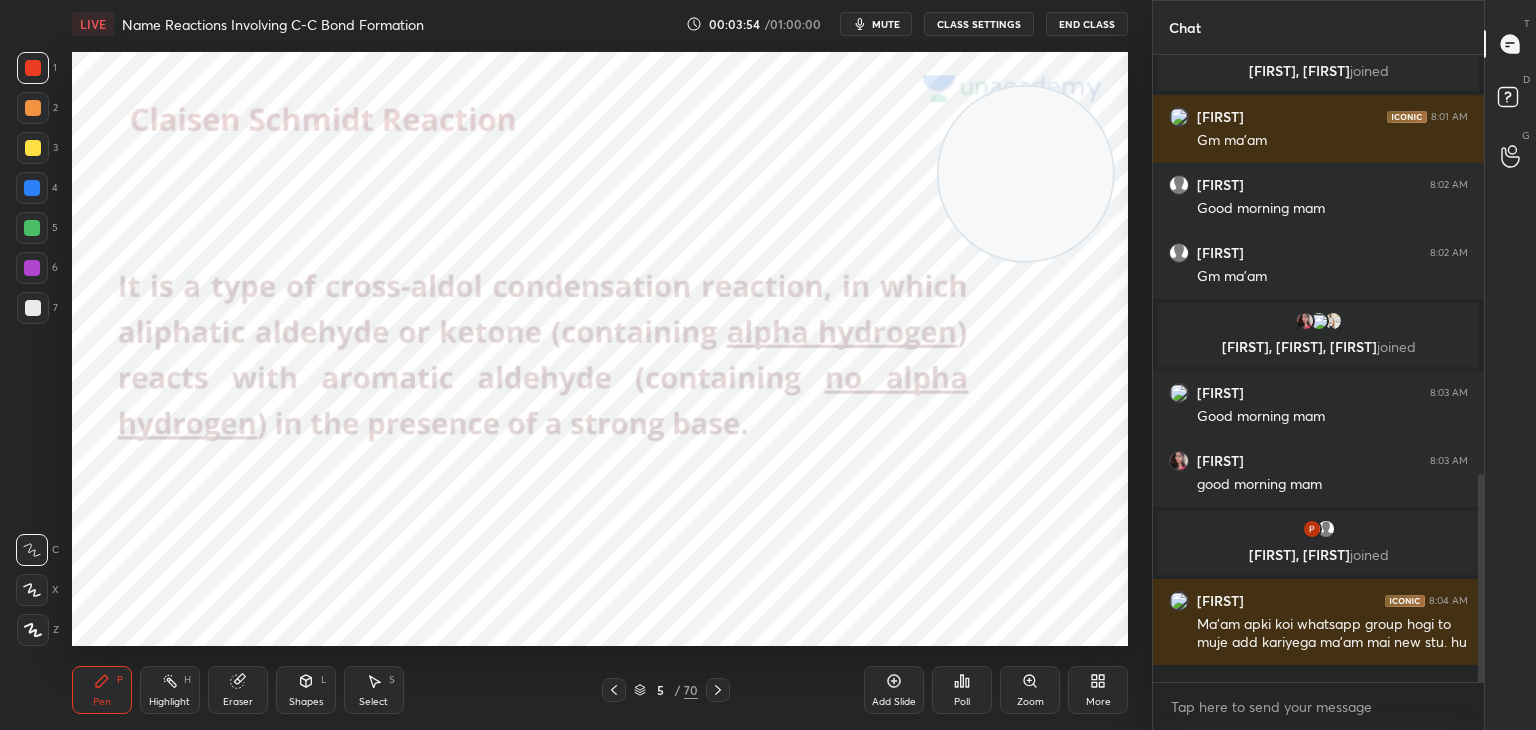 click 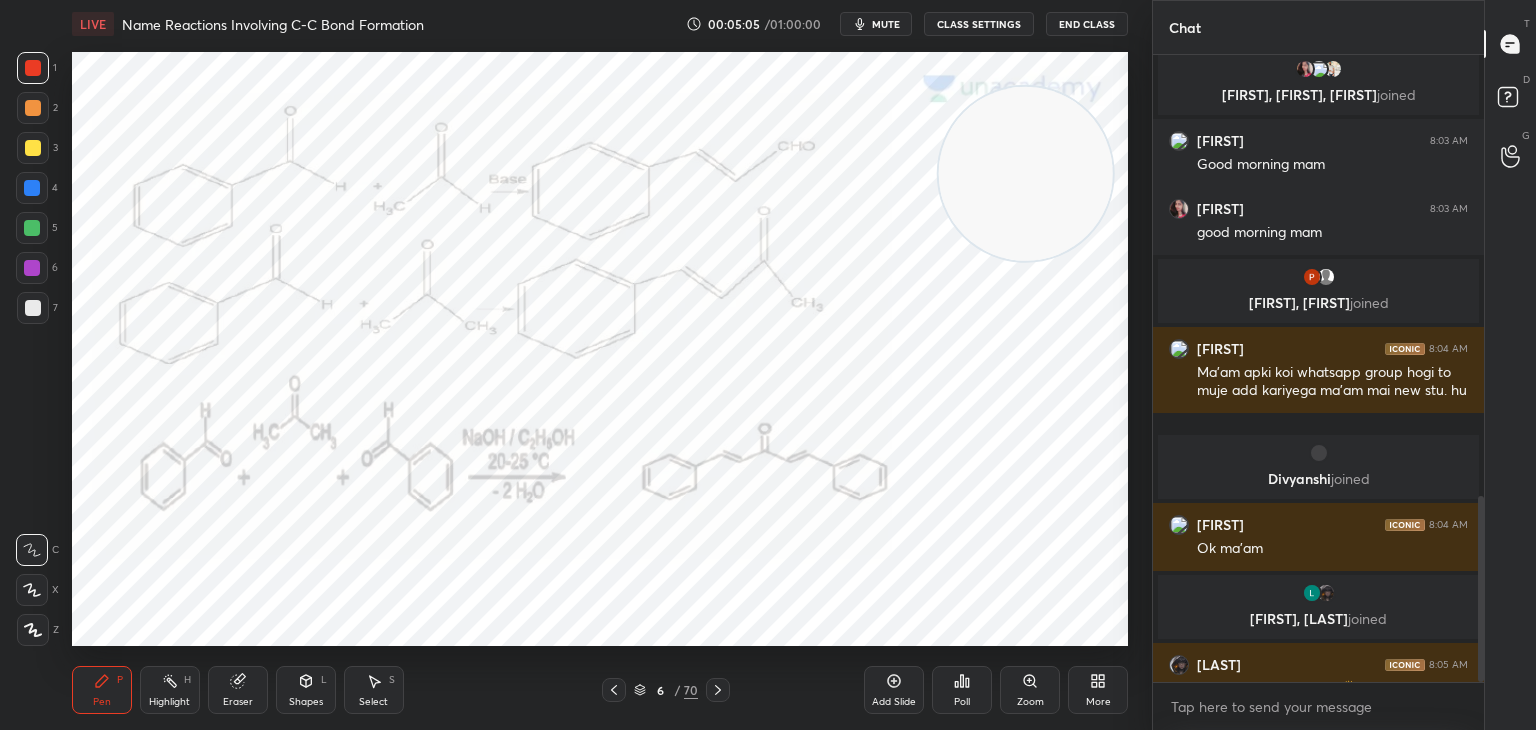 scroll, scrollTop: 1486, scrollLeft: 0, axis: vertical 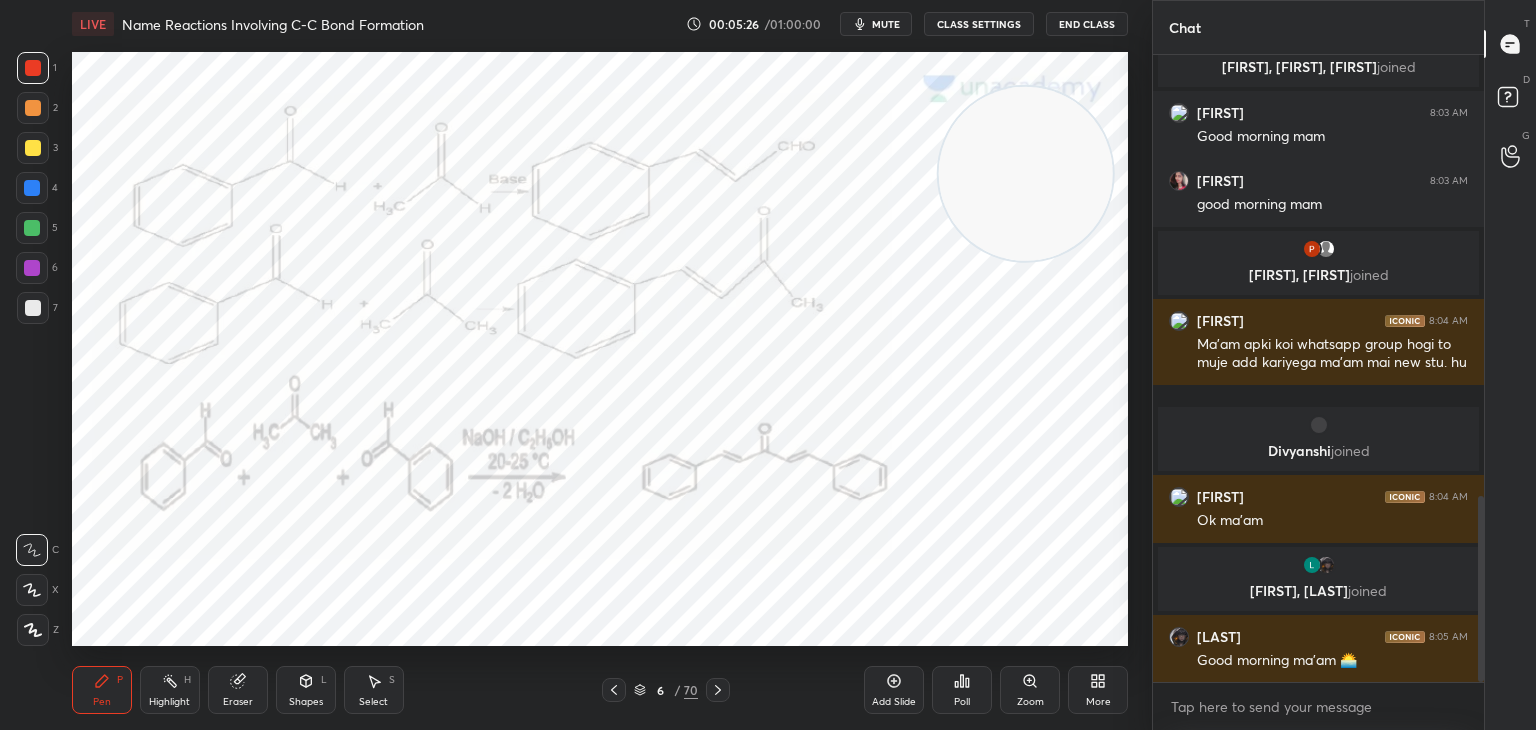 click 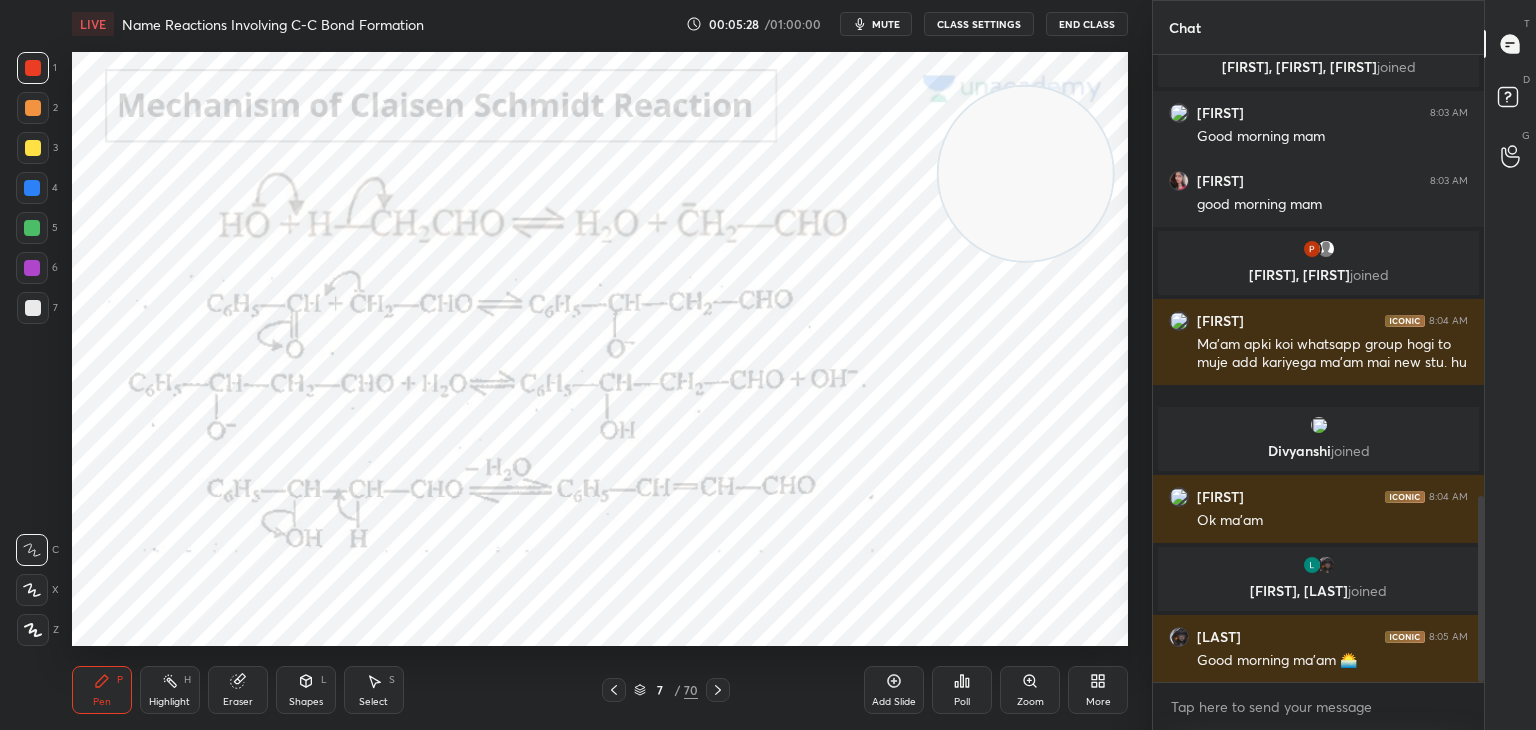 click 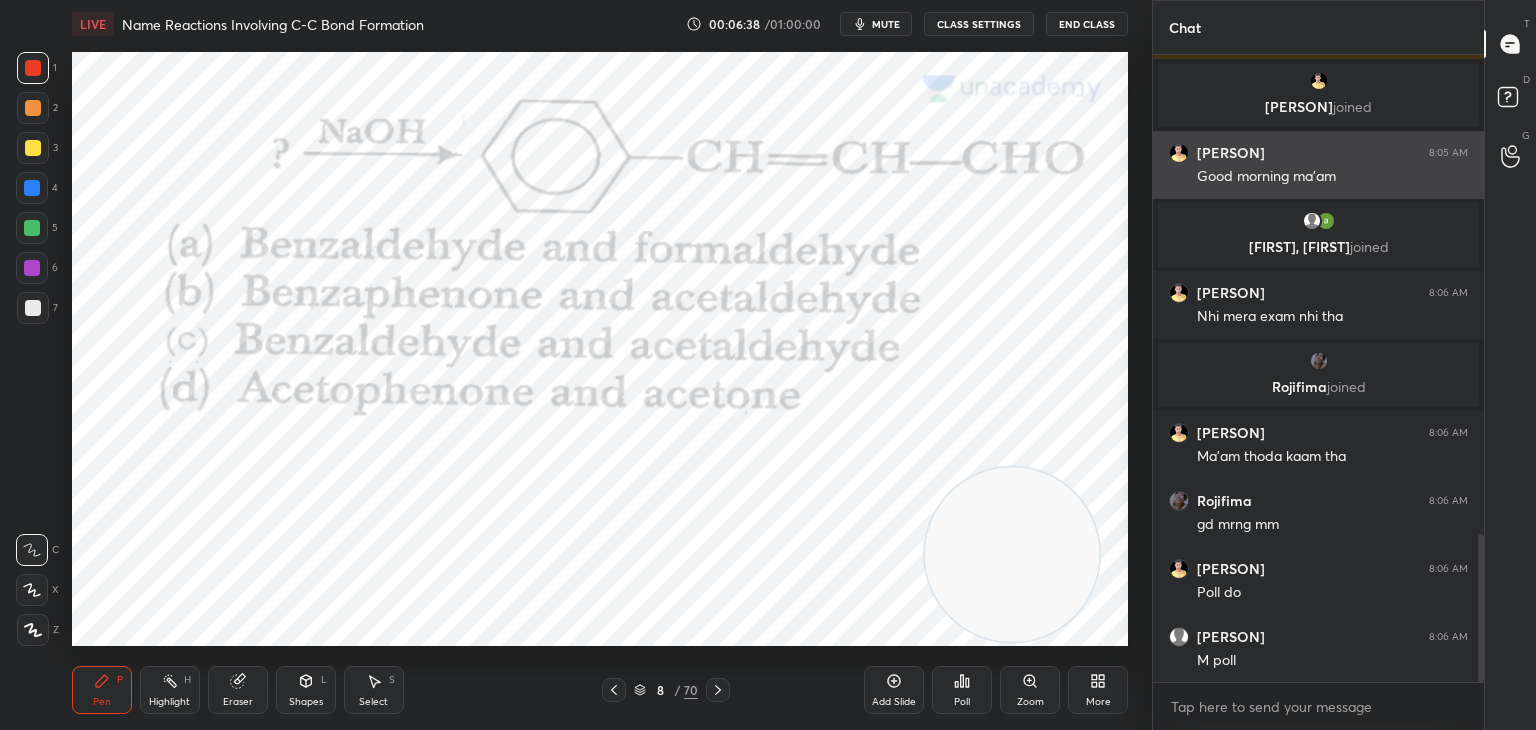 scroll, scrollTop: 2040, scrollLeft: 0, axis: vertical 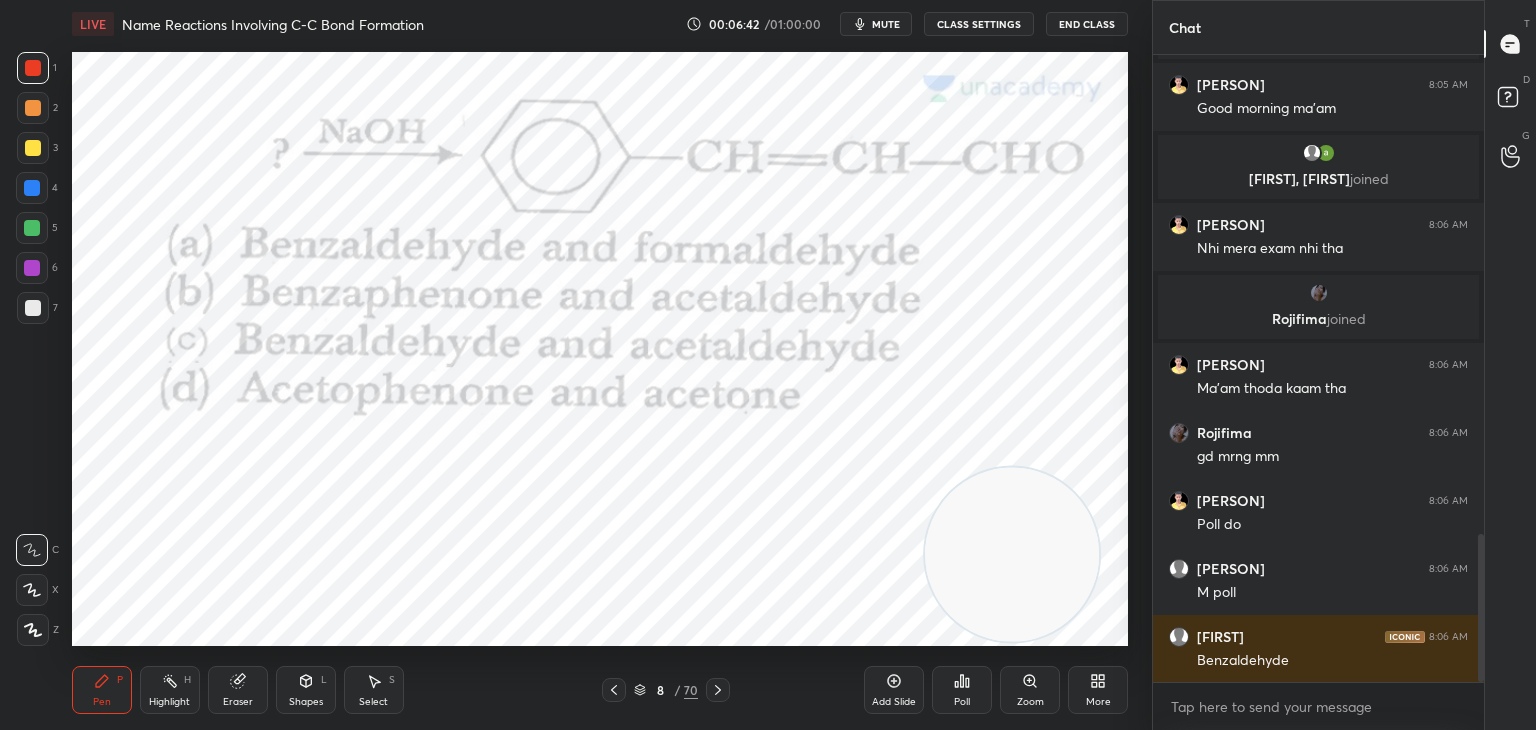click on "Poll" at bounding box center [962, 690] 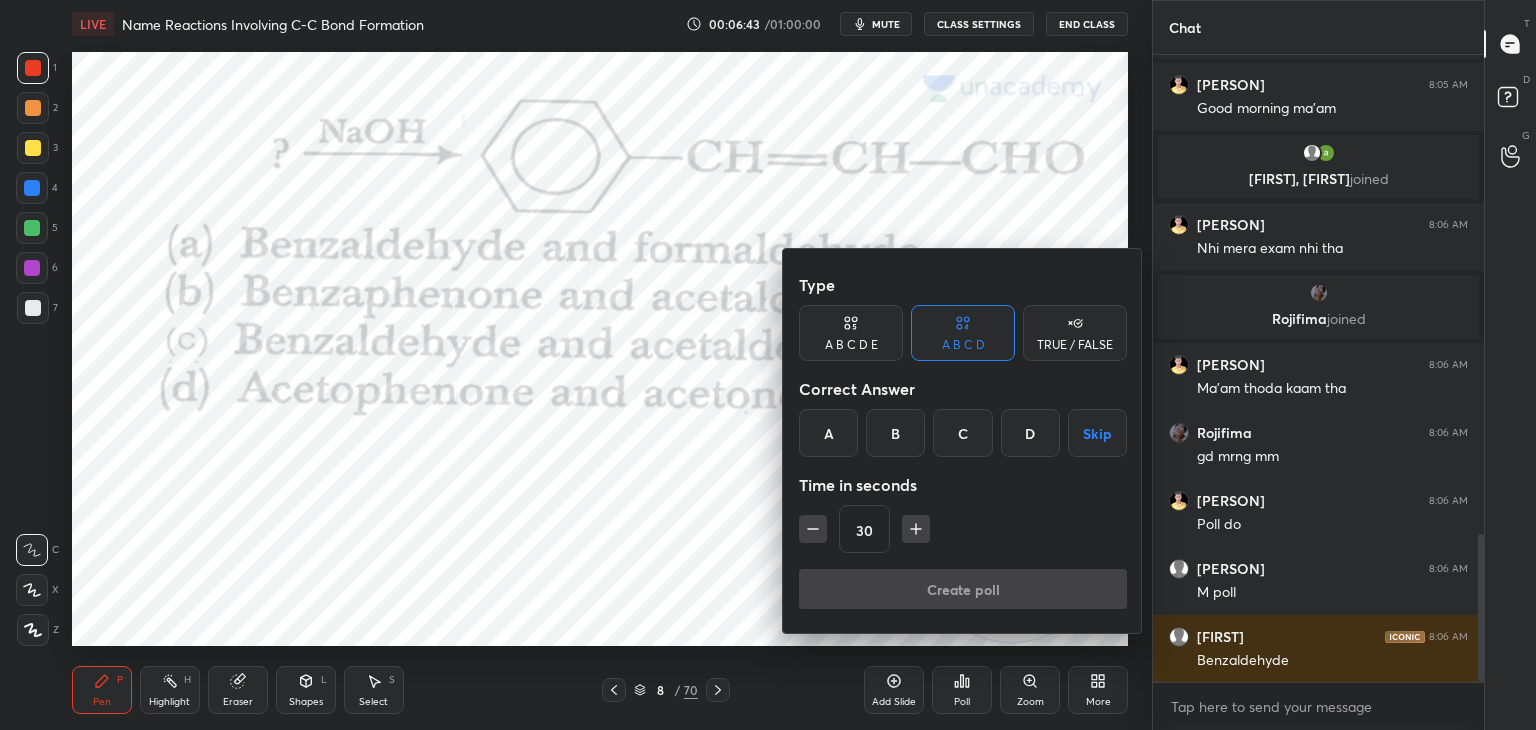 scroll, scrollTop: 2112, scrollLeft: 0, axis: vertical 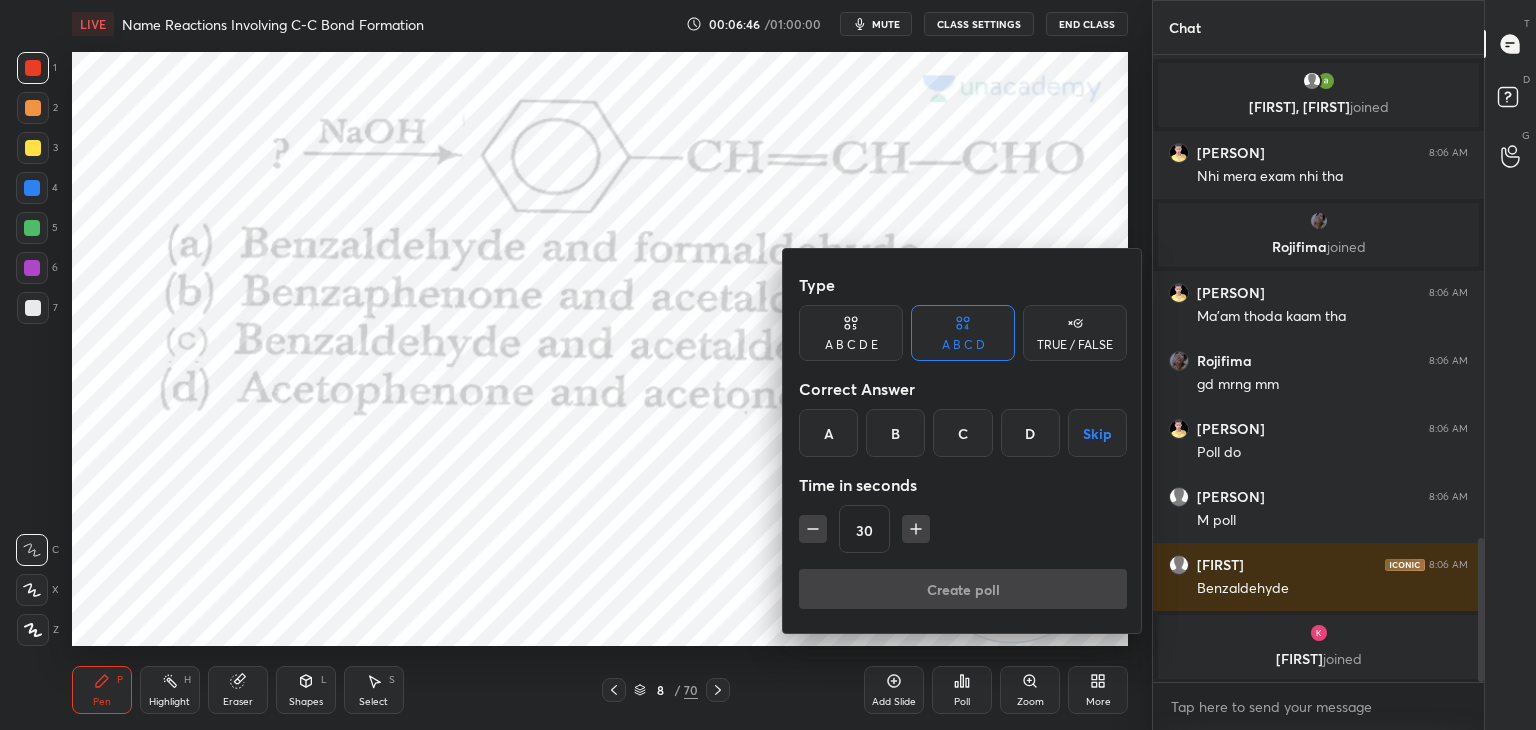 click on "C" at bounding box center [962, 433] 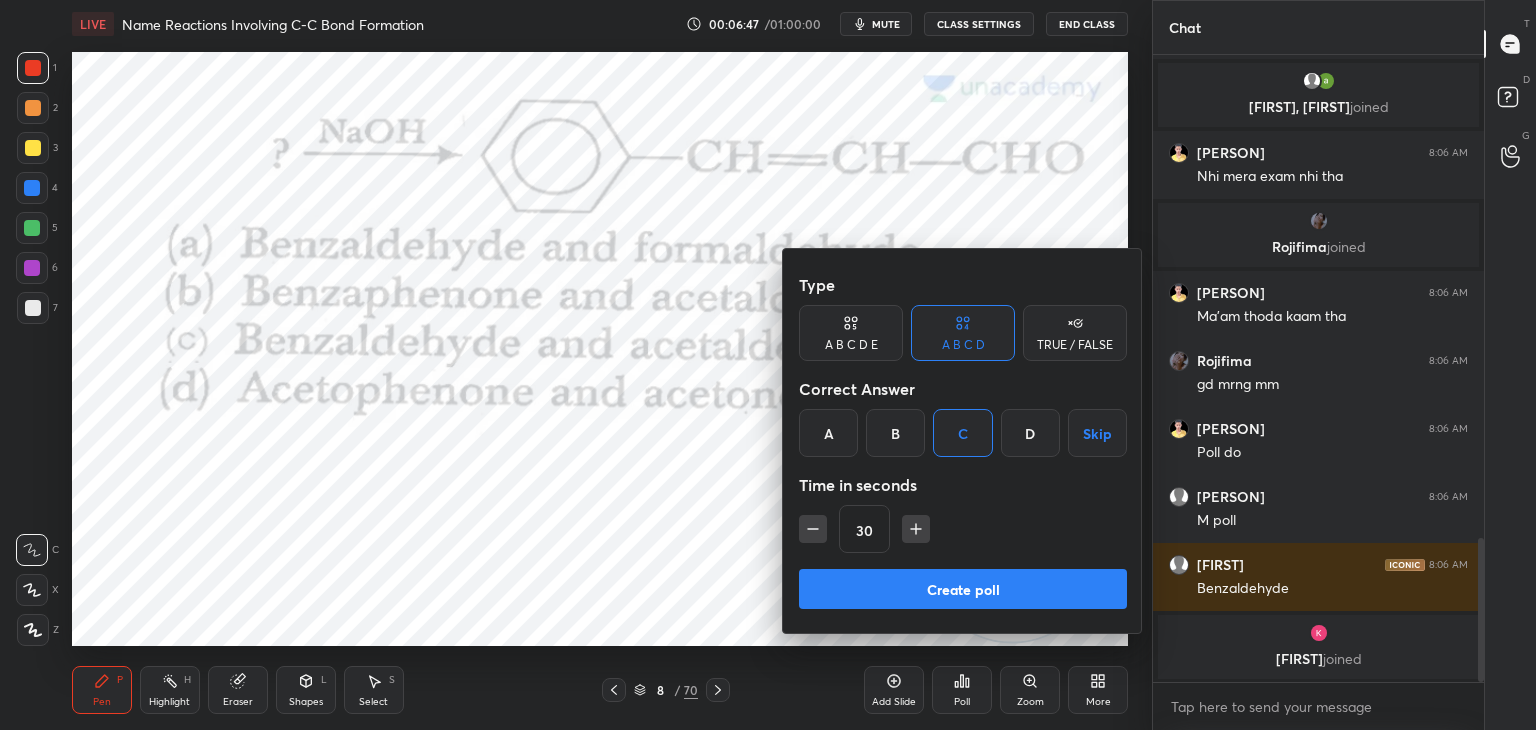 click 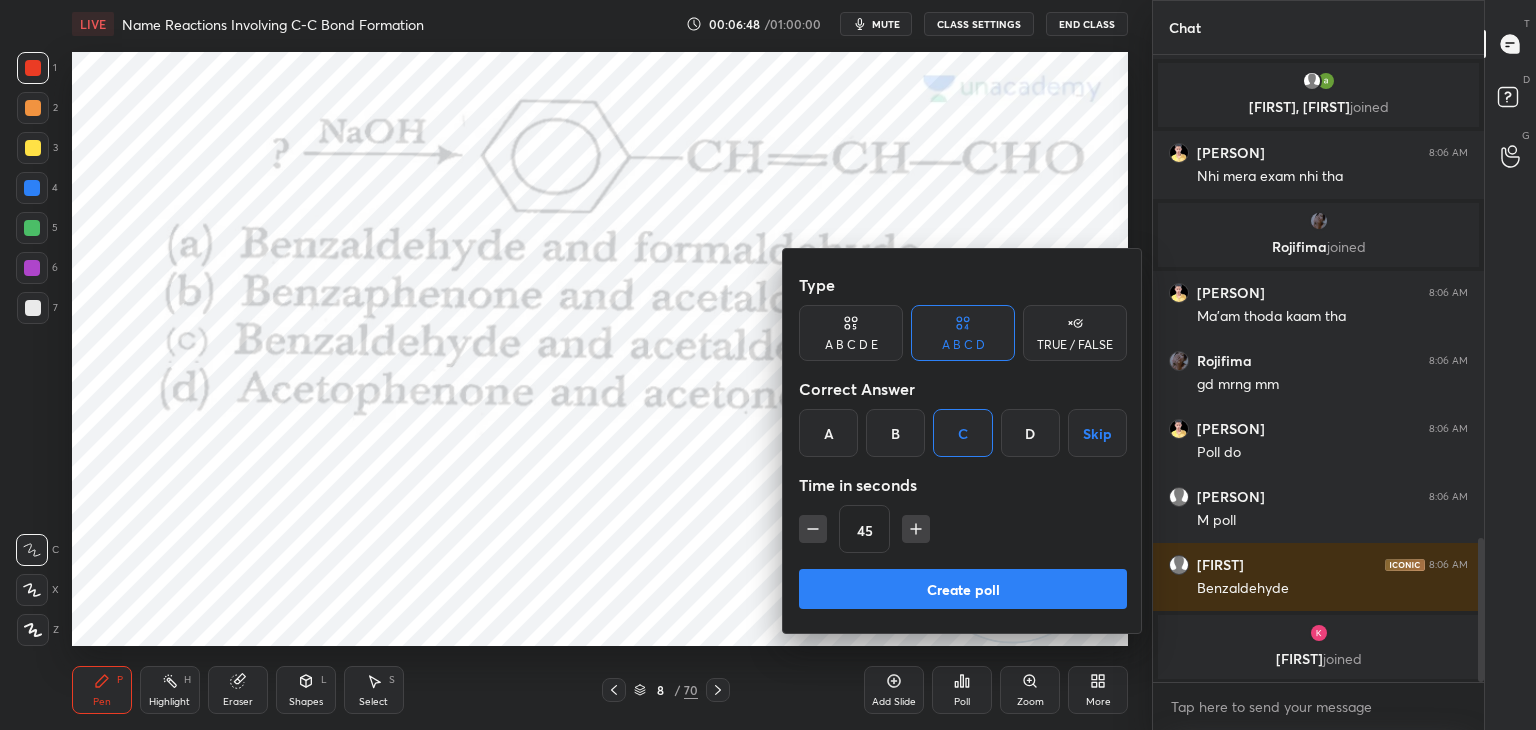 click 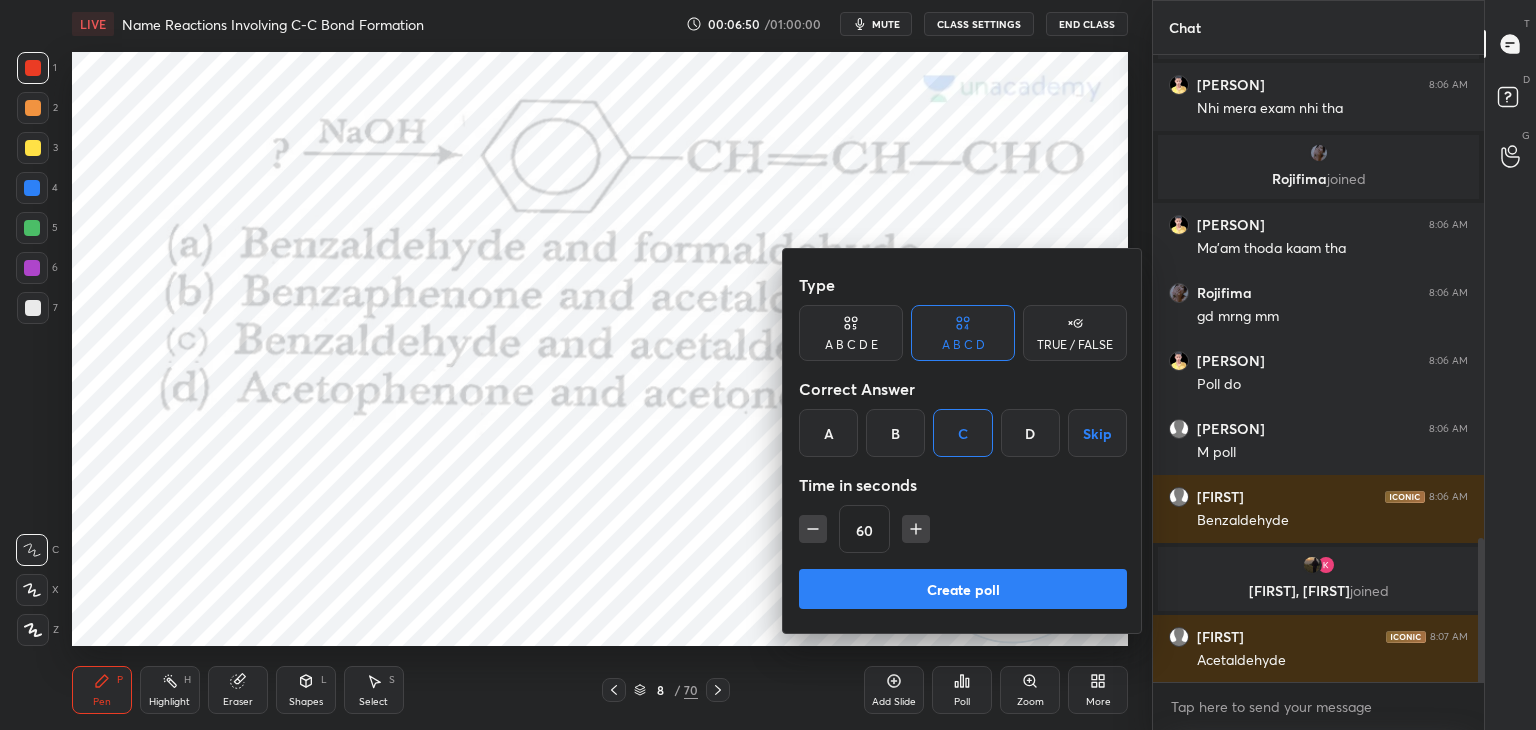 scroll, scrollTop: 2104, scrollLeft: 0, axis: vertical 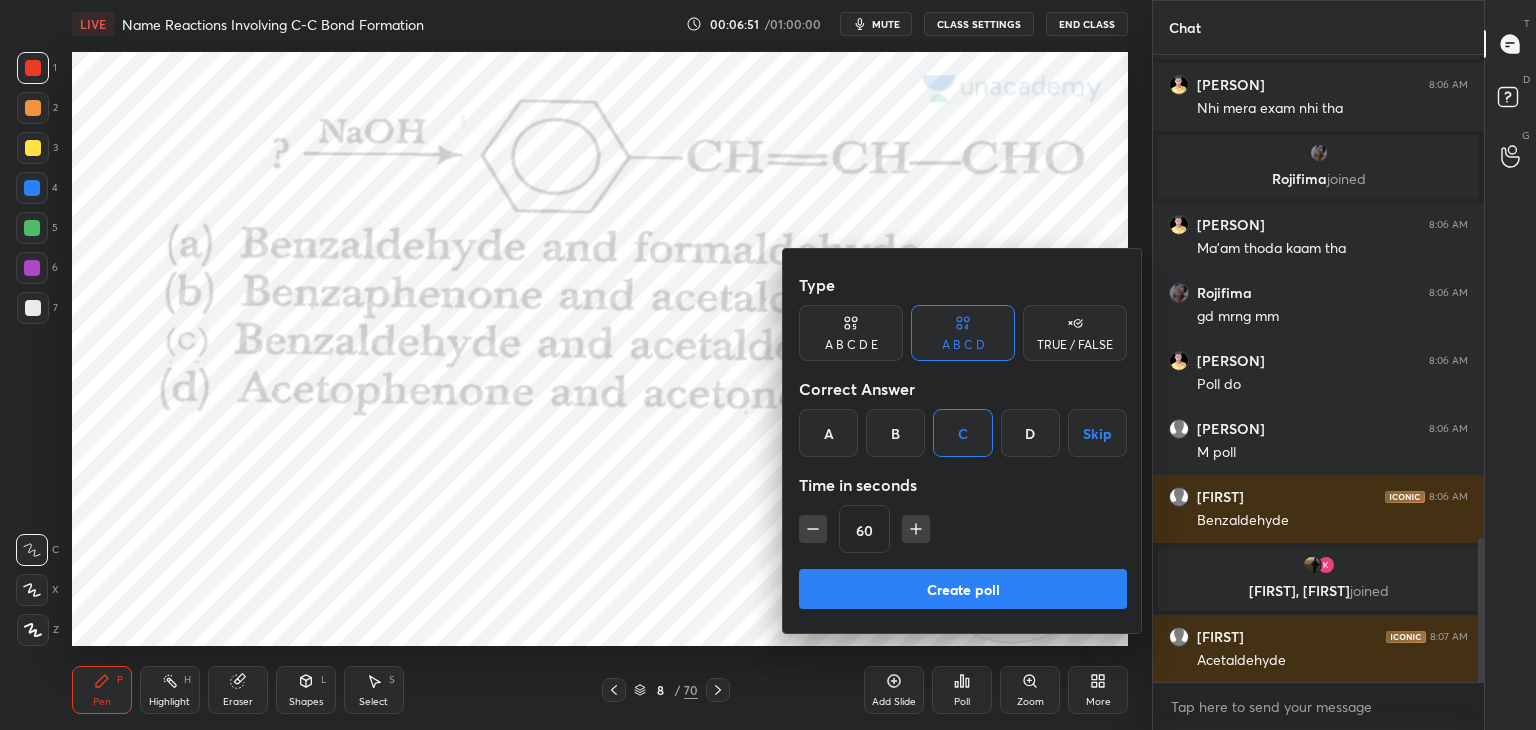 click on "Create poll" at bounding box center (963, 589) 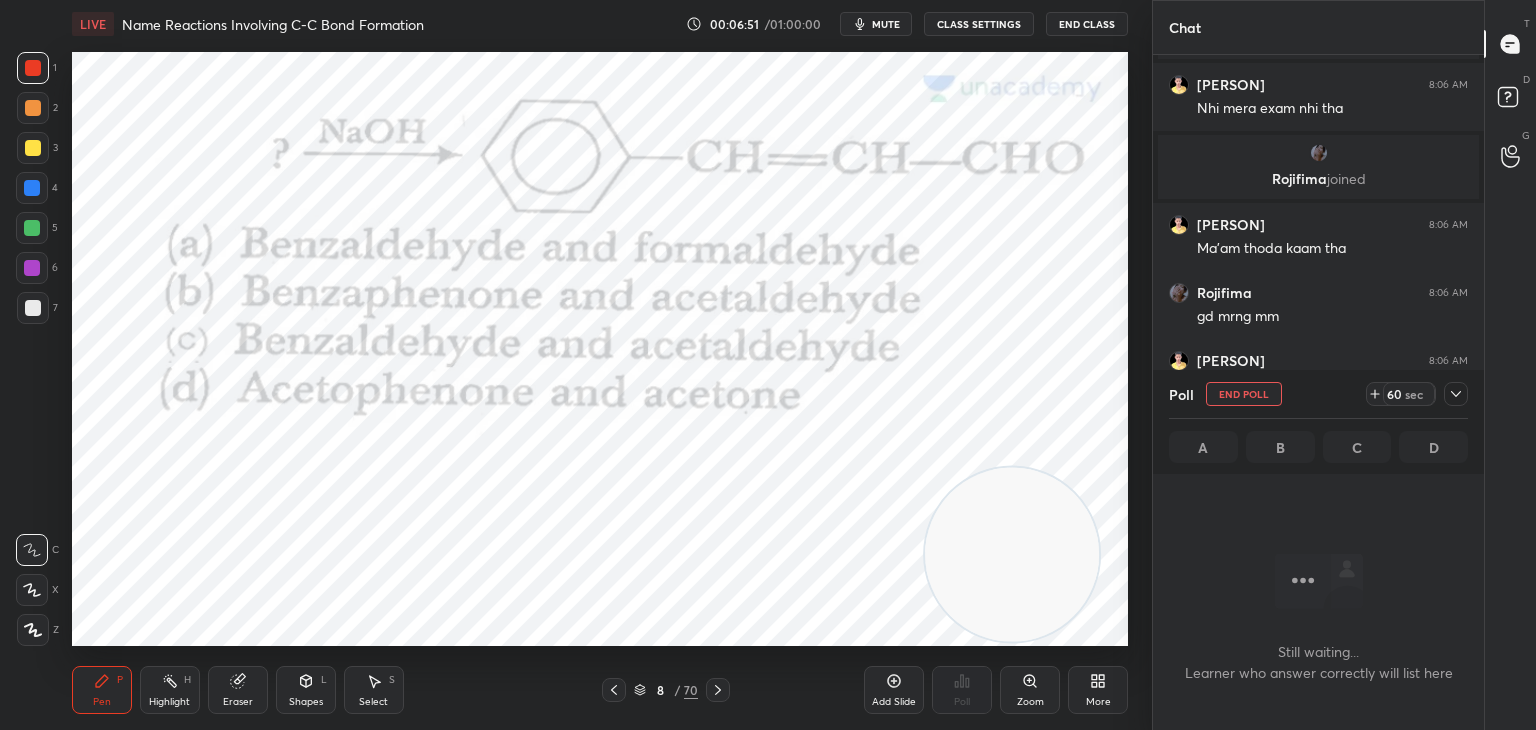 scroll, scrollTop: 379, scrollLeft: 325, axis: both 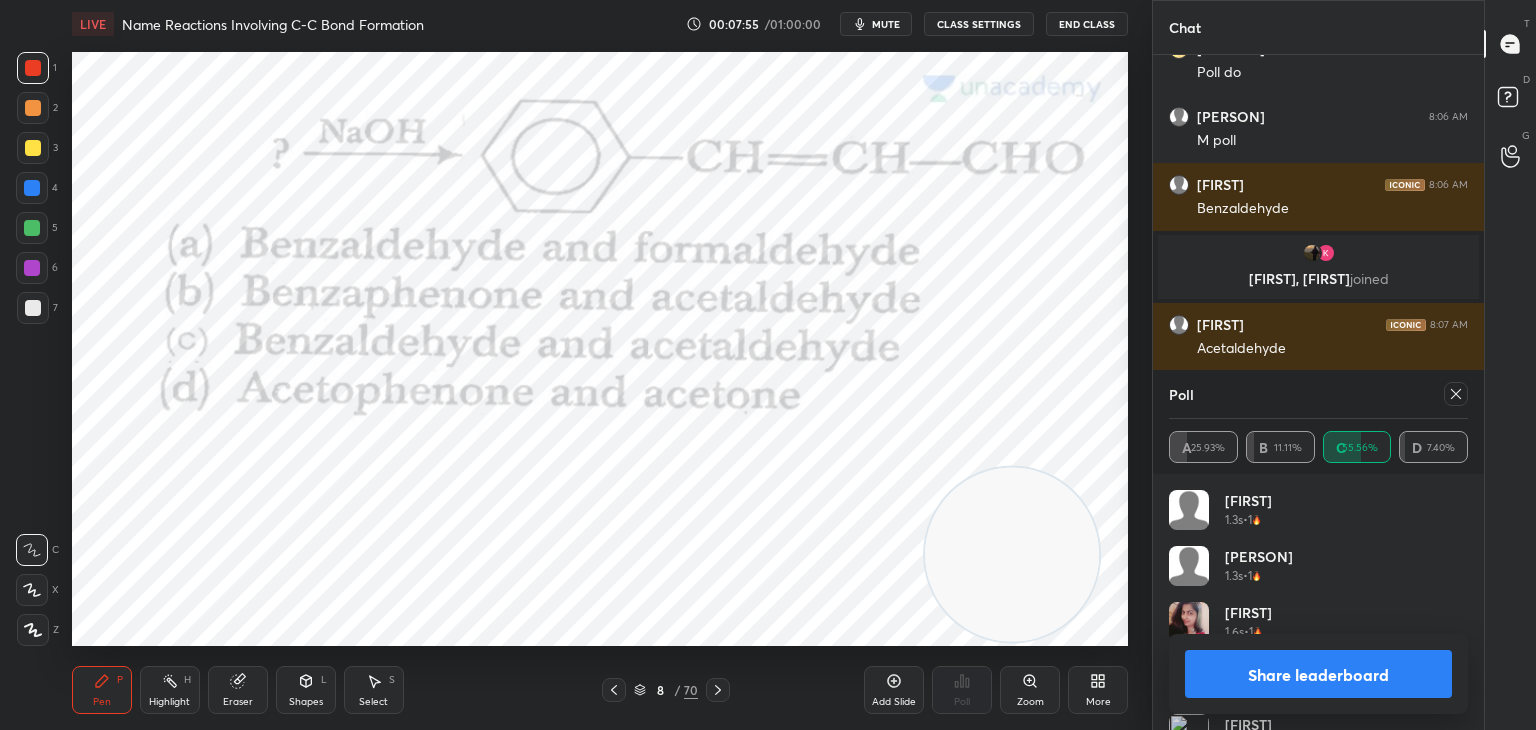click 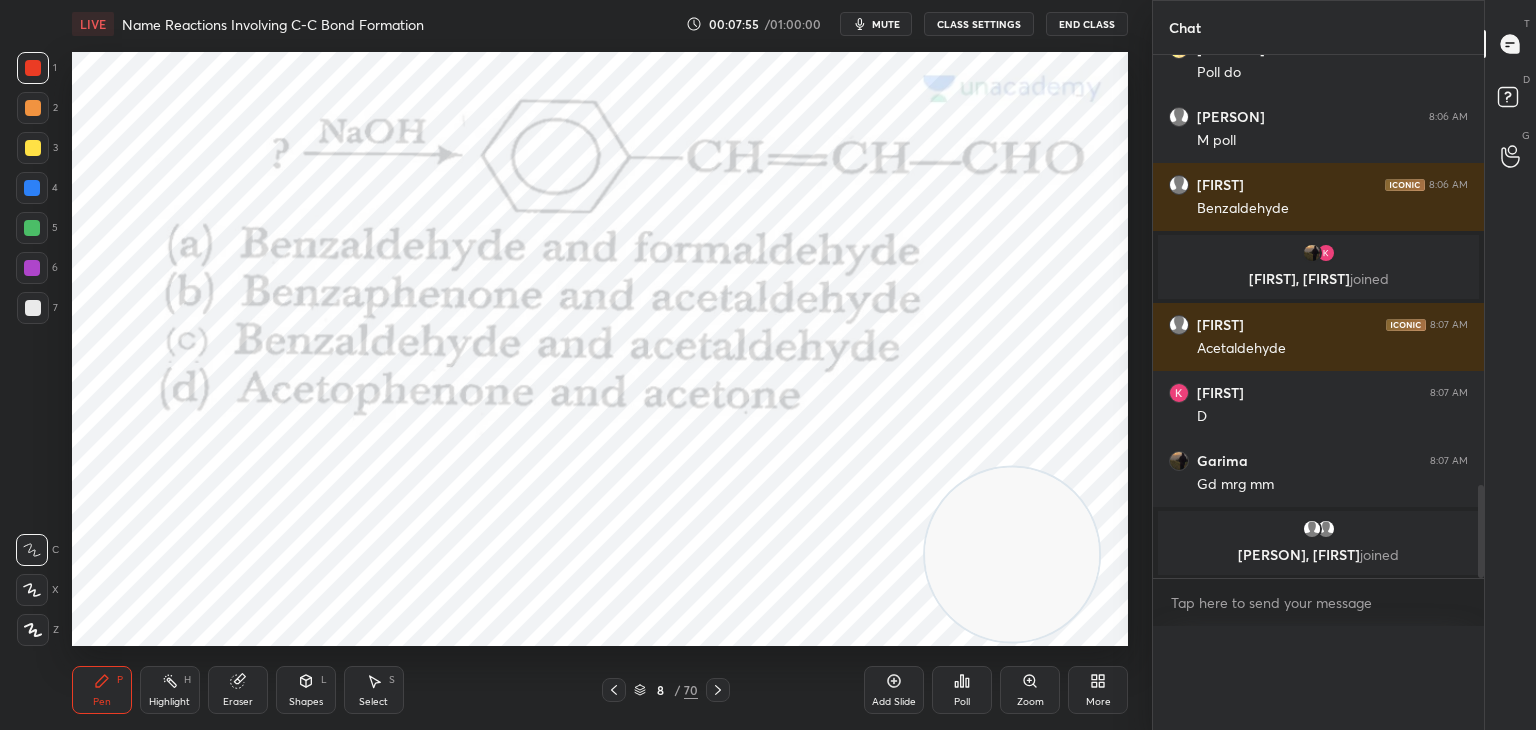 scroll, scrollTop: 0, scrollLeft: 0, axis: both 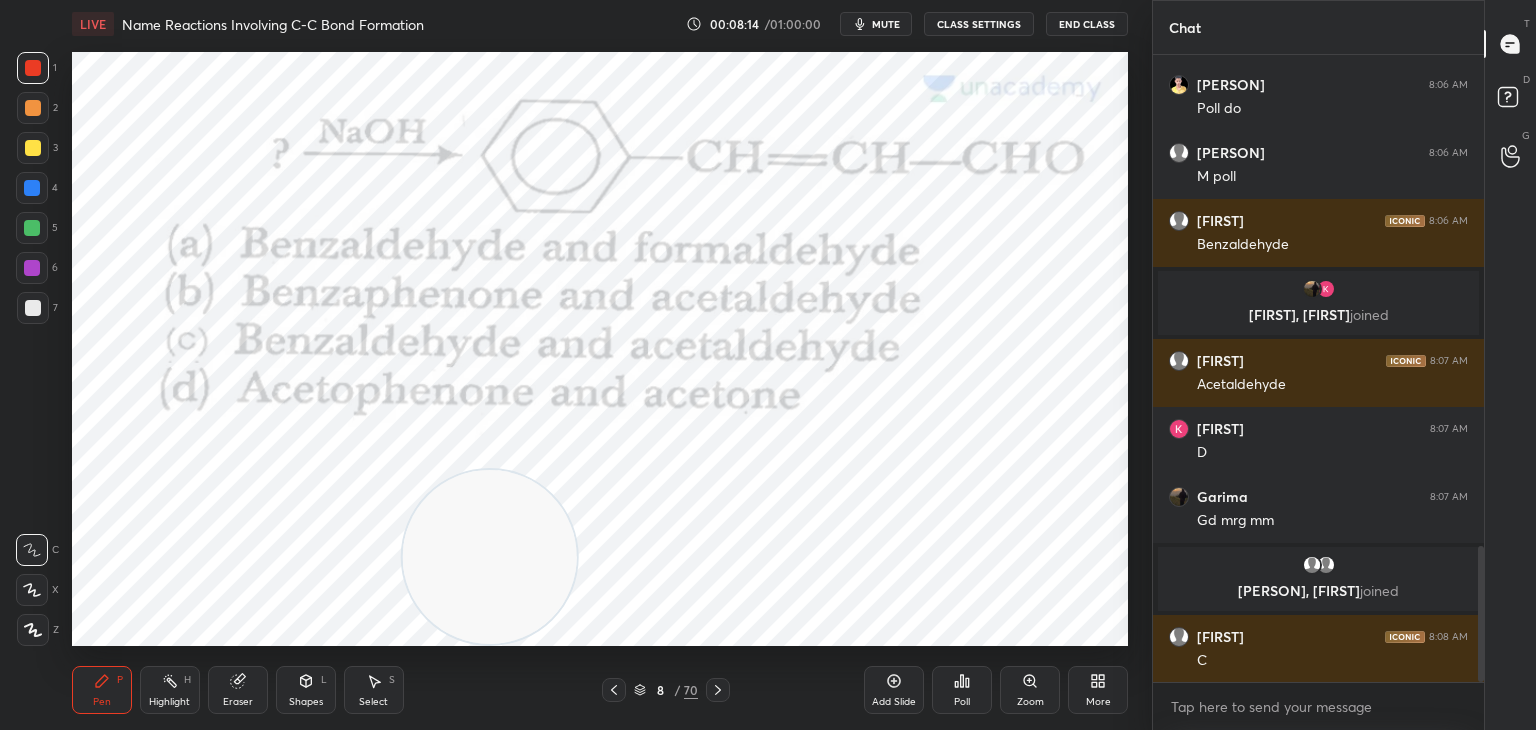 click 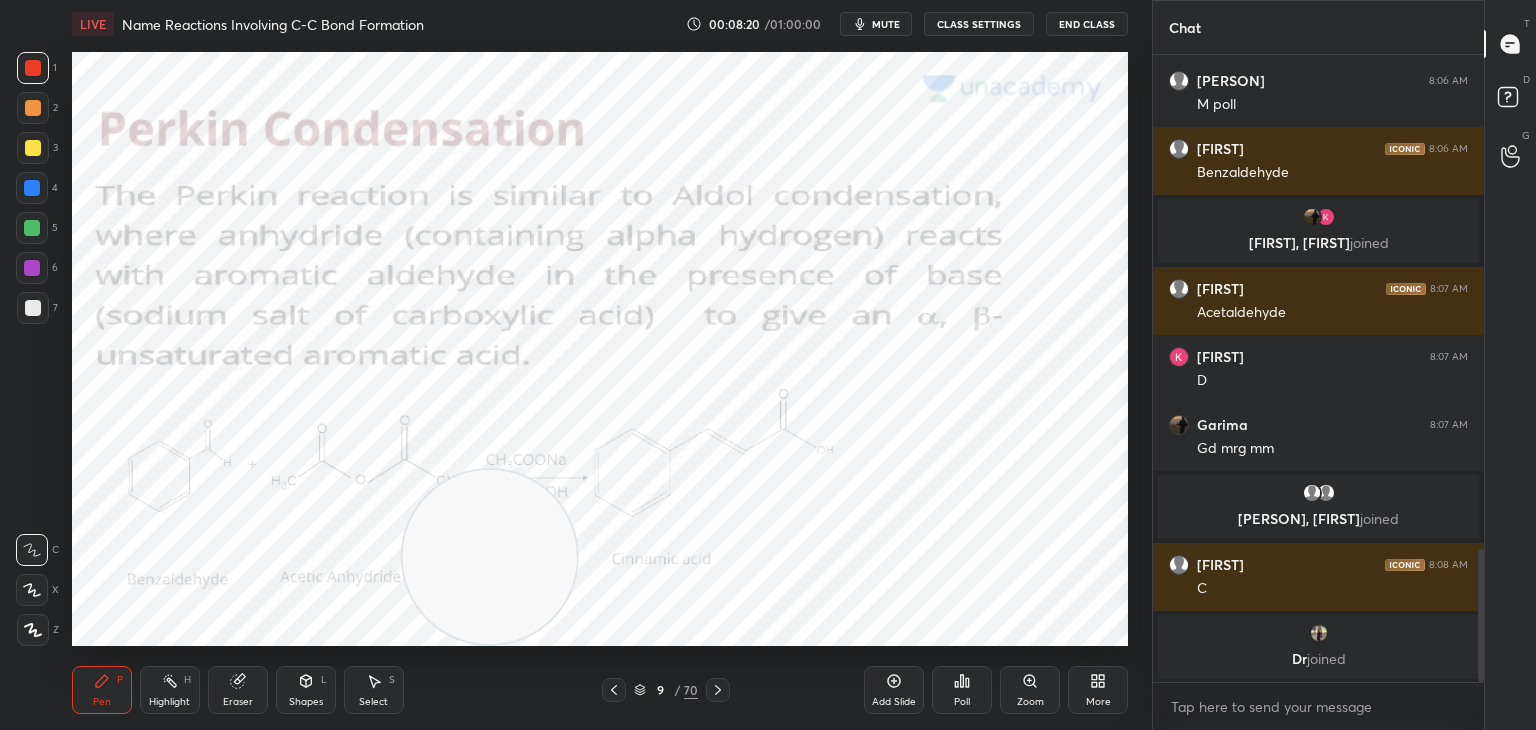 scroll, scrollTop: 2350, scrollLeft: 0, axis: vertical 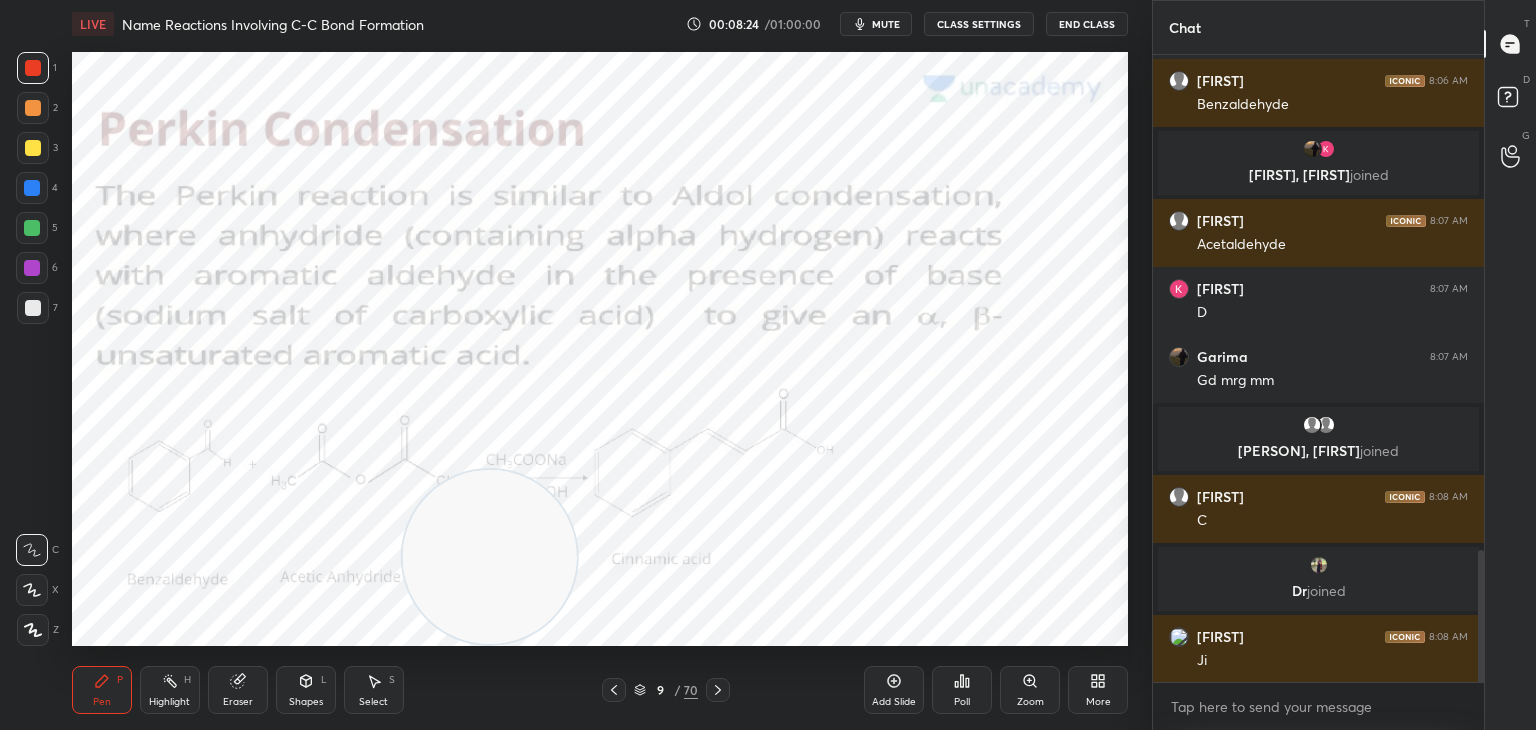 click 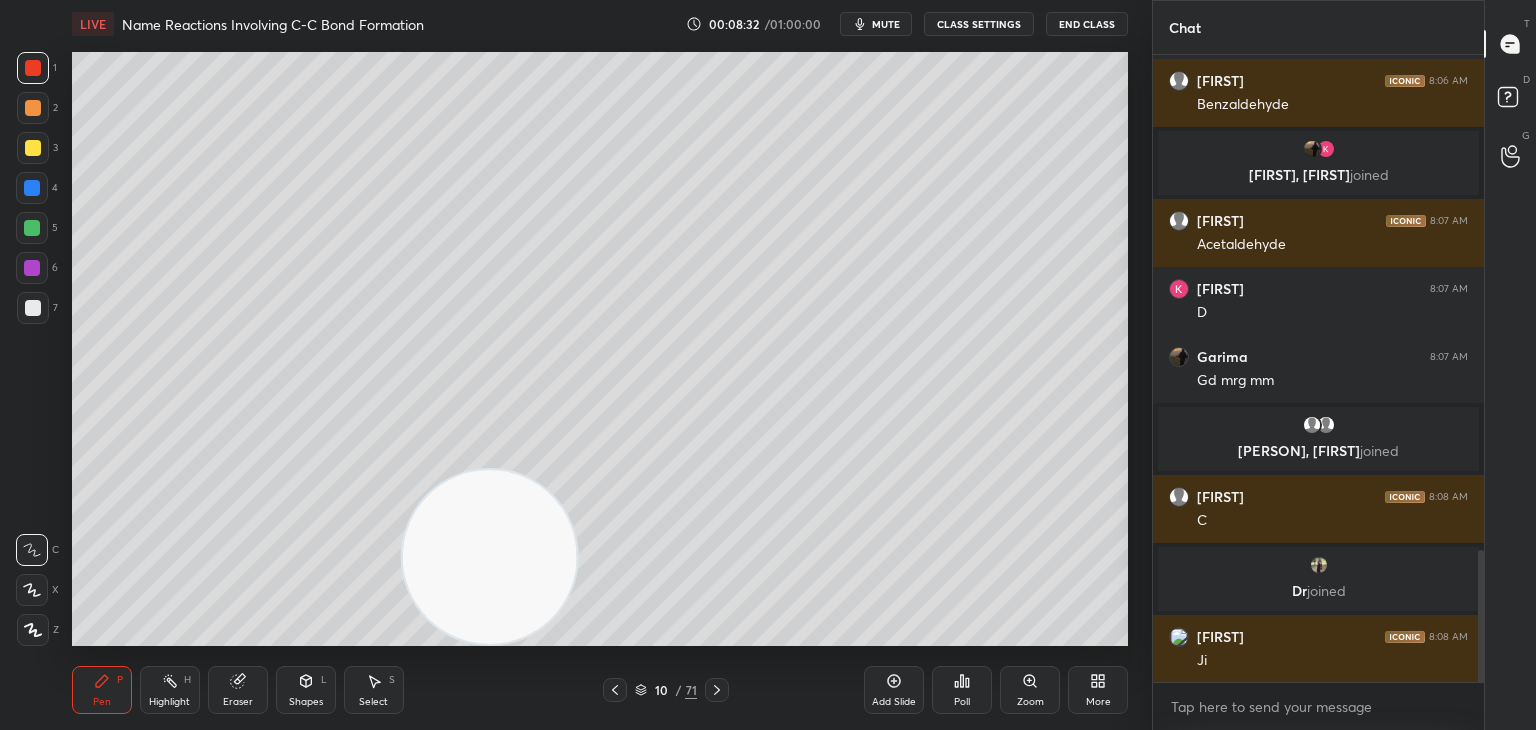 click at bounding box center [33, 308] 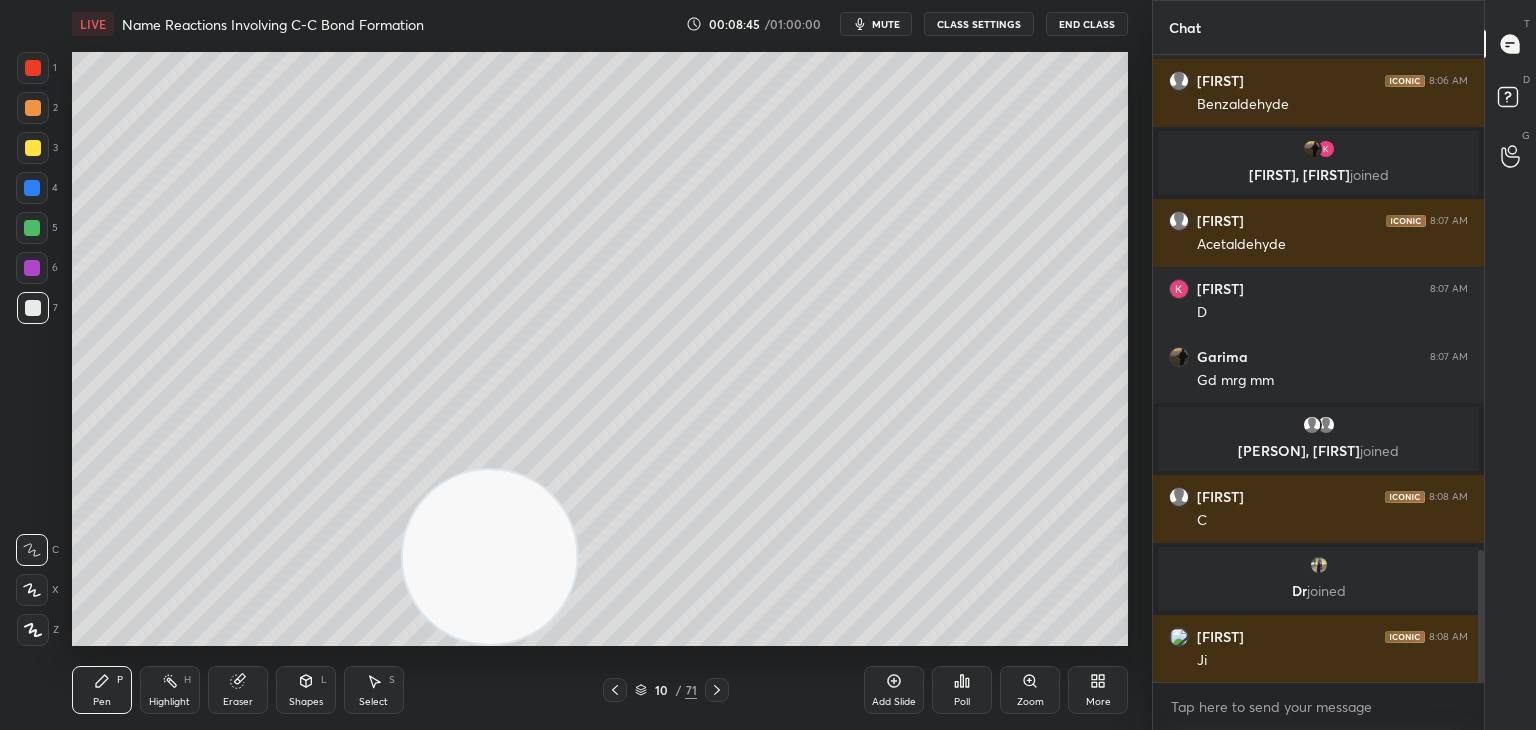 scroll, scrollTop: 2418, scrollLeft: 0, axis: vertical 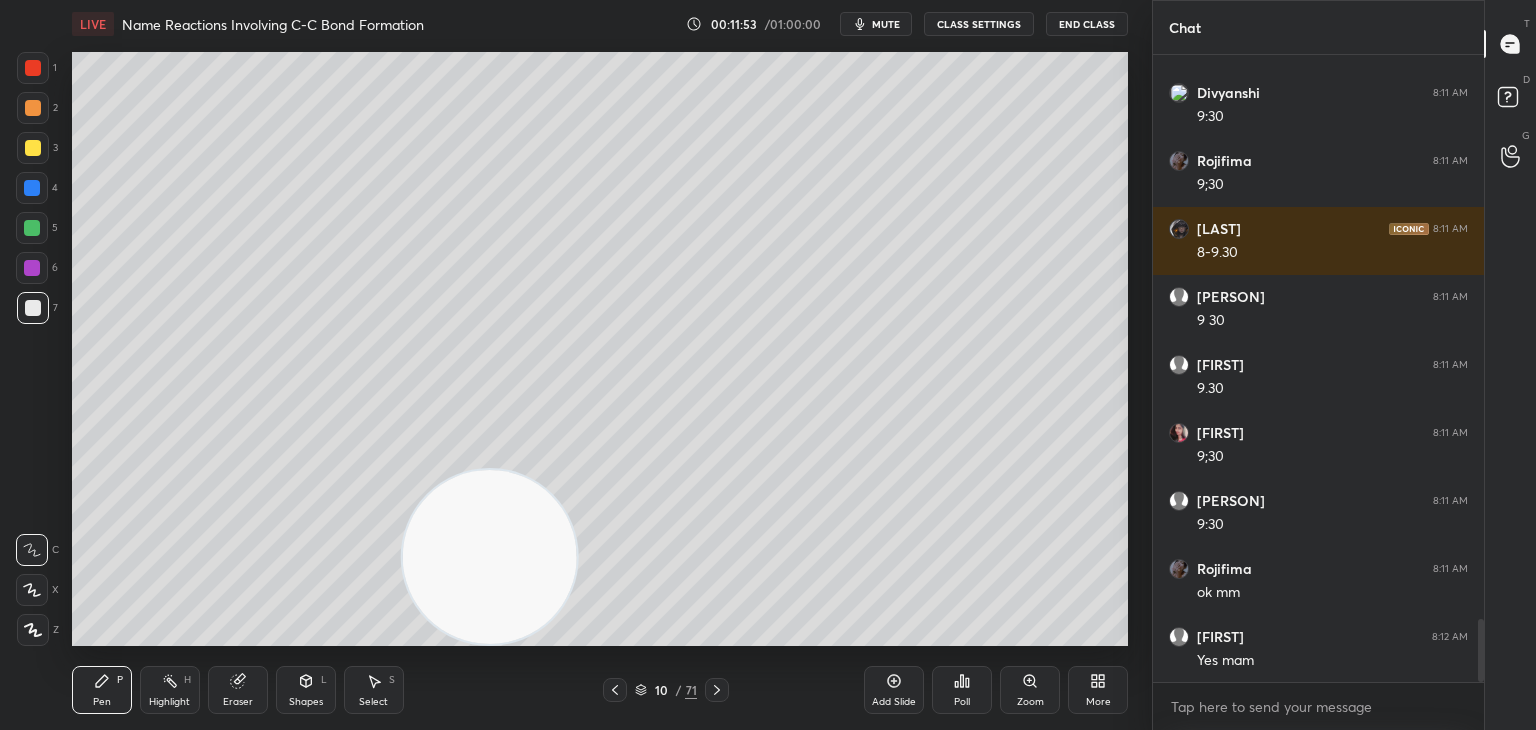 click 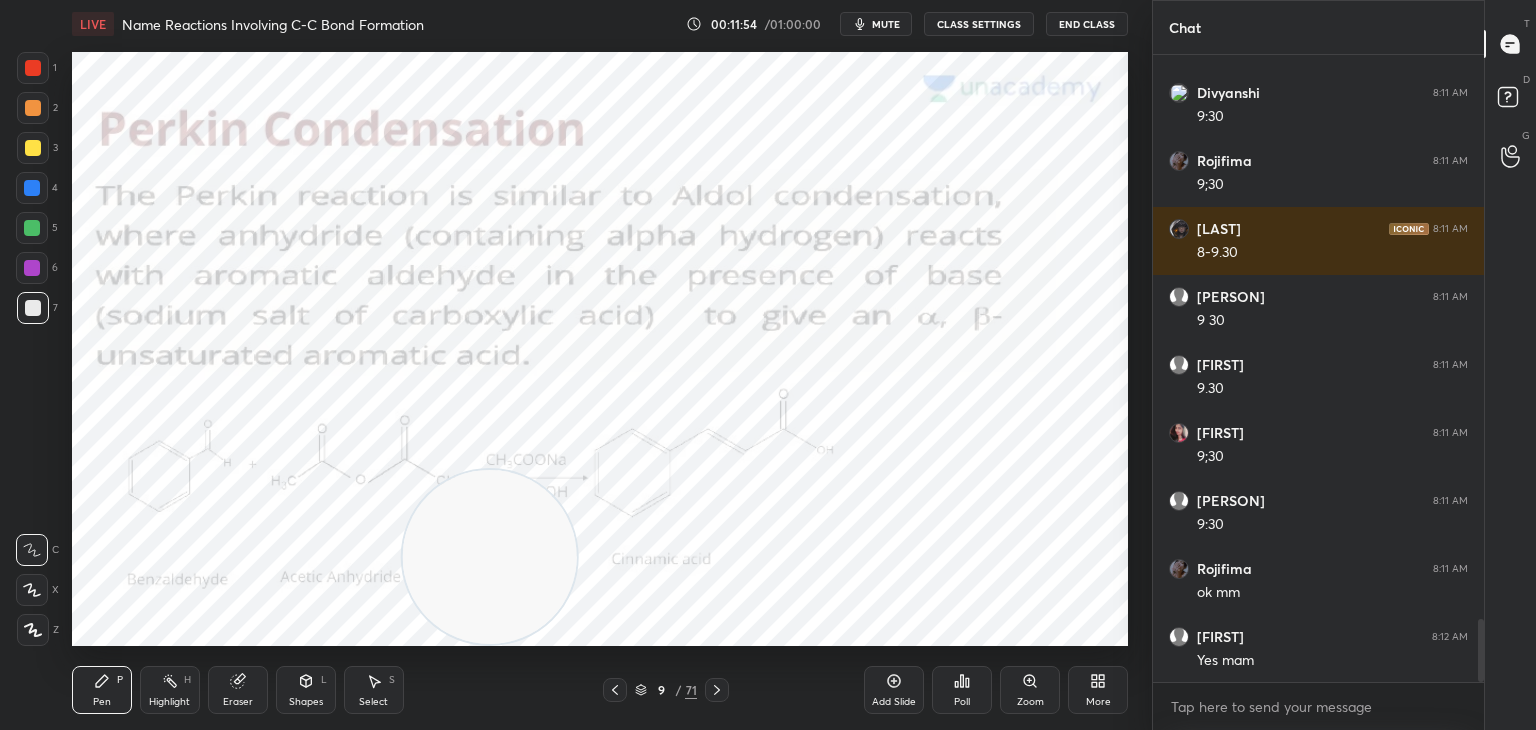 click 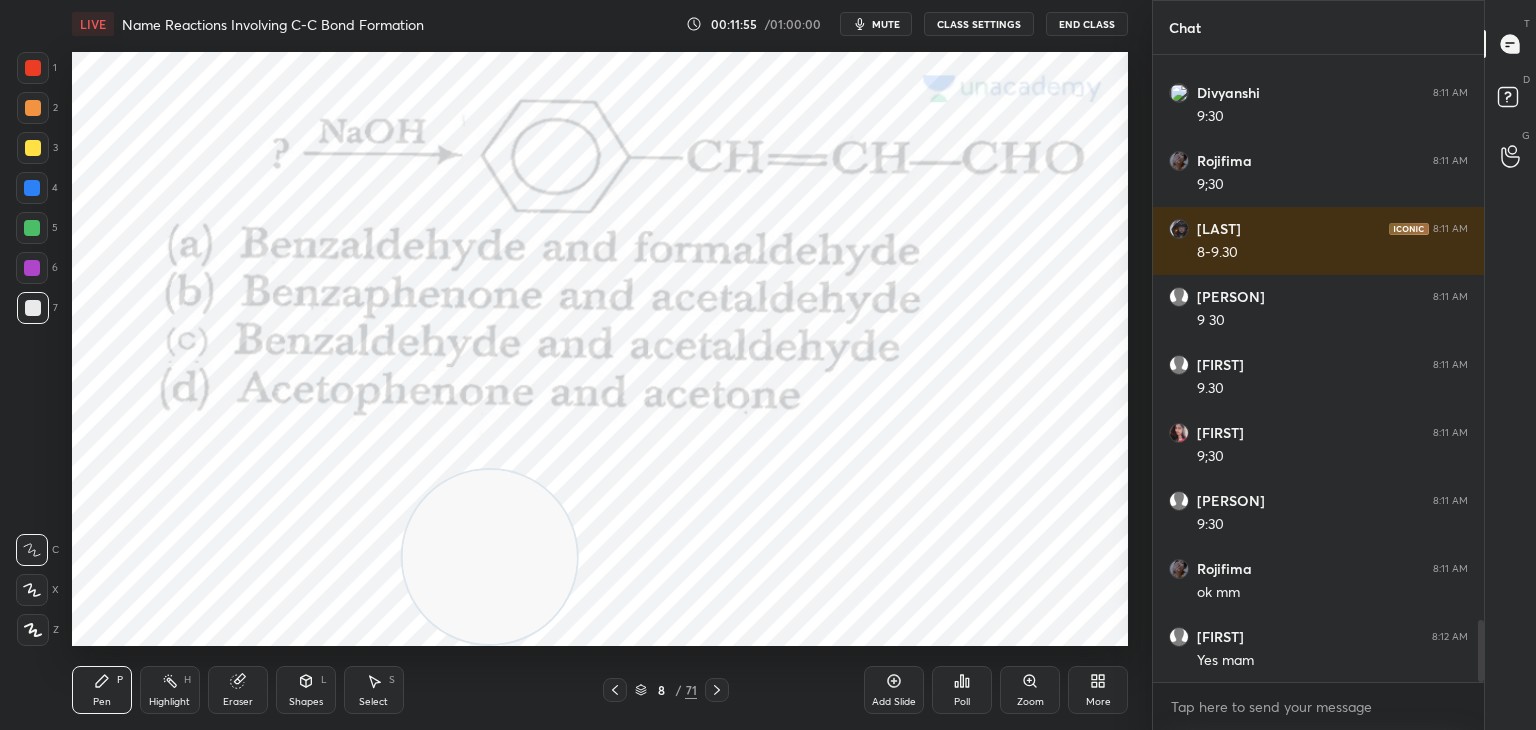 scroll, scrollTop: 5702, scrollLeft: 0, axis: vertical 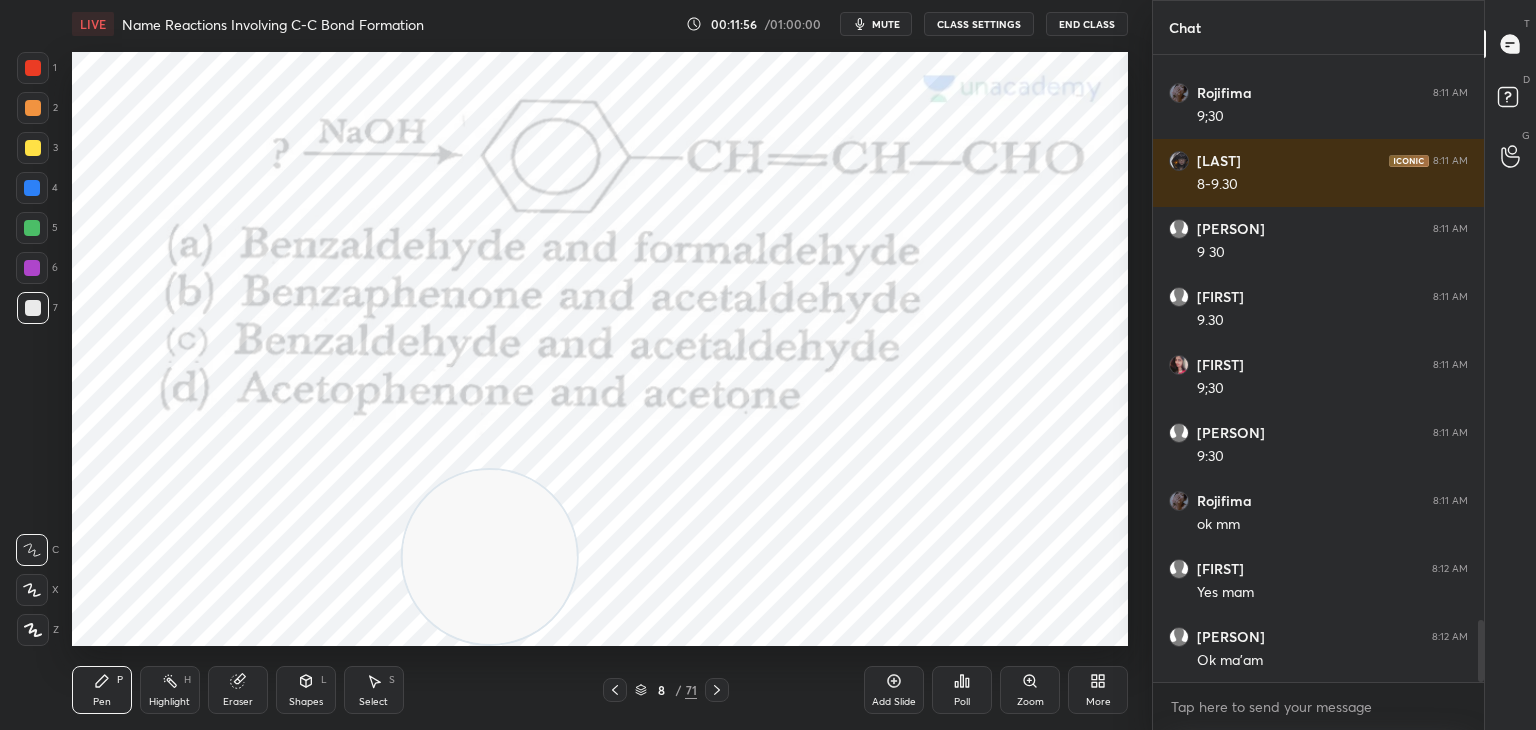 click 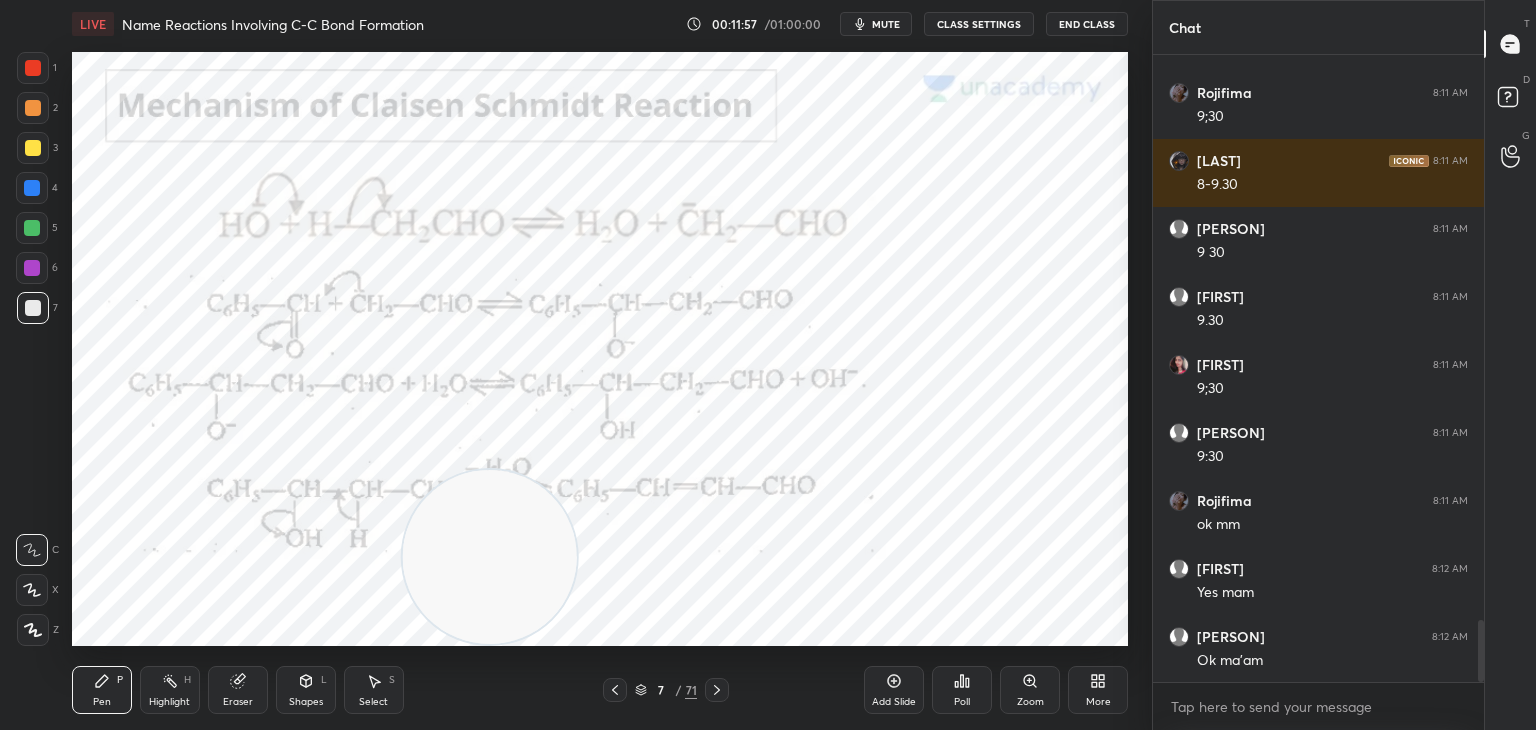 click 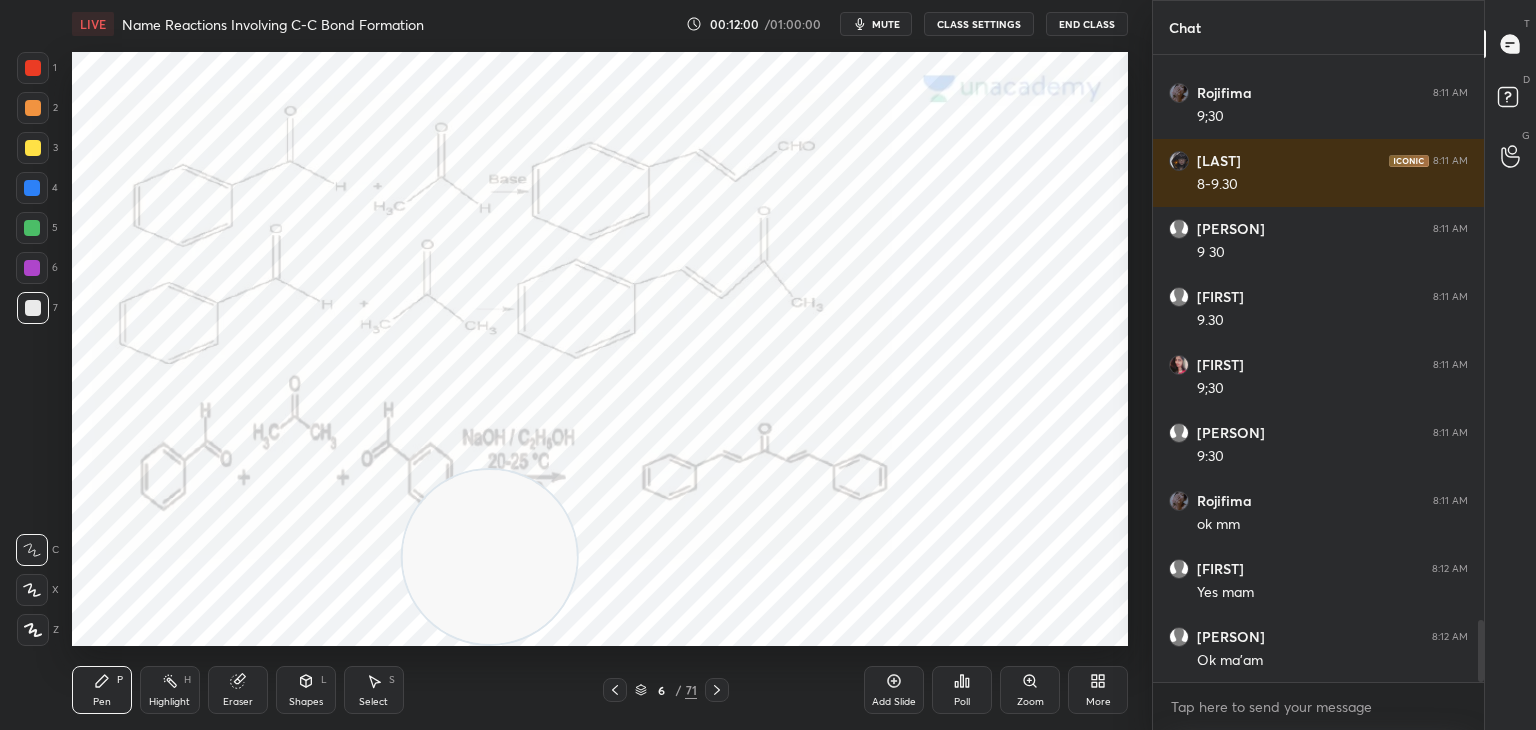 click at bounding box center [33, 68] 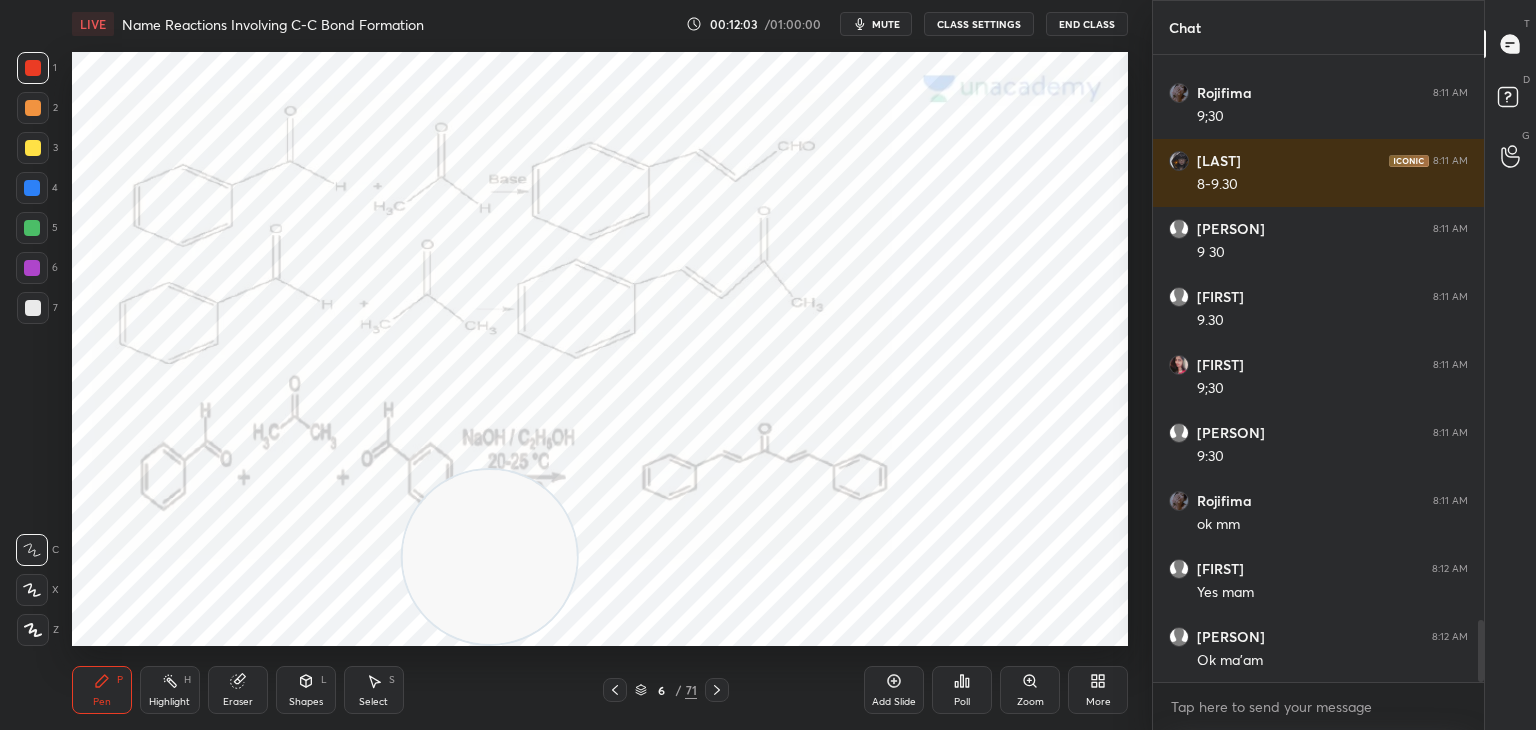 click 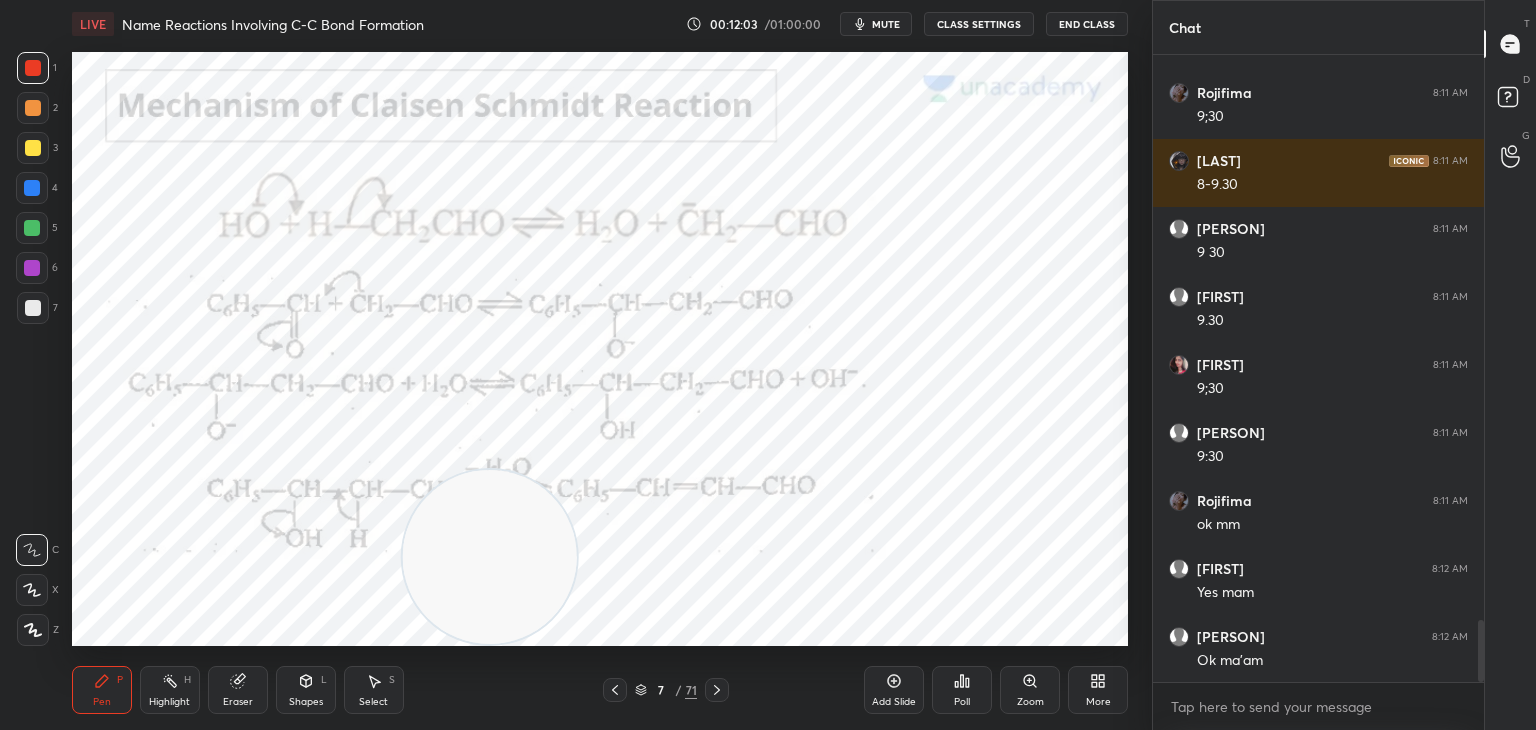 click 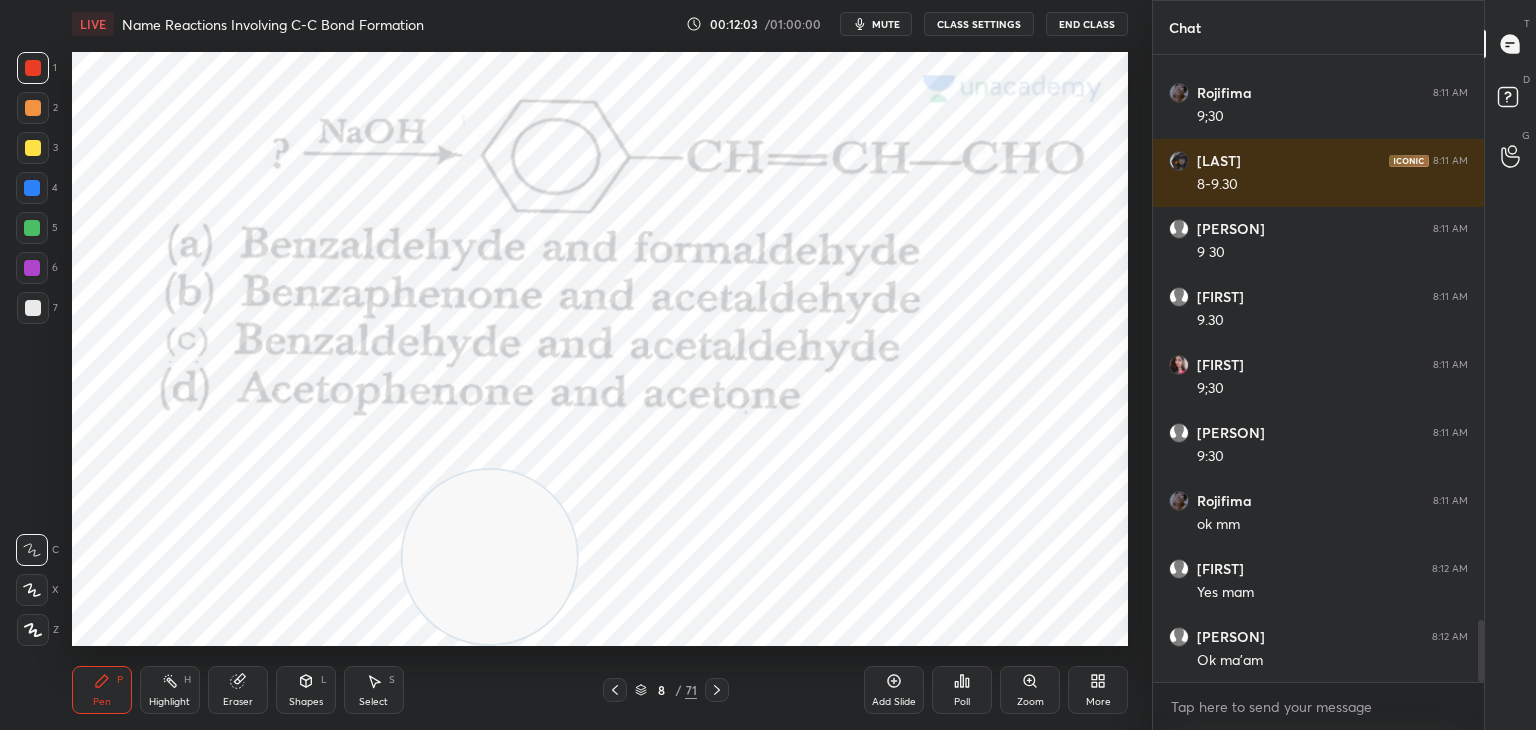 click 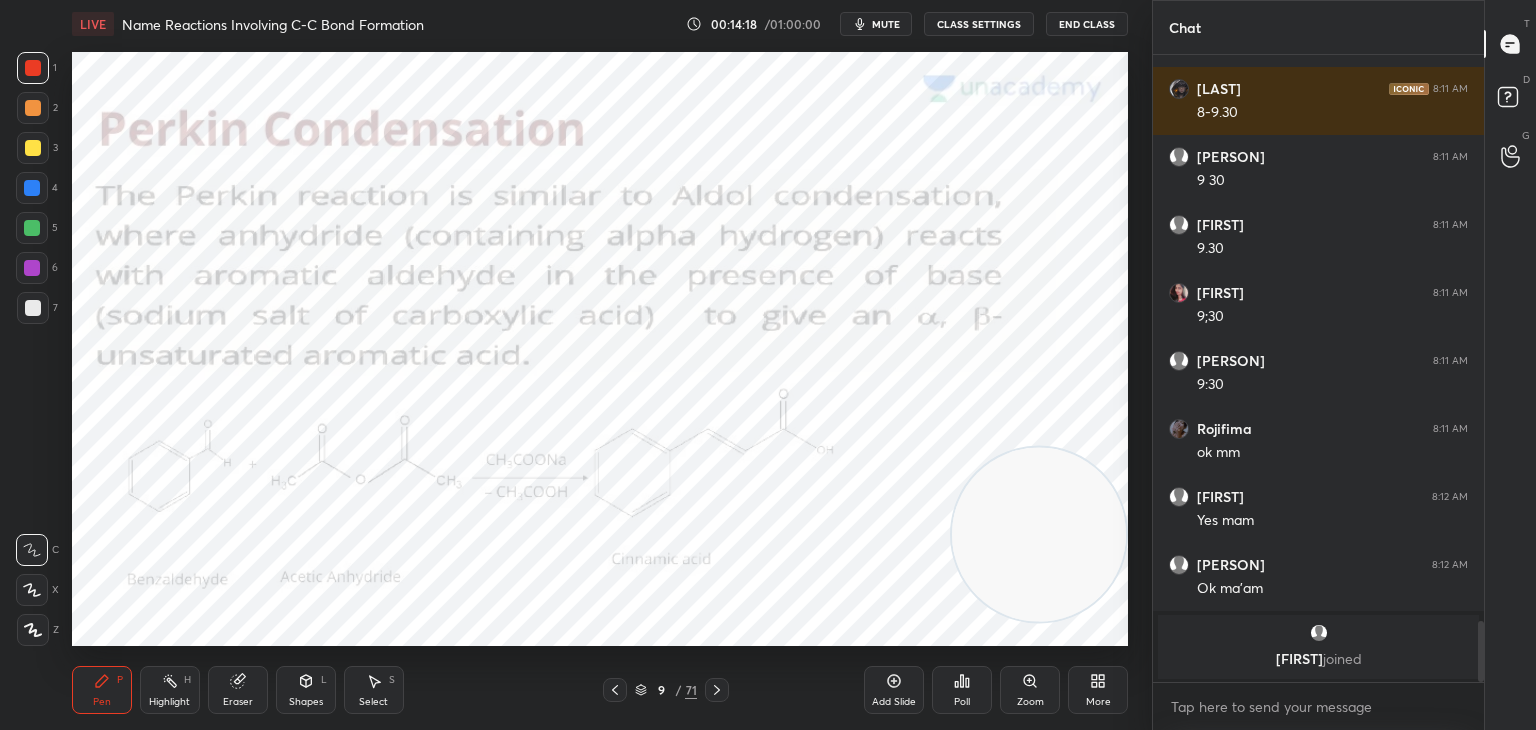 click 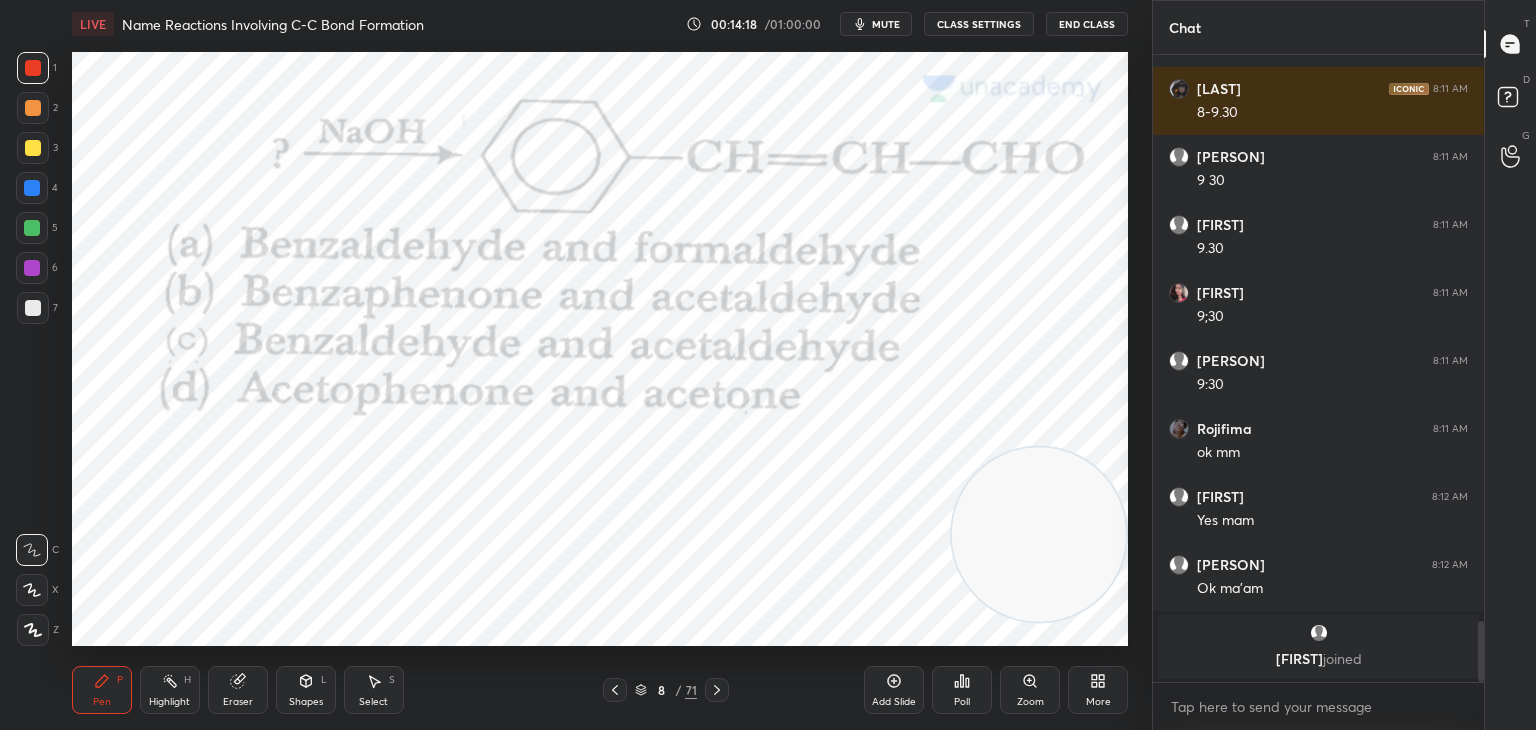 scroll, scrollTop: 4990, scrollLeft: 0, axis: vertical 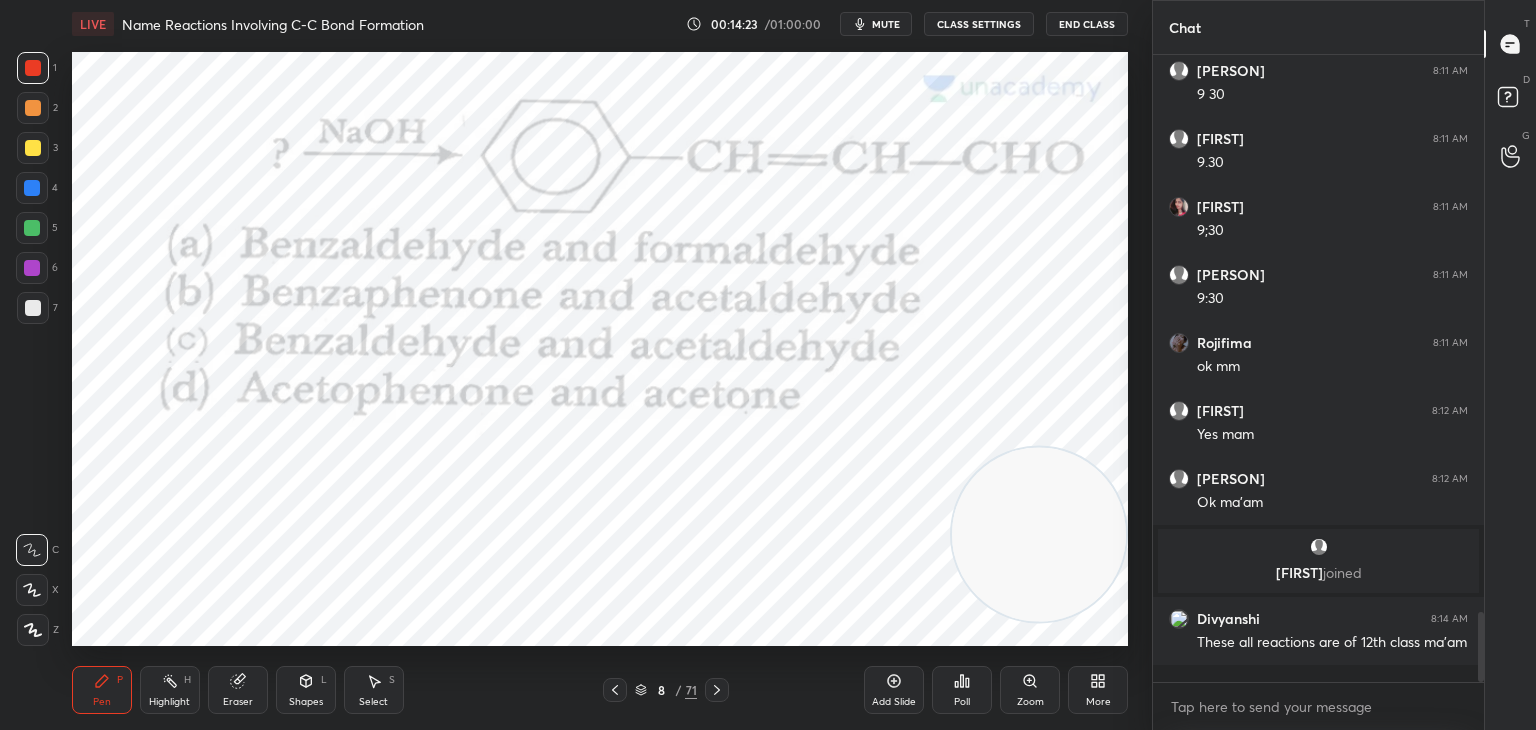click 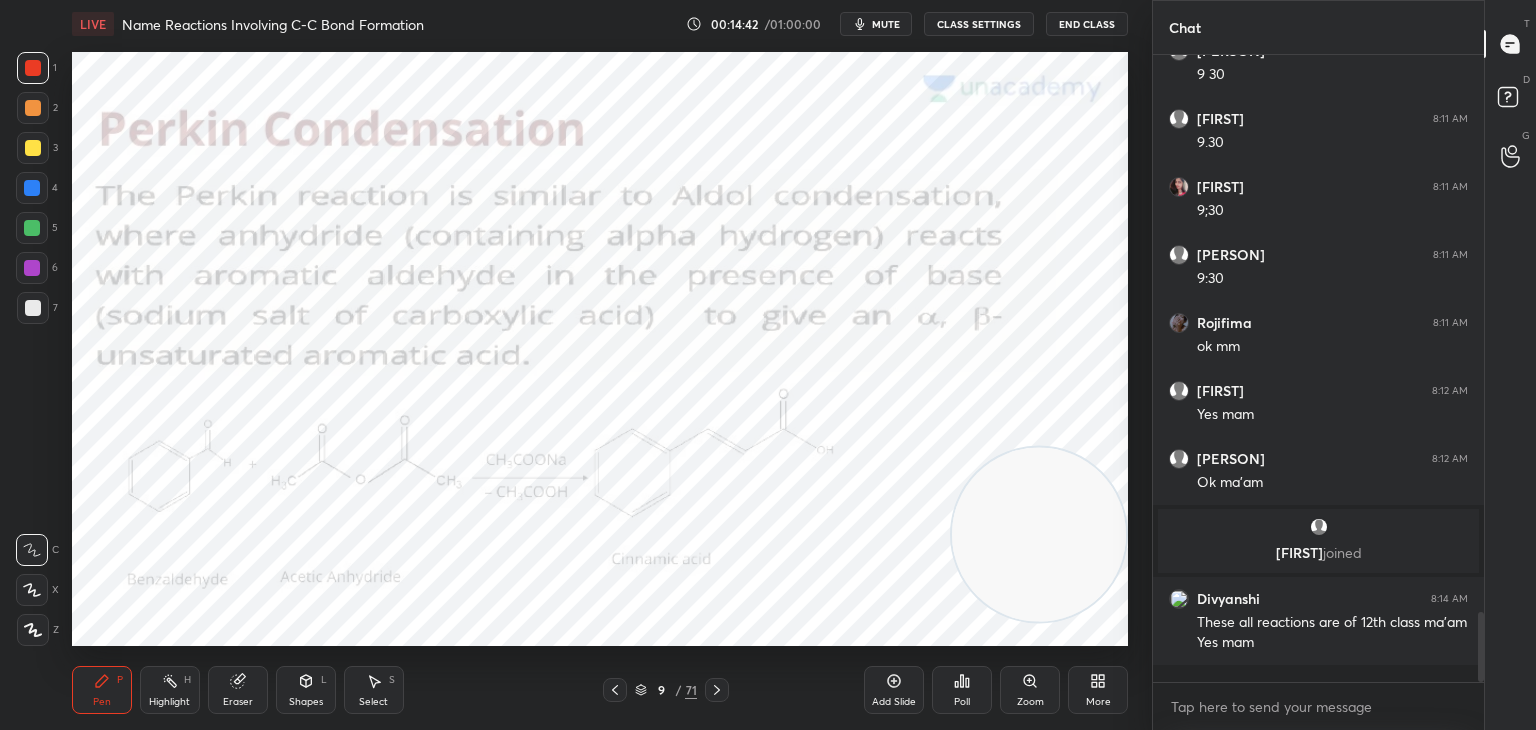 scroll, scrollTop: 5078, scrollLeft: 0, axis: vertical 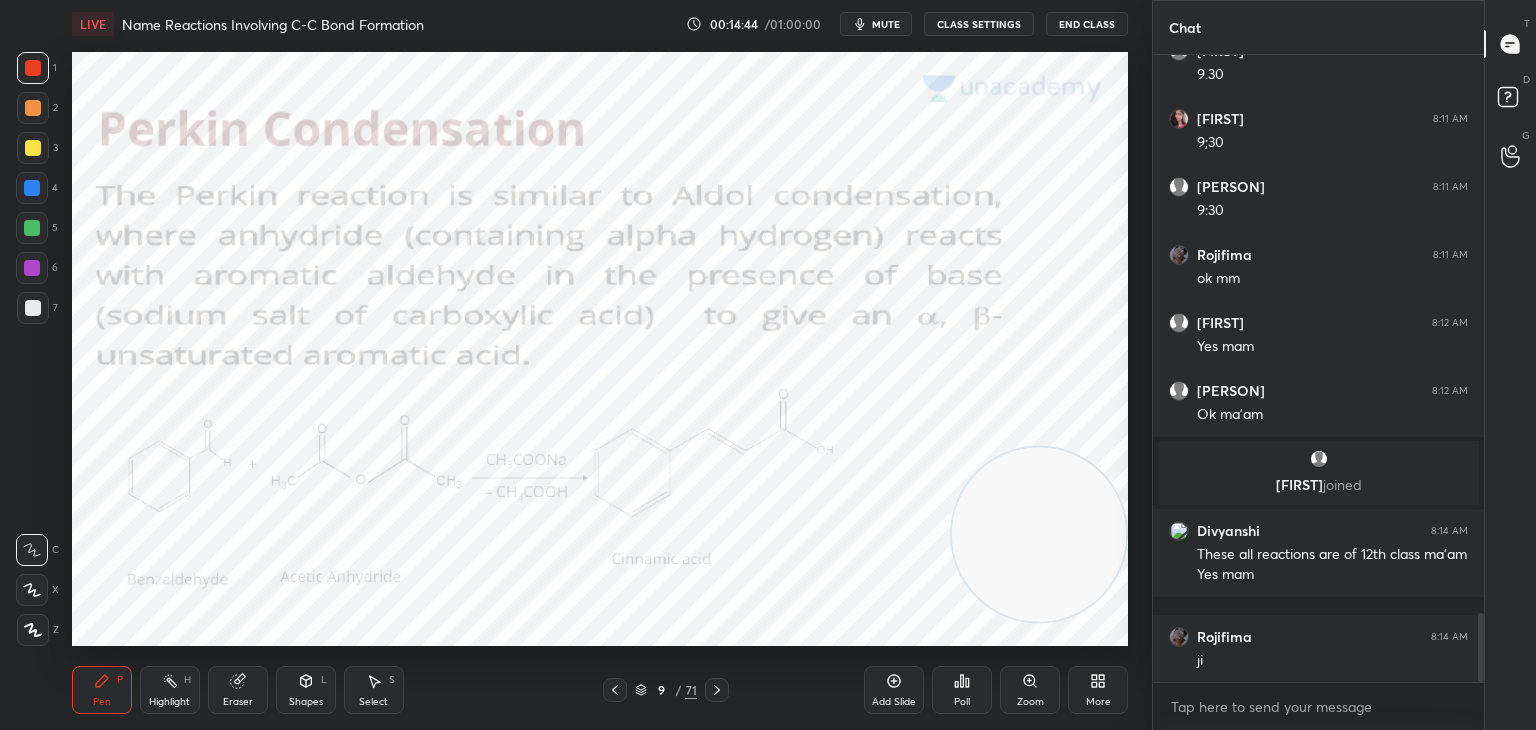 click 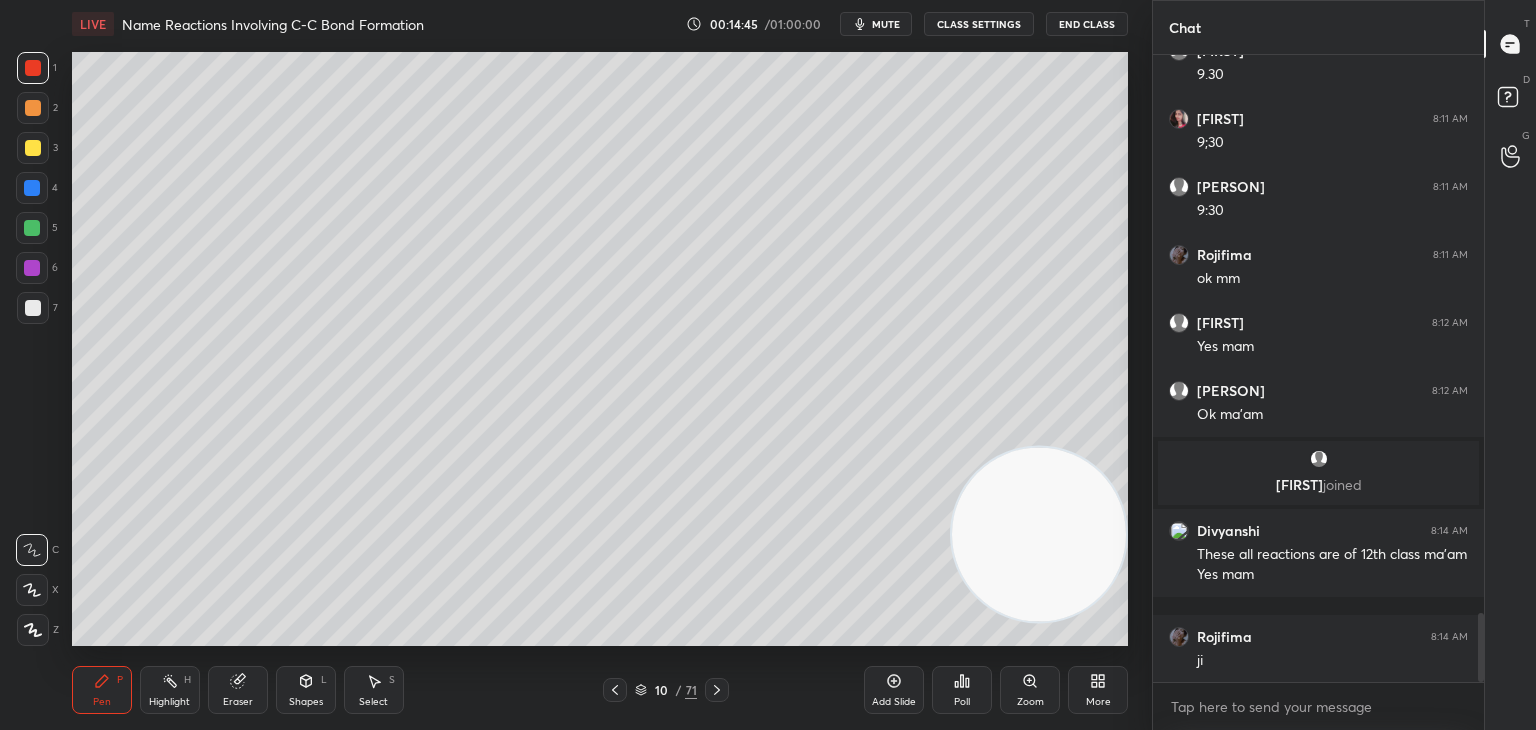 click 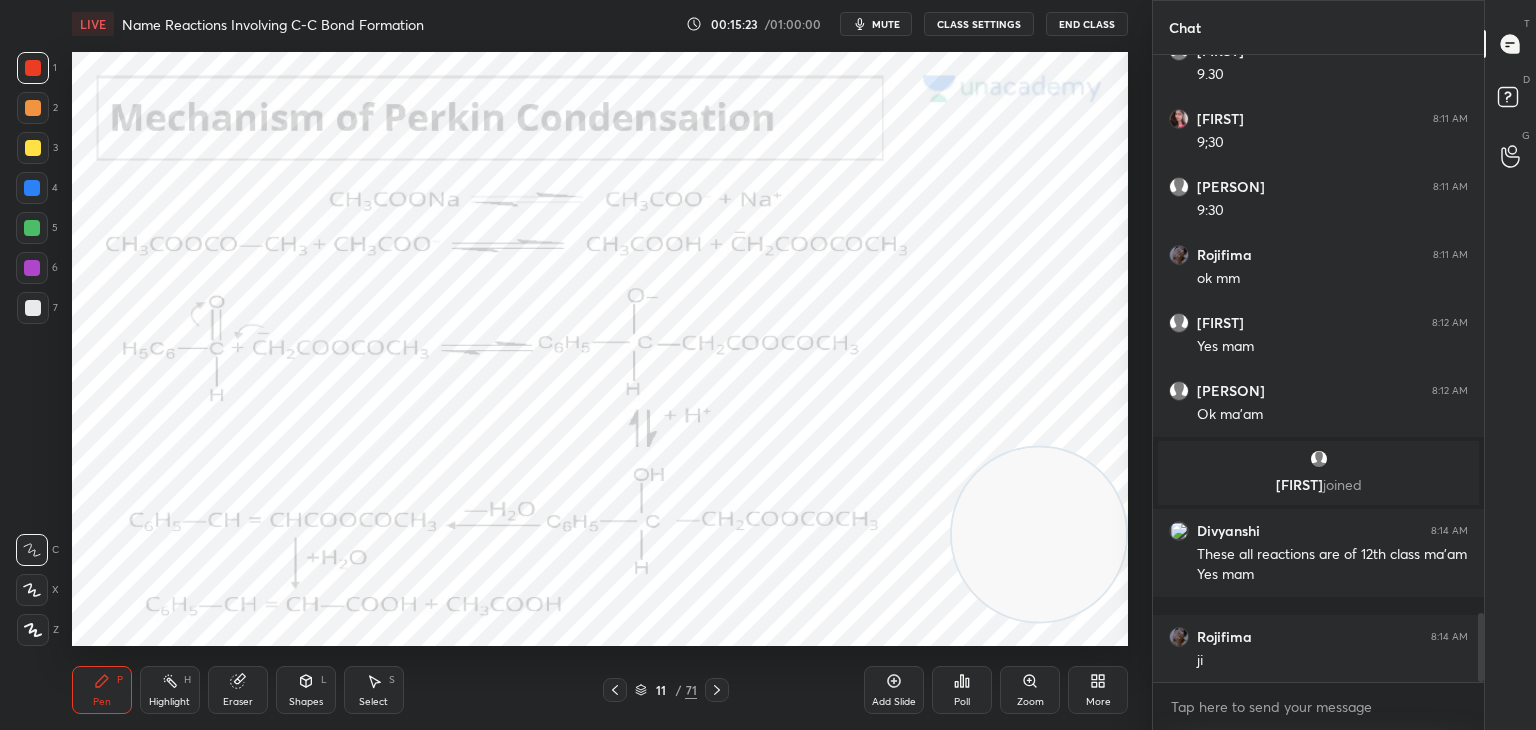 click 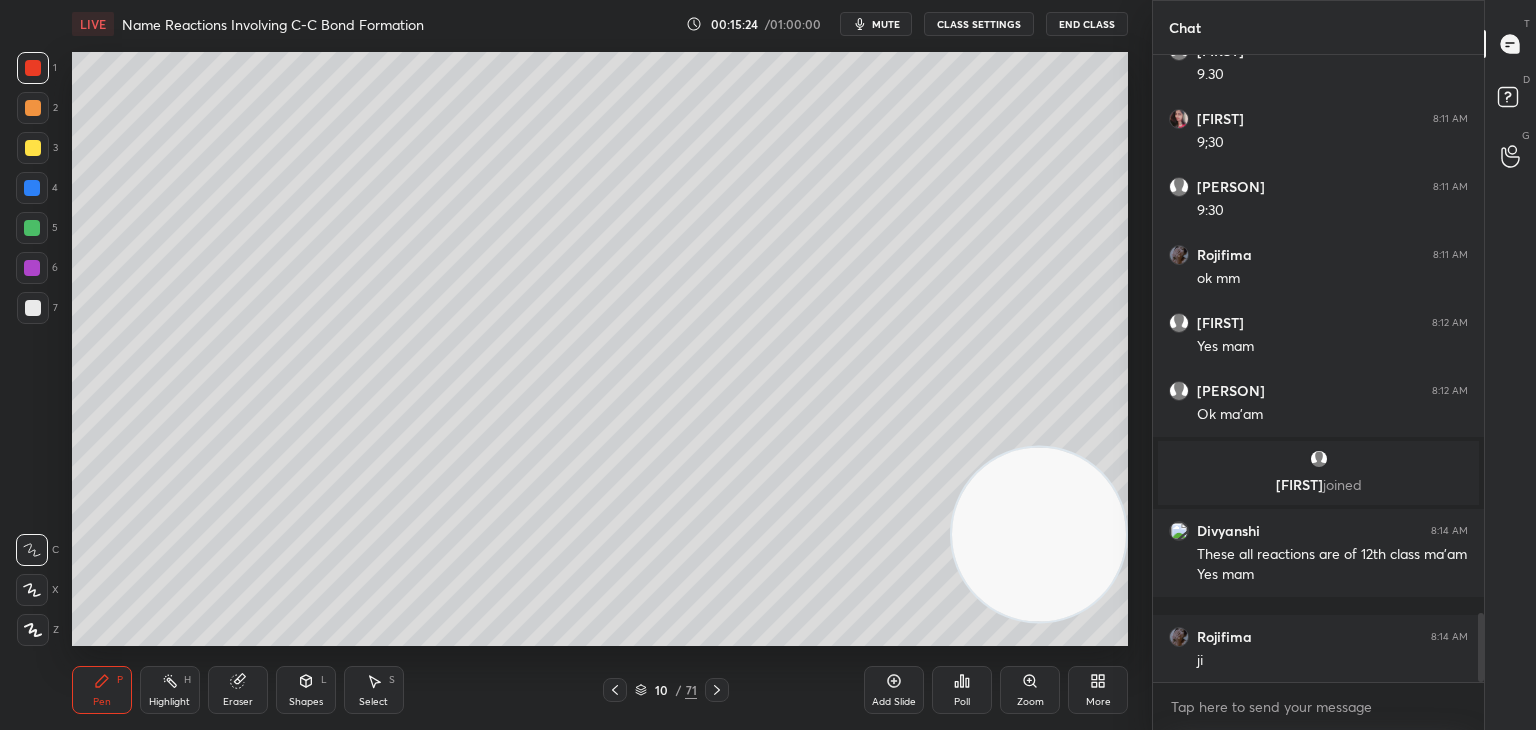 click 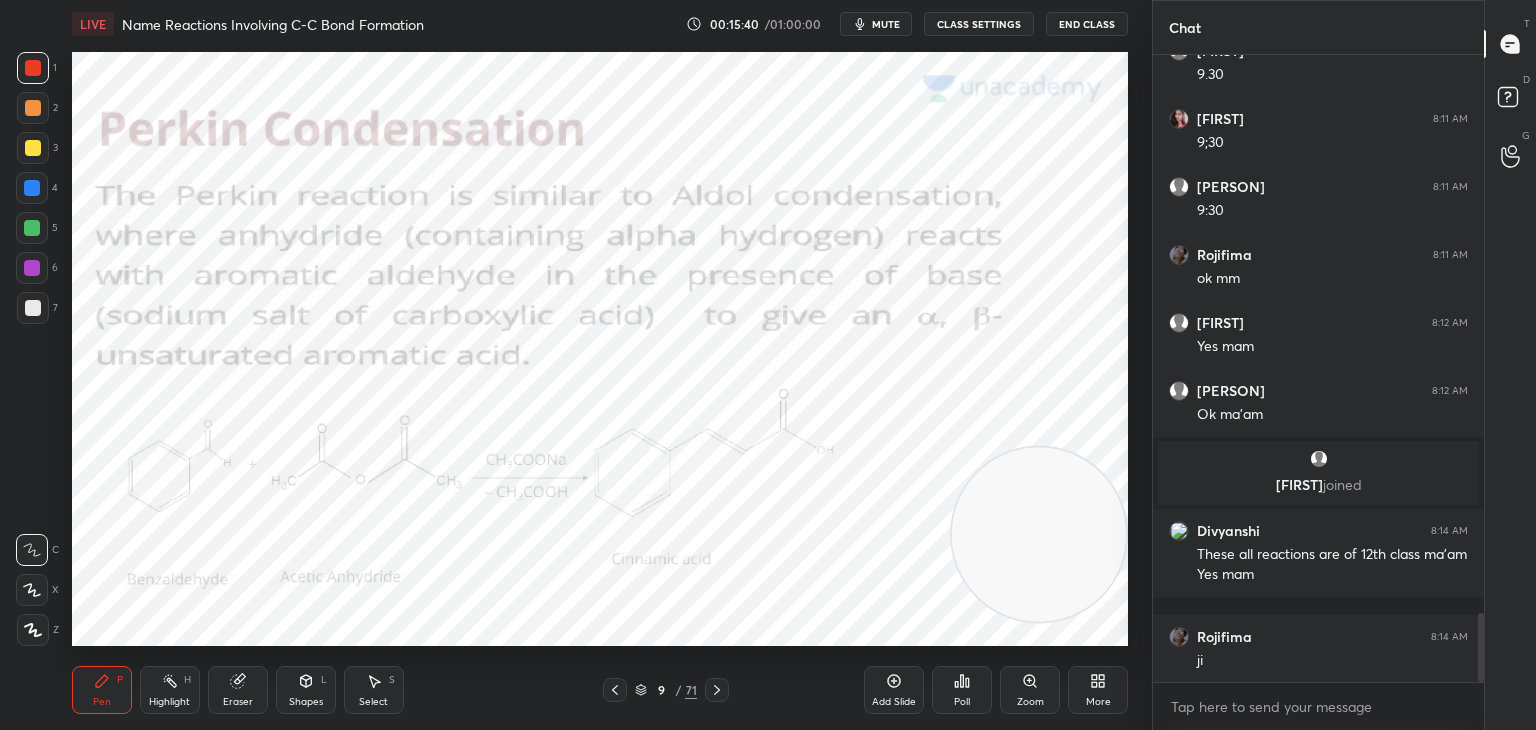 click 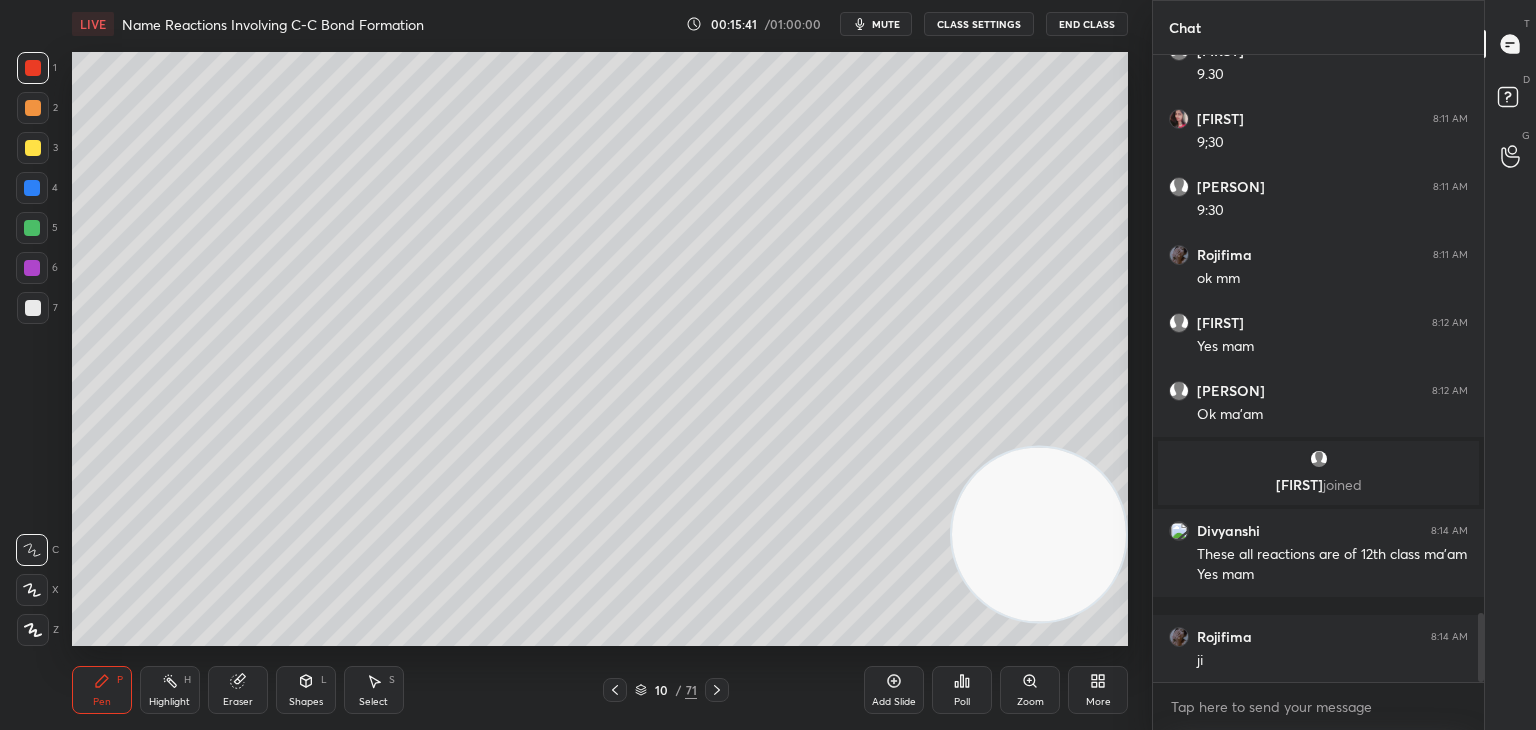 click 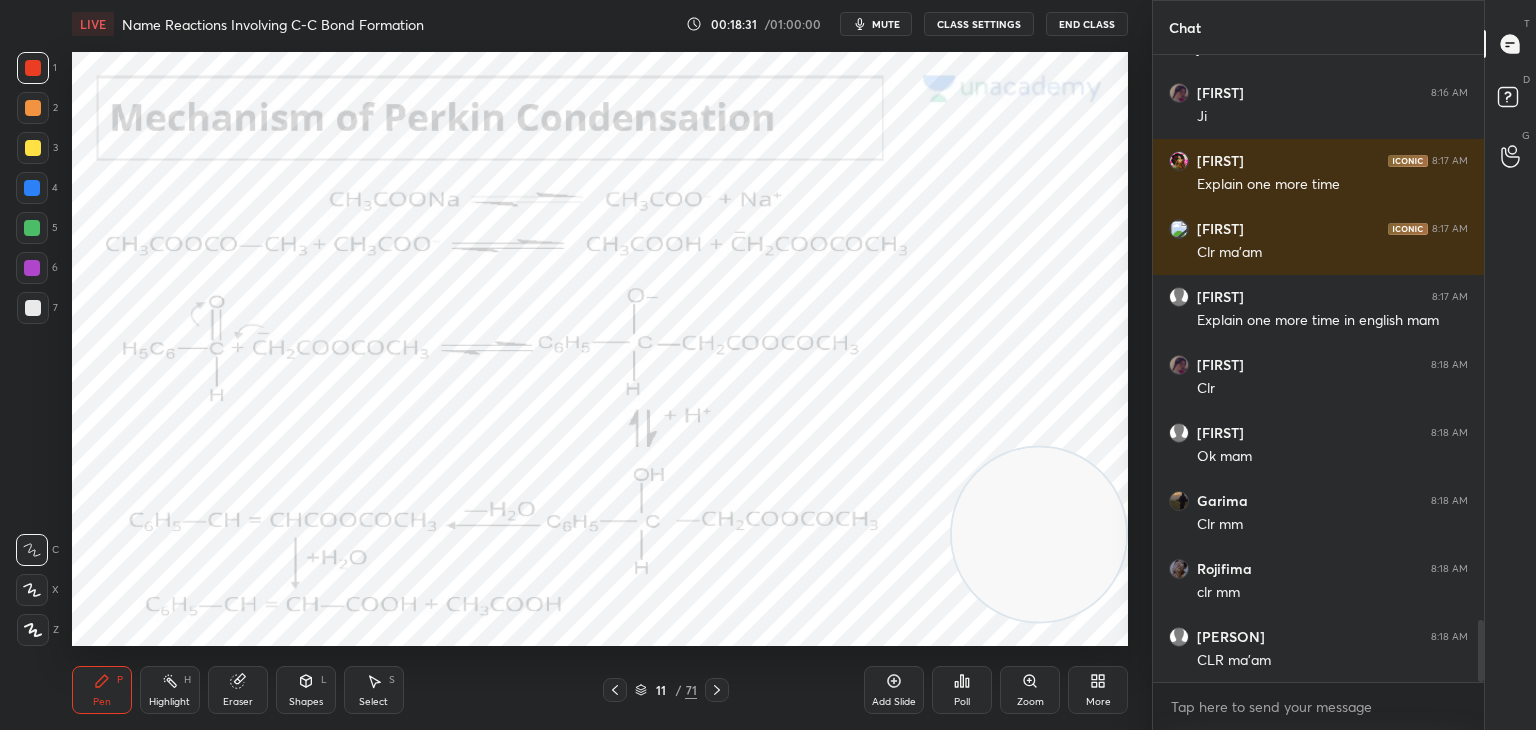 scroll, scrollTop: 5758, scrollLeft: 0, axis: vertical 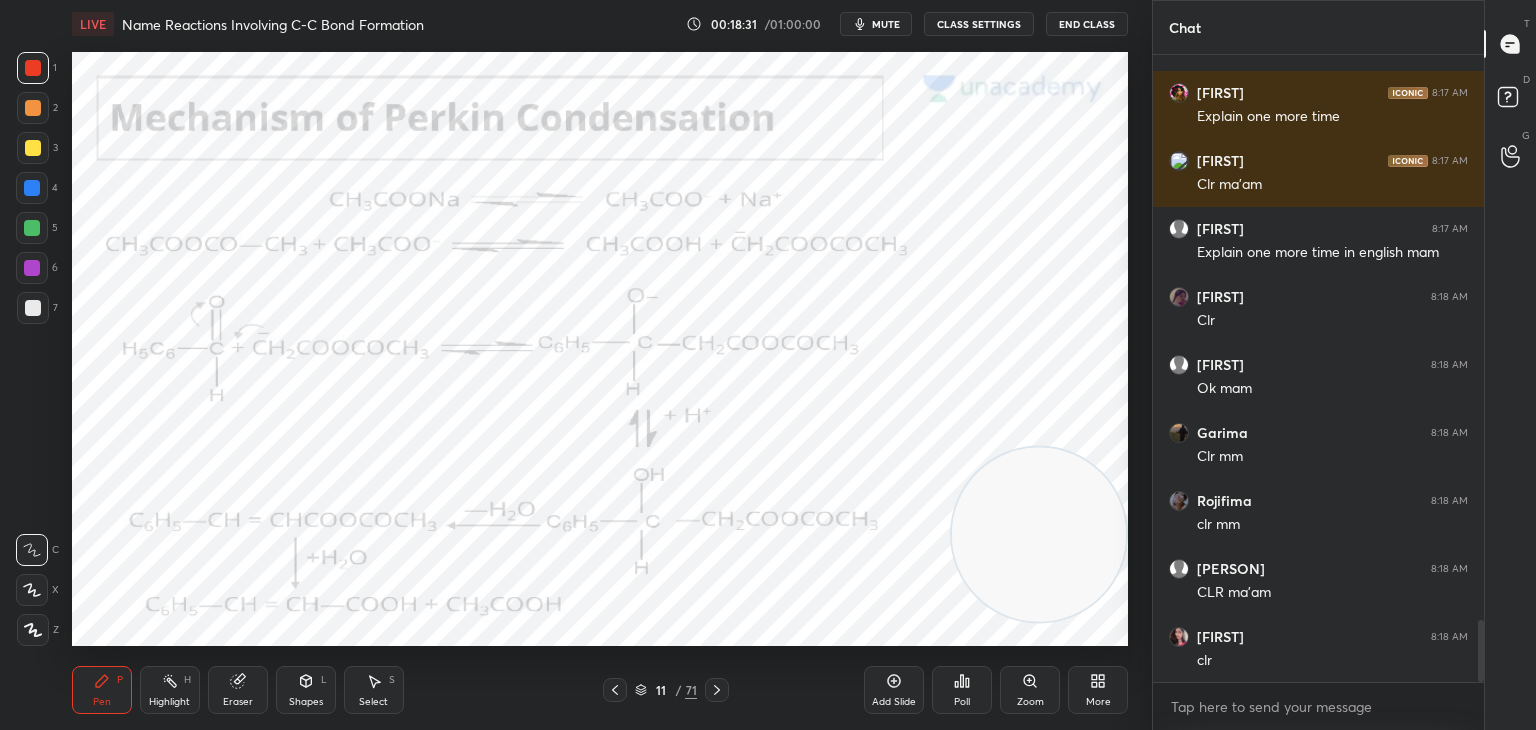 click 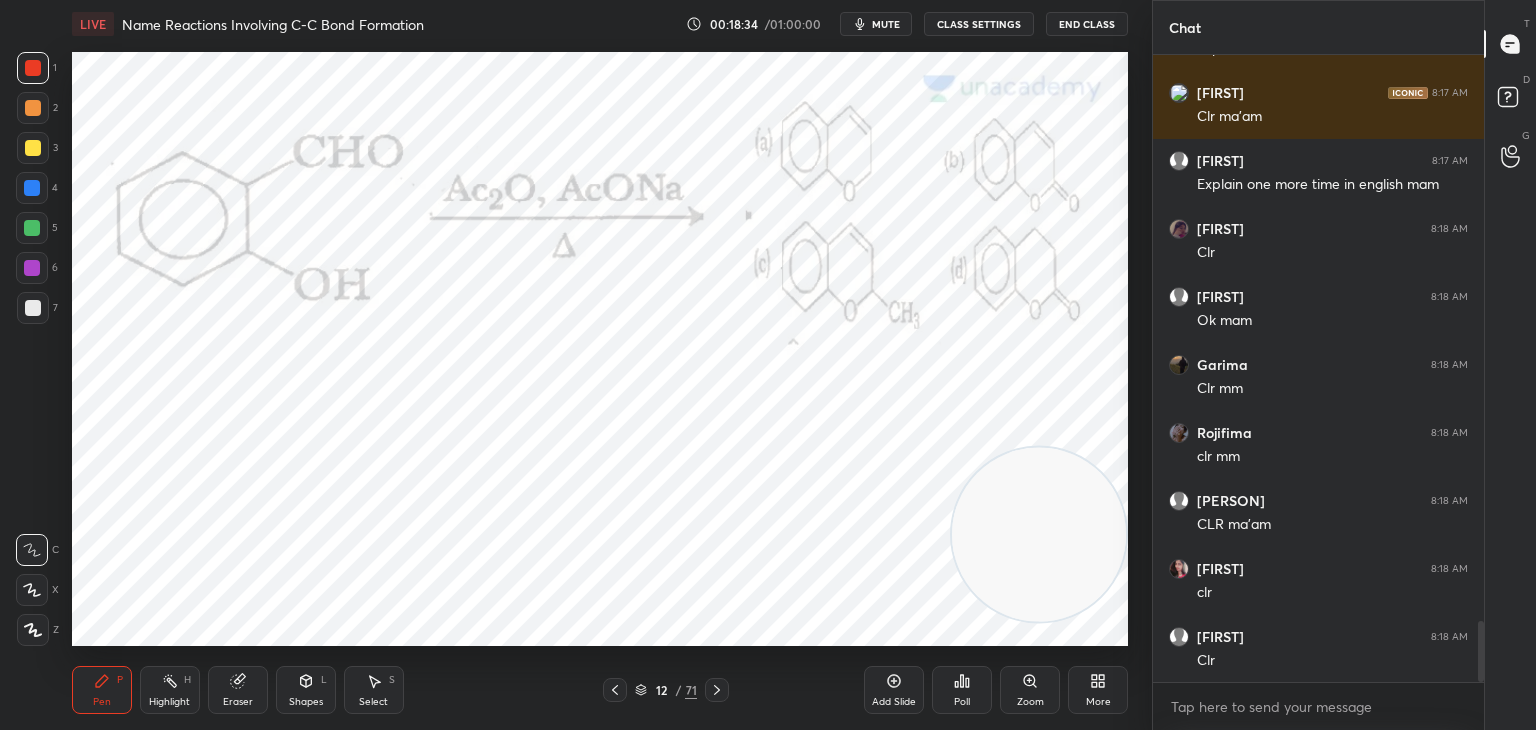 scroll, scrollTop: 5894, scrollLeft: 0, axis: vertical 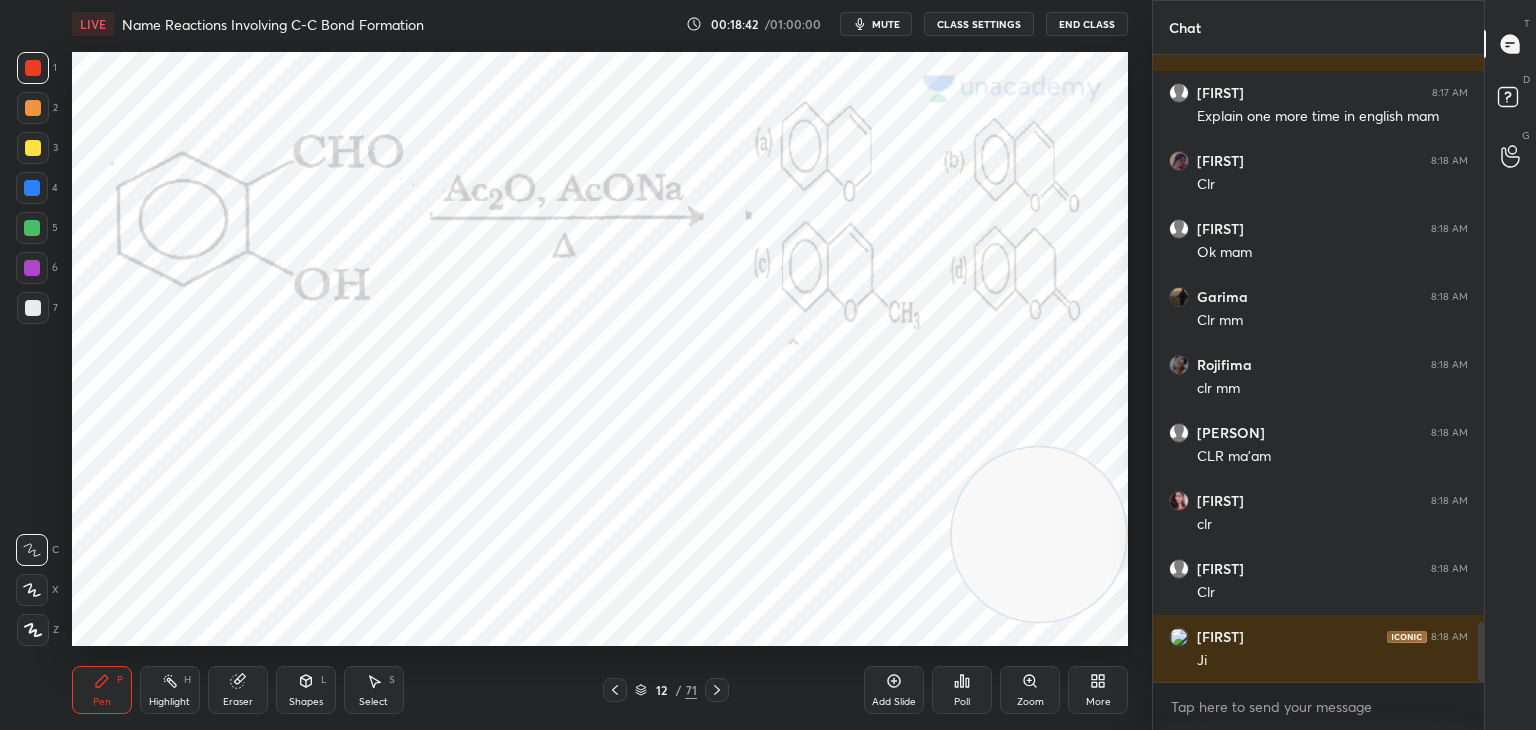 click on "Poll" at bounding box center [962, 690] 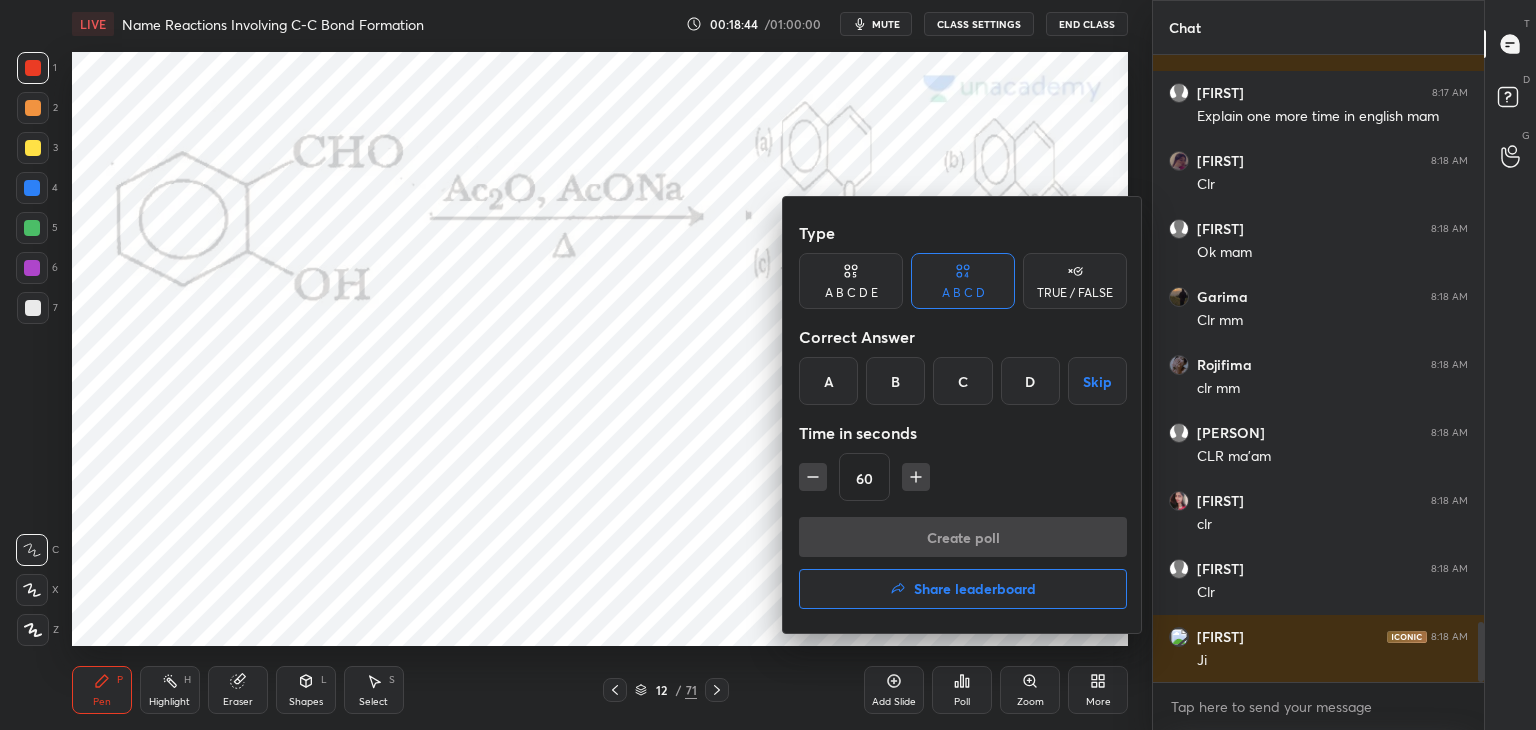 click on "B" at bounding box center (895, 381) 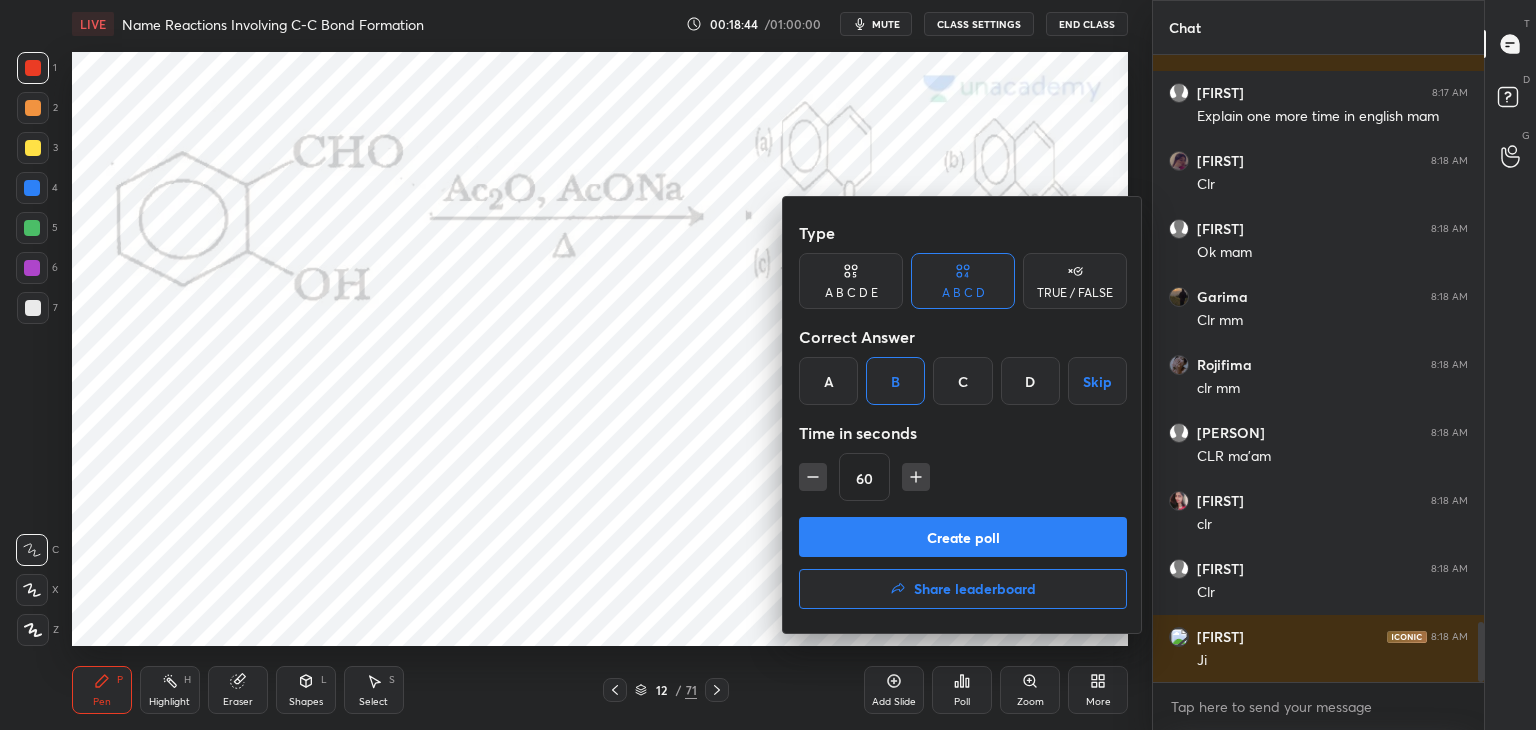 click 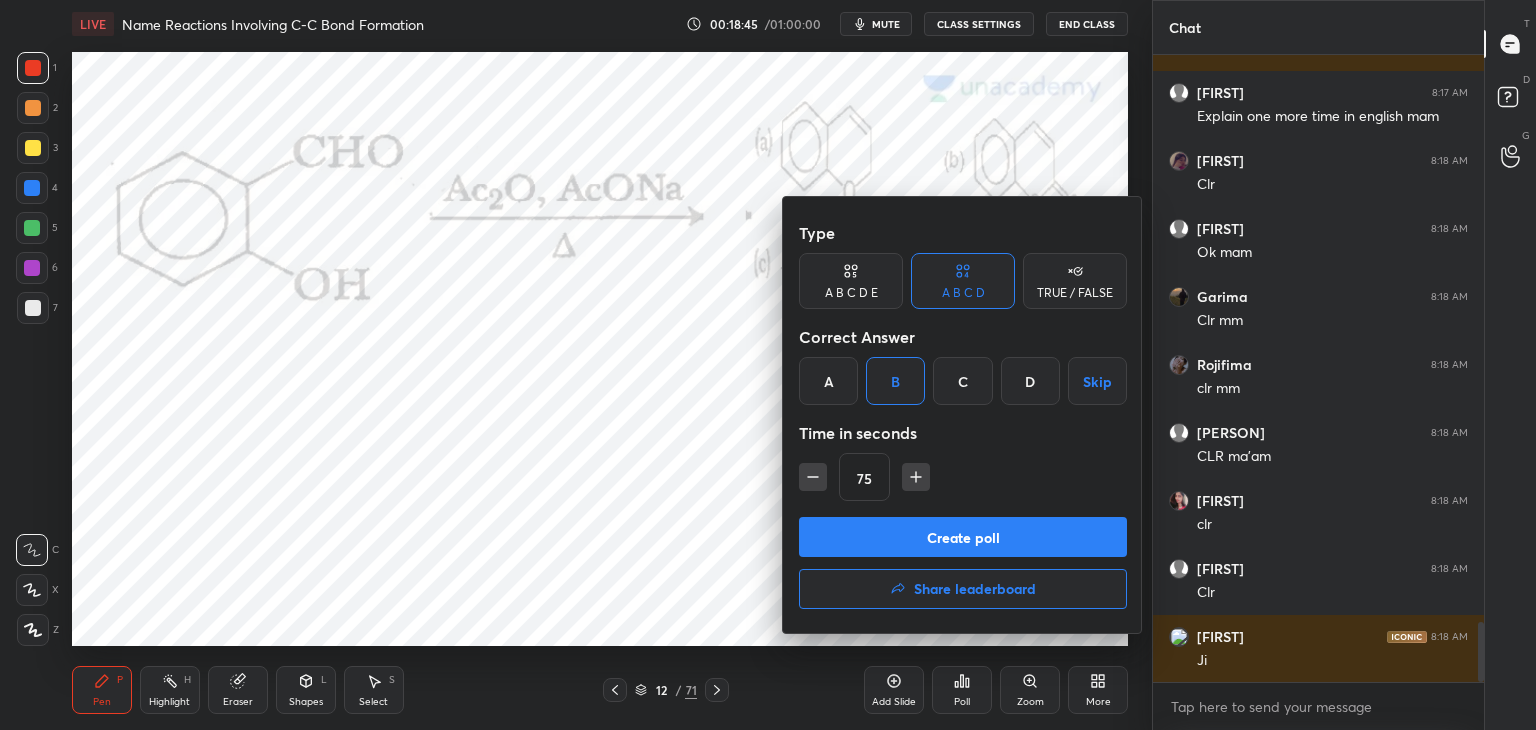 click on "Create poll" at bounding box center (963, 537) 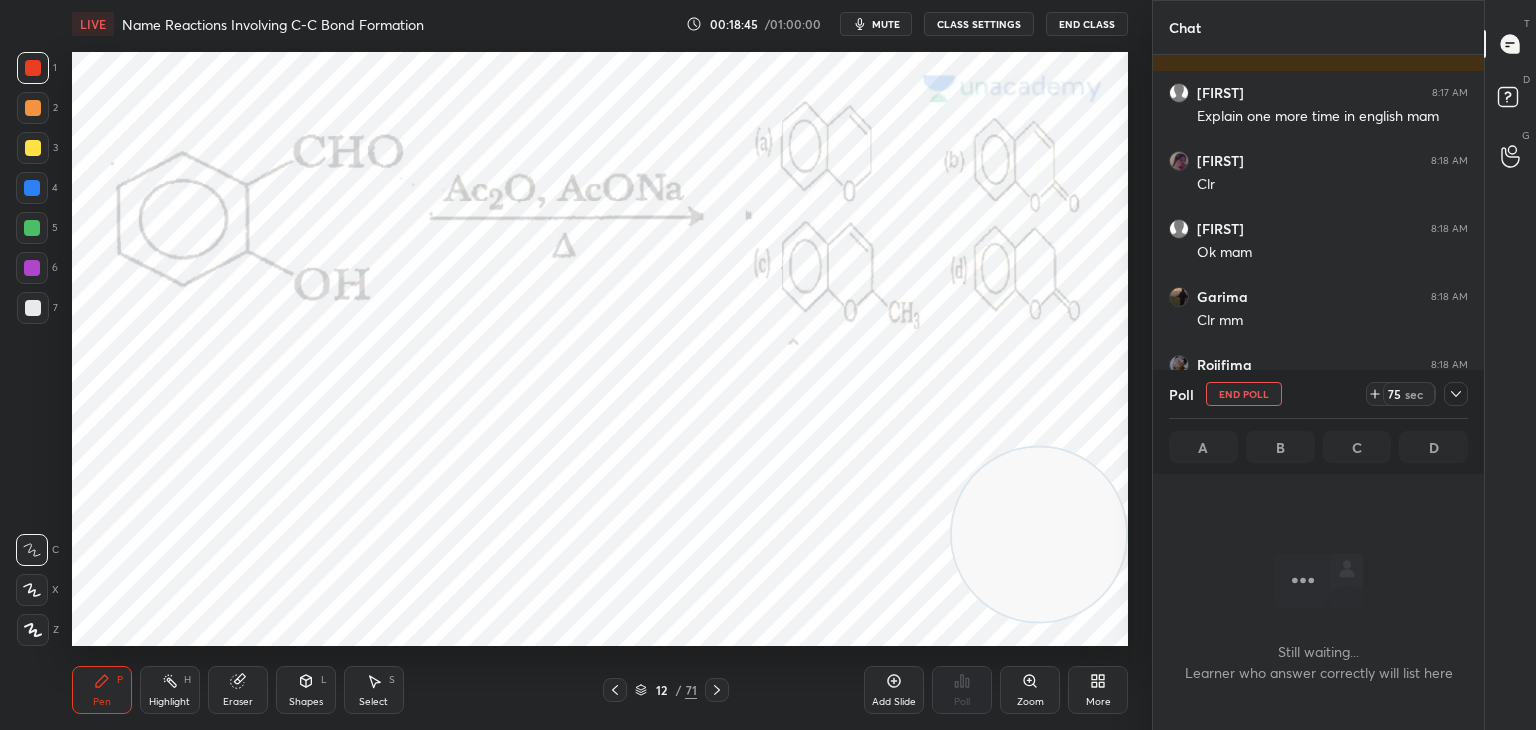 scroll, scrollTop: 517, scrollLeft: 325, axis: both 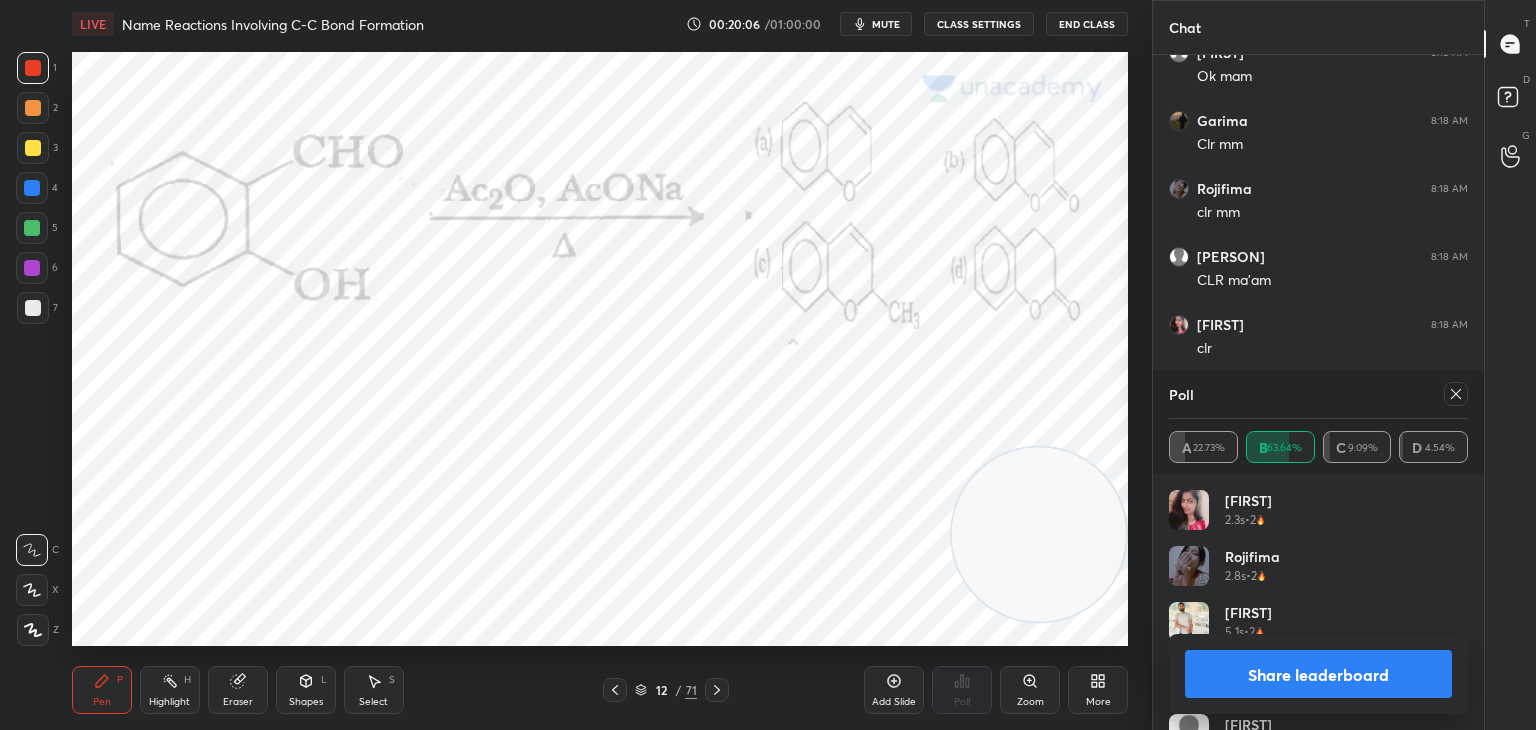 click on "Share leaderboard" at bounding box center (1318, 674) 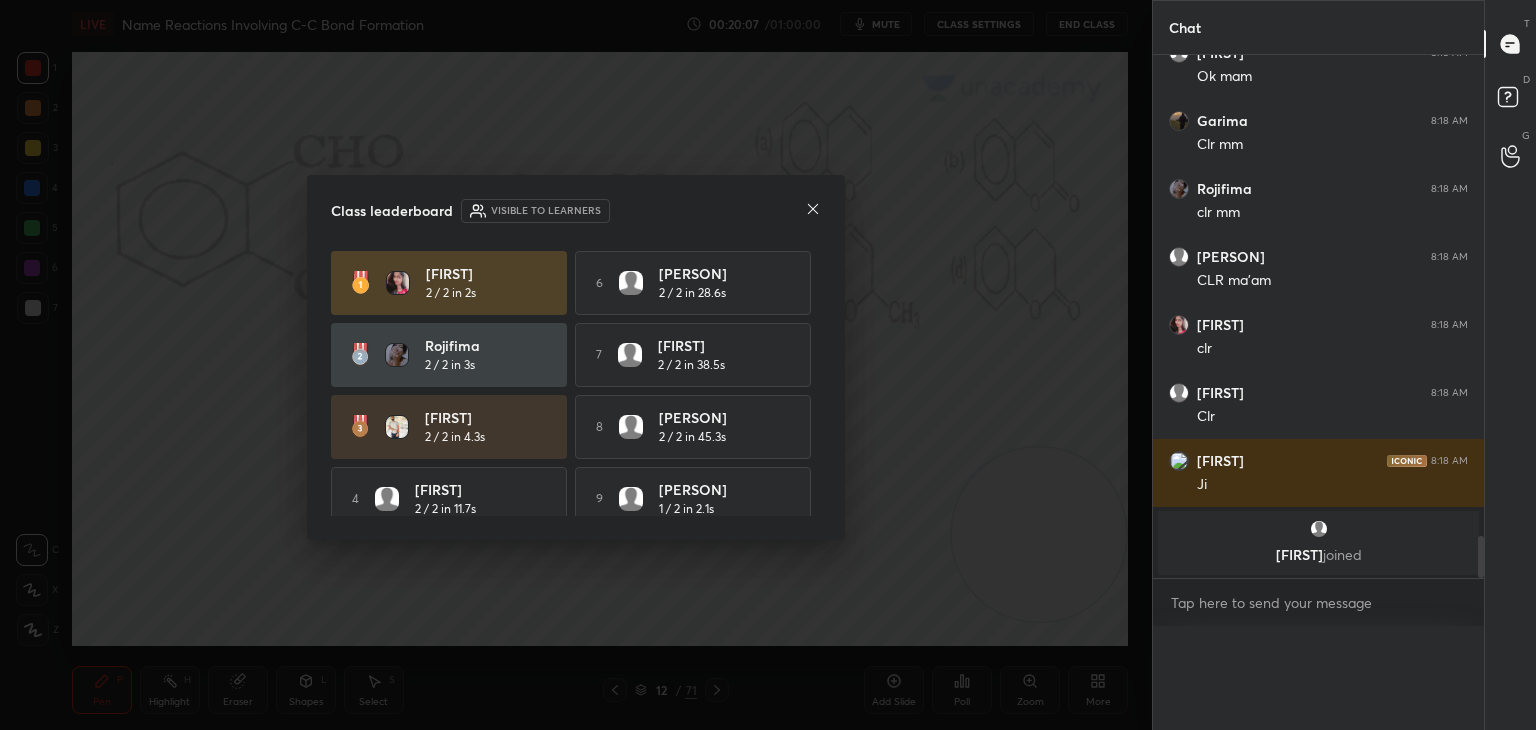scroll, scrollTop: 0, scrollLeft: 6, axis: horizontal 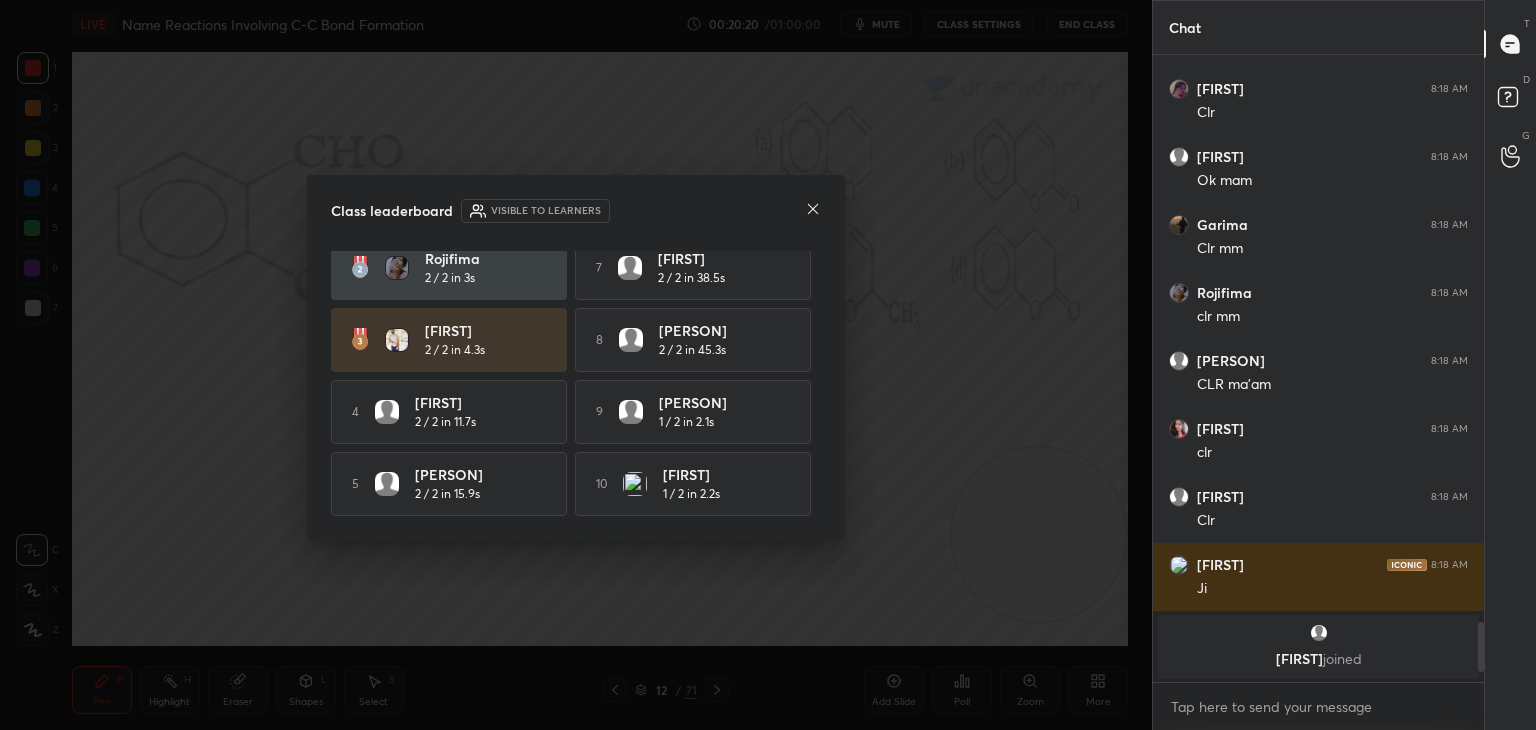 click 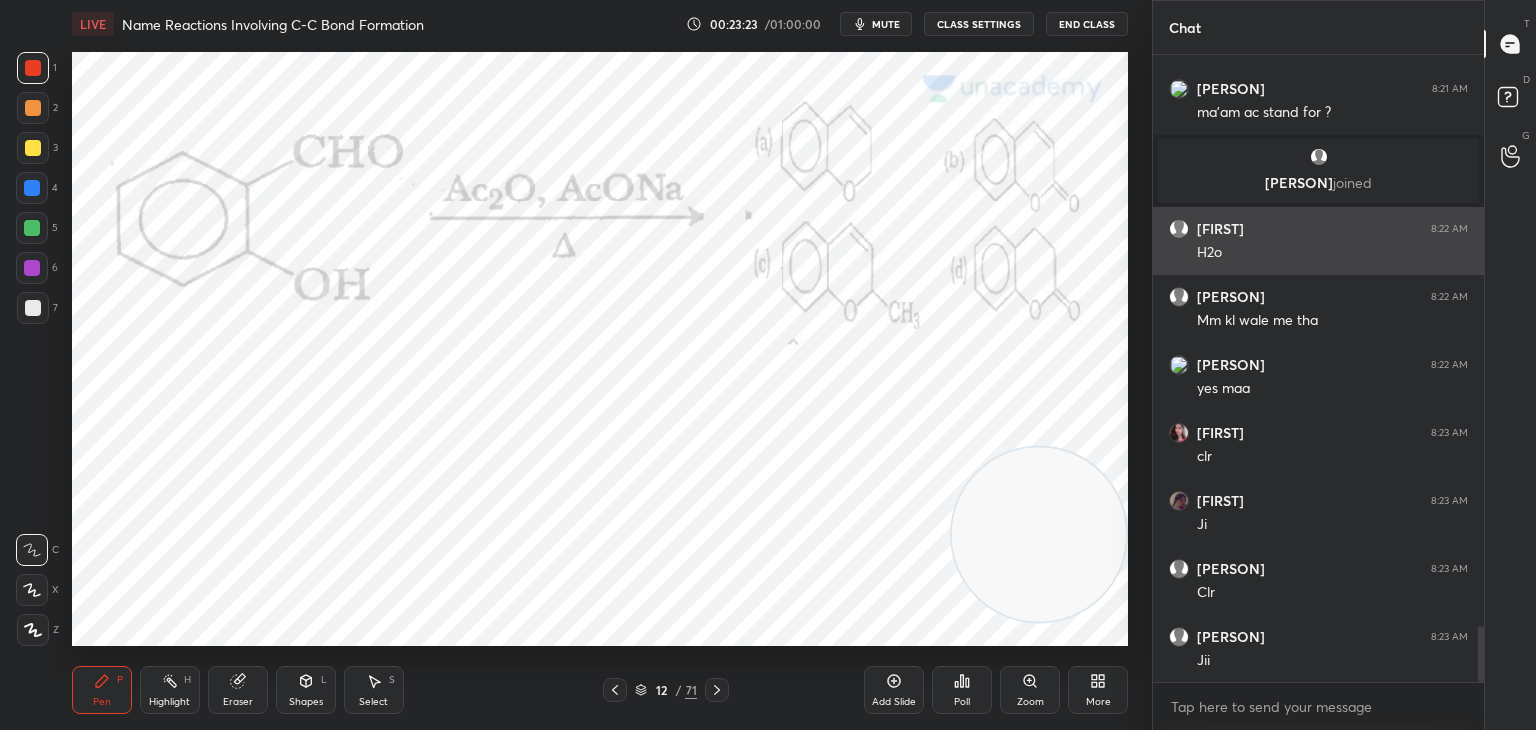 scroll, scrollTop: 6412, scrollLeft: 0, axis: vertical 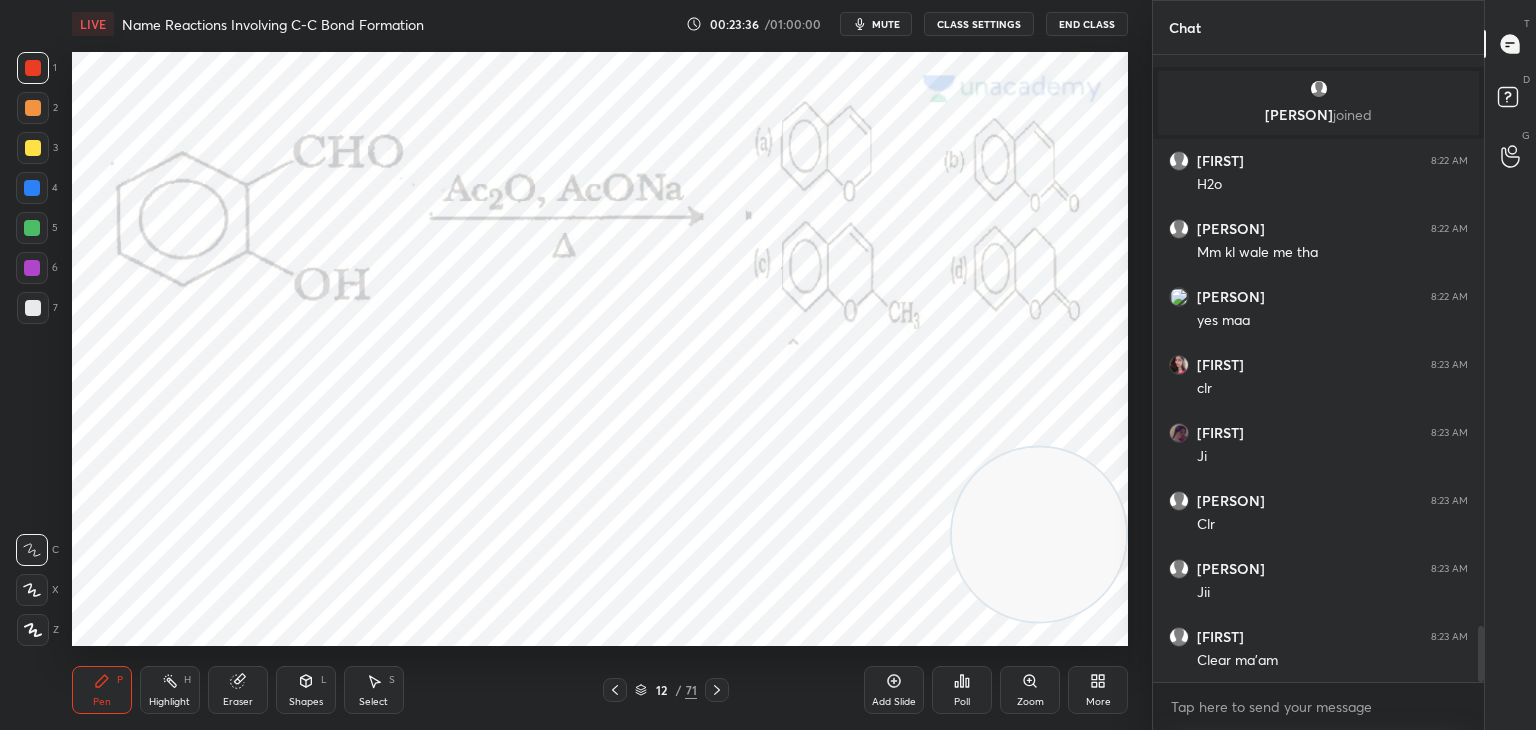 click 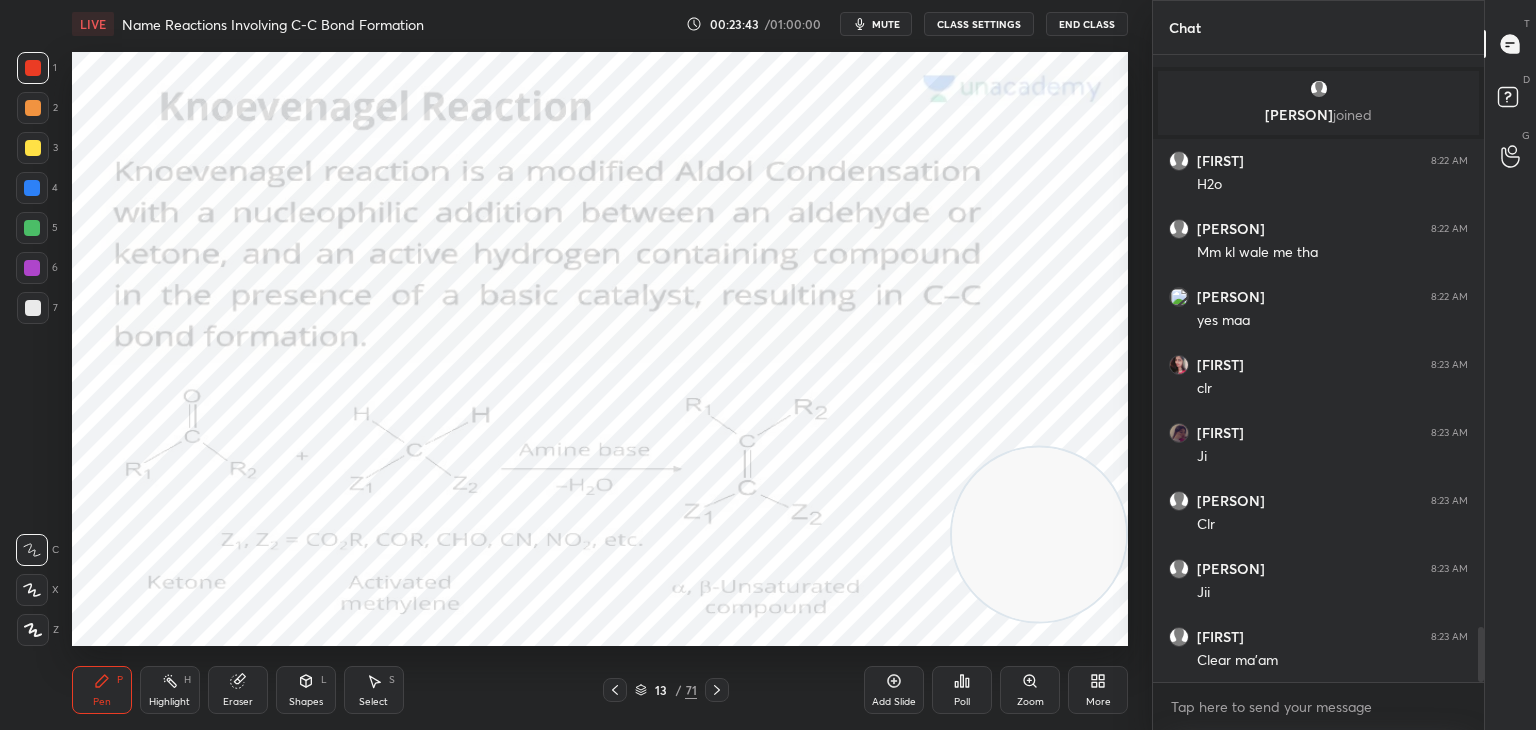 scroll, scrollTop: 6480, scrollLeft: 0, axis: vertical 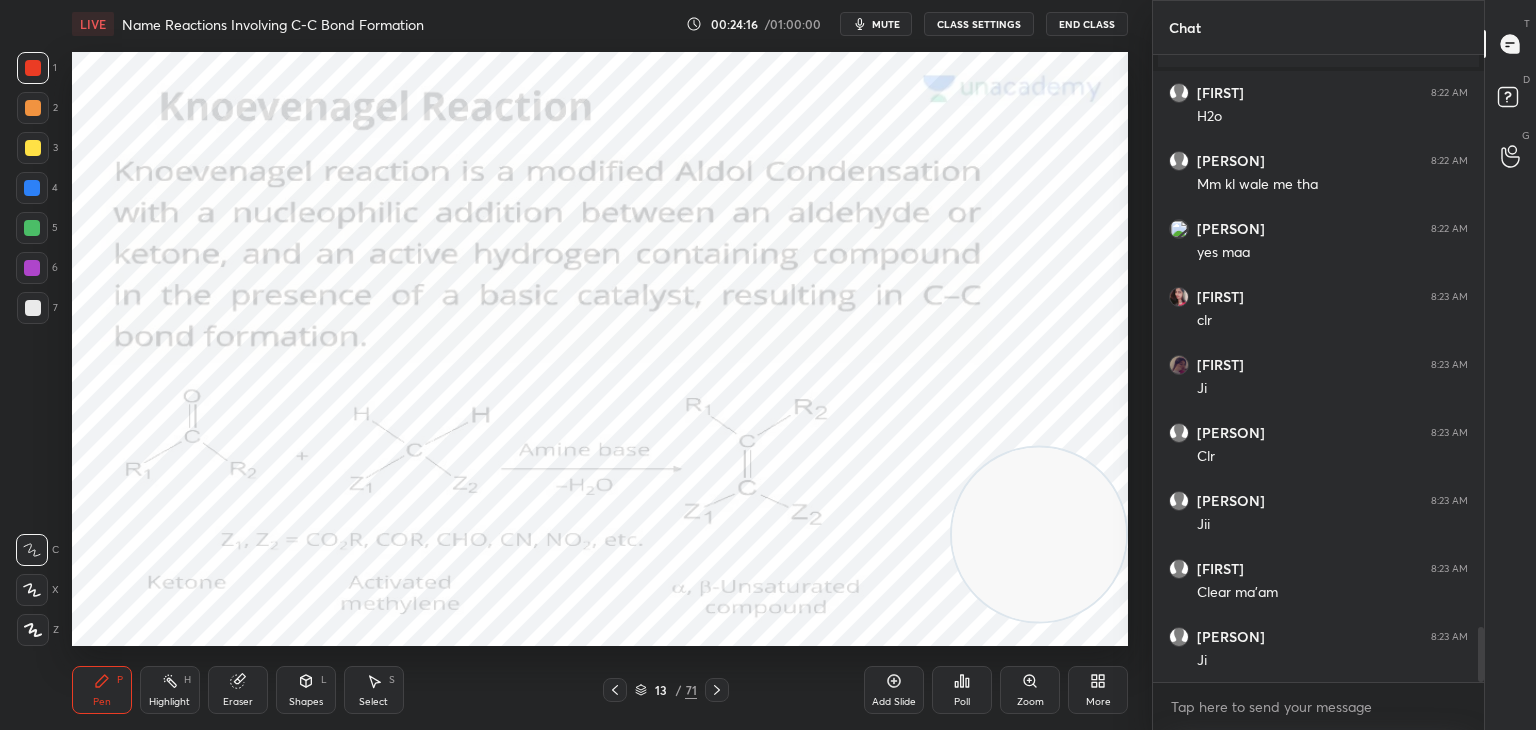 click 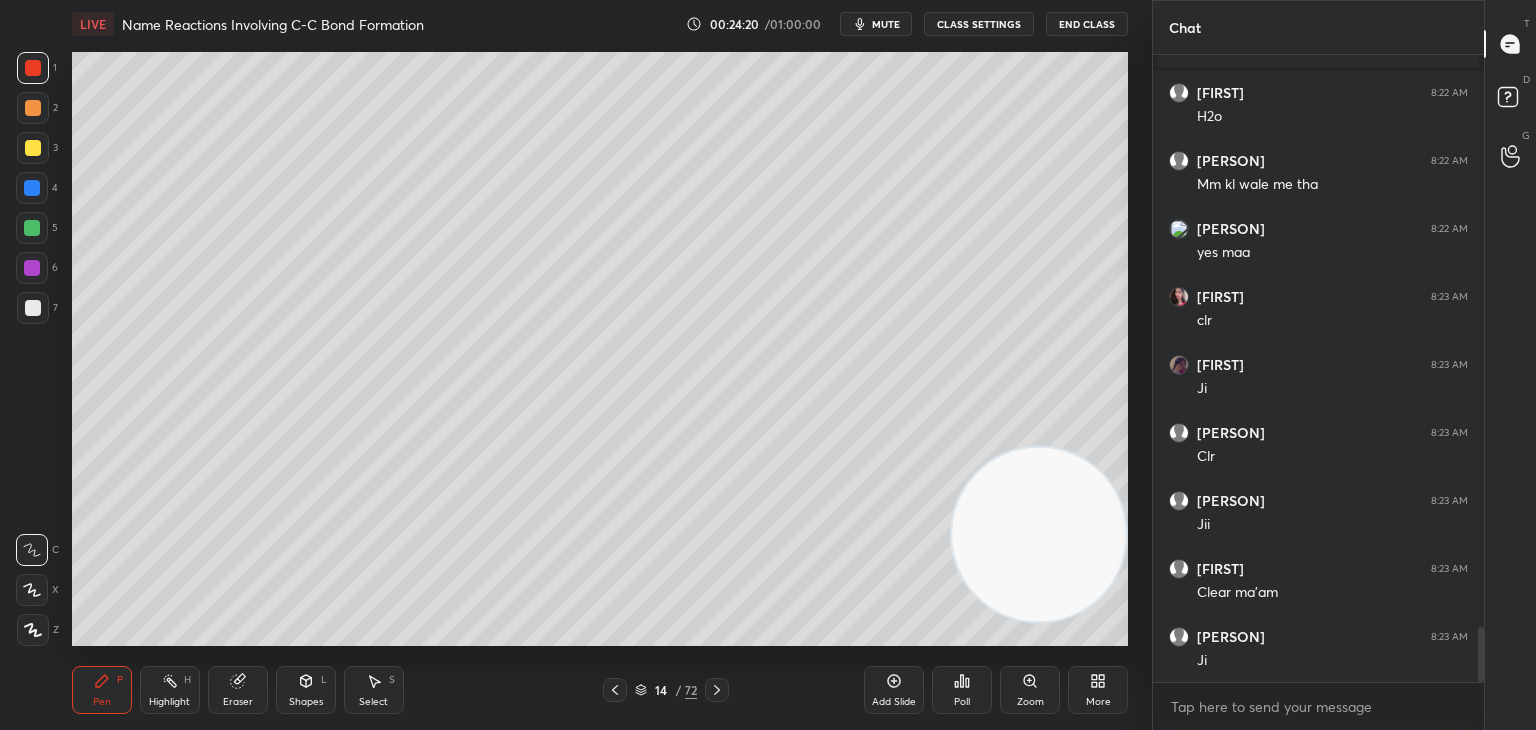 click at bounding box center [33, 308] 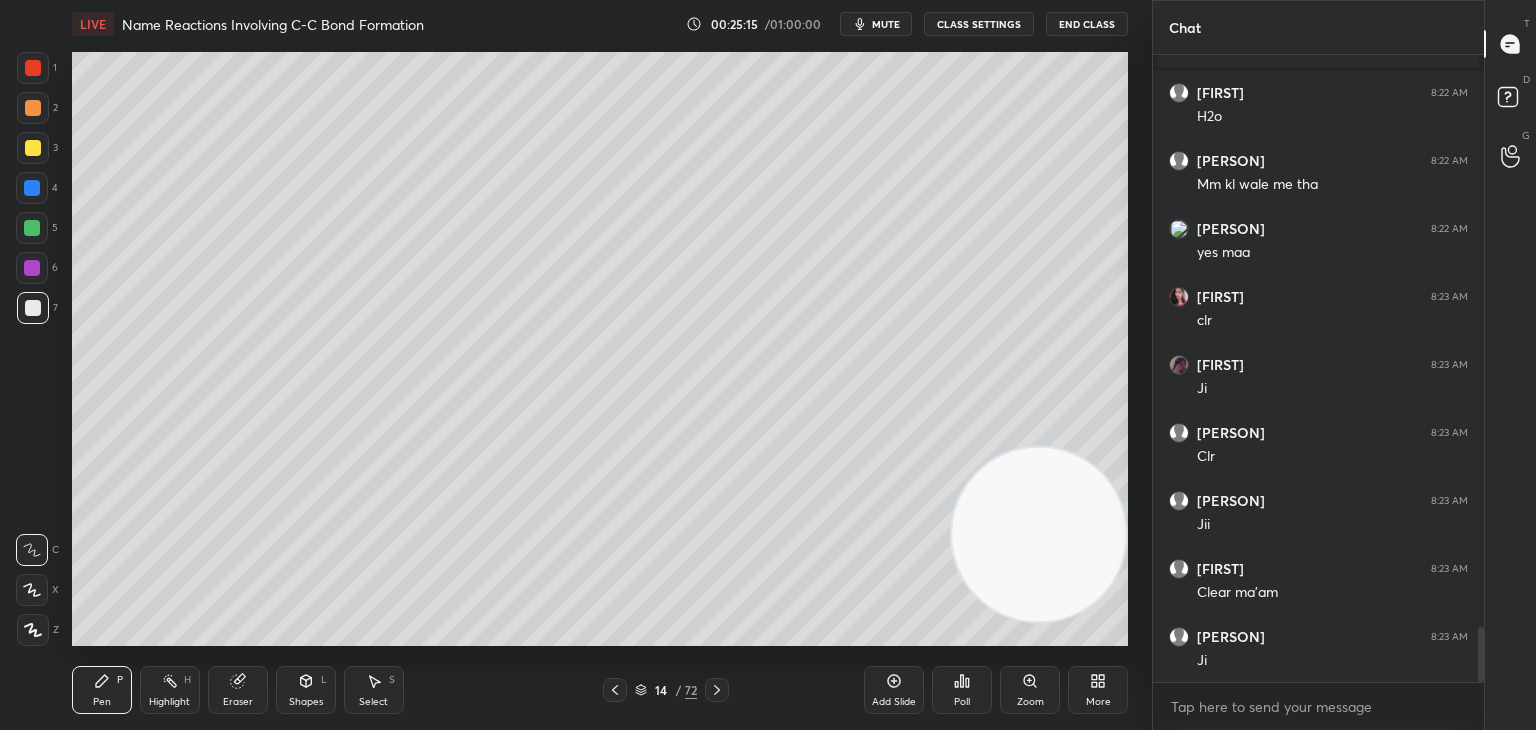 click at bounding box center (33, 148) 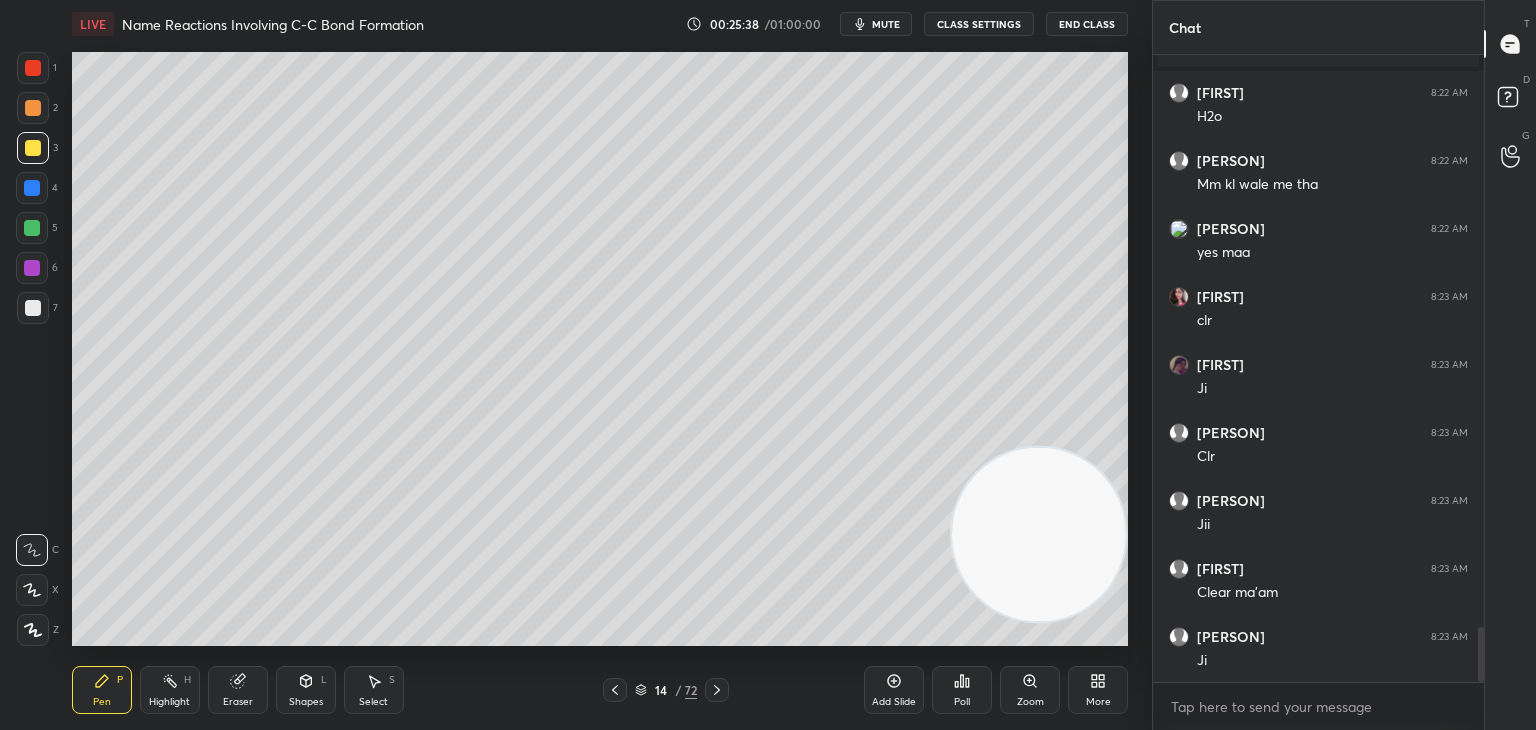 click at bounding box center (615, 690) 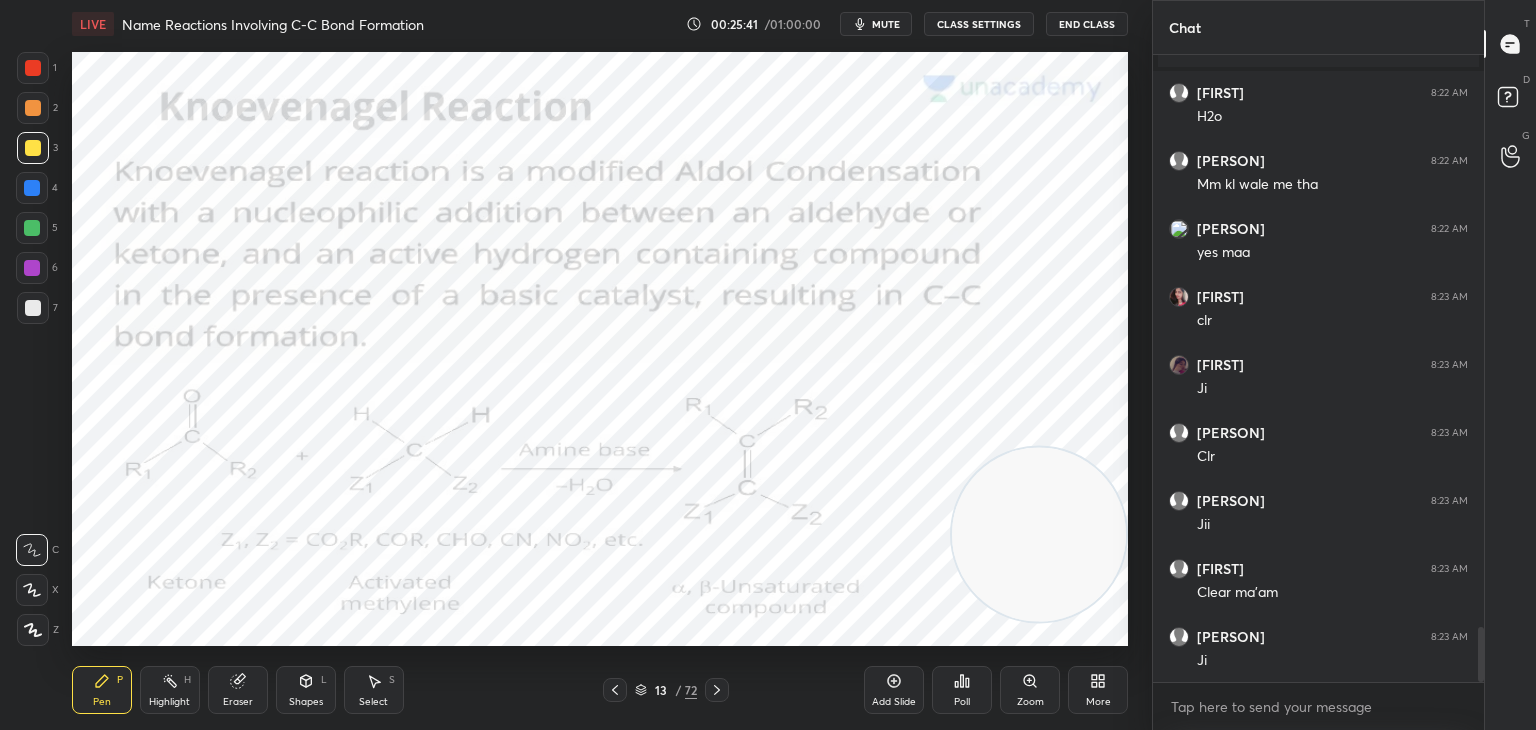 click at bounding box center [33, 68] 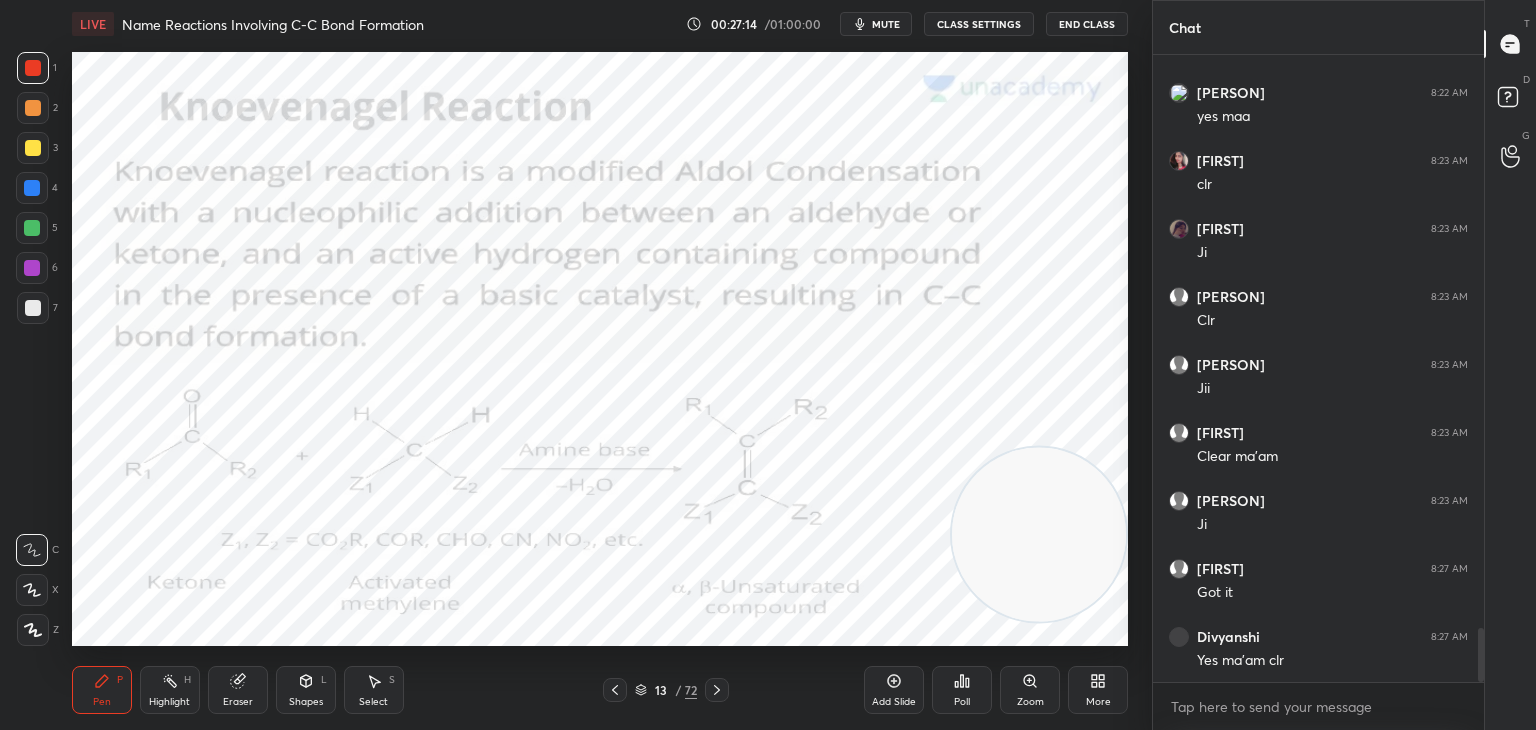 scroll, scrollTop: 6684, scrollLeft: 0, axis: vertical 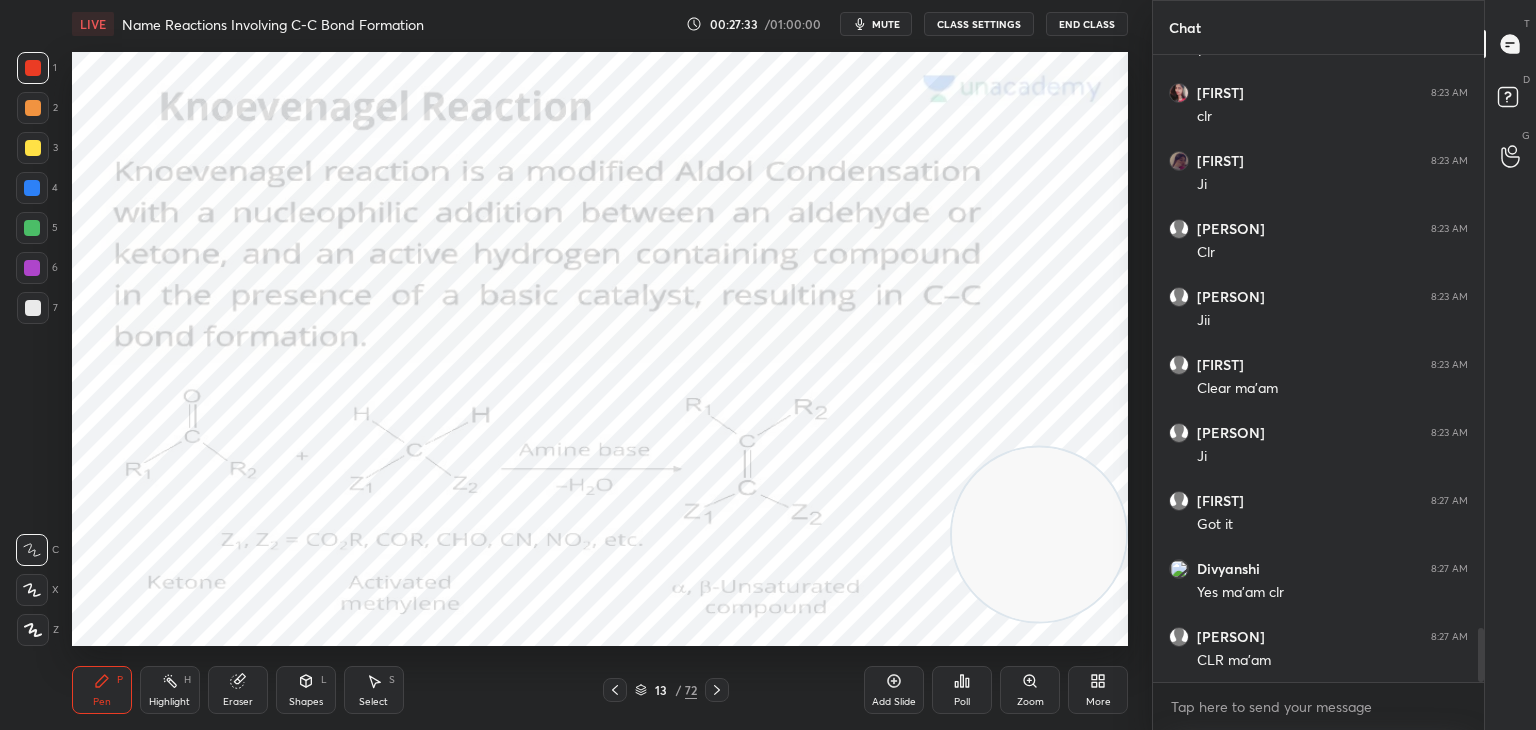 click 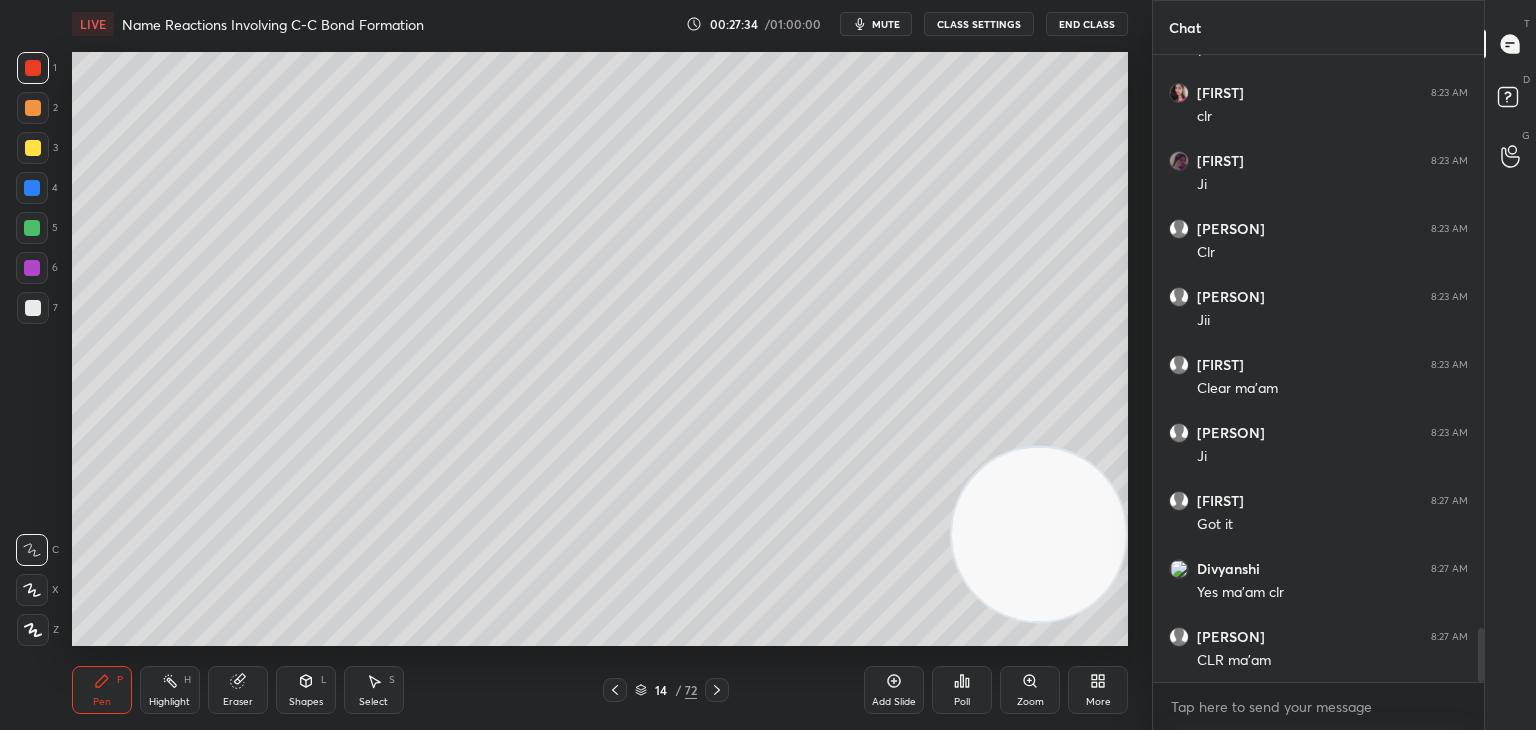 click 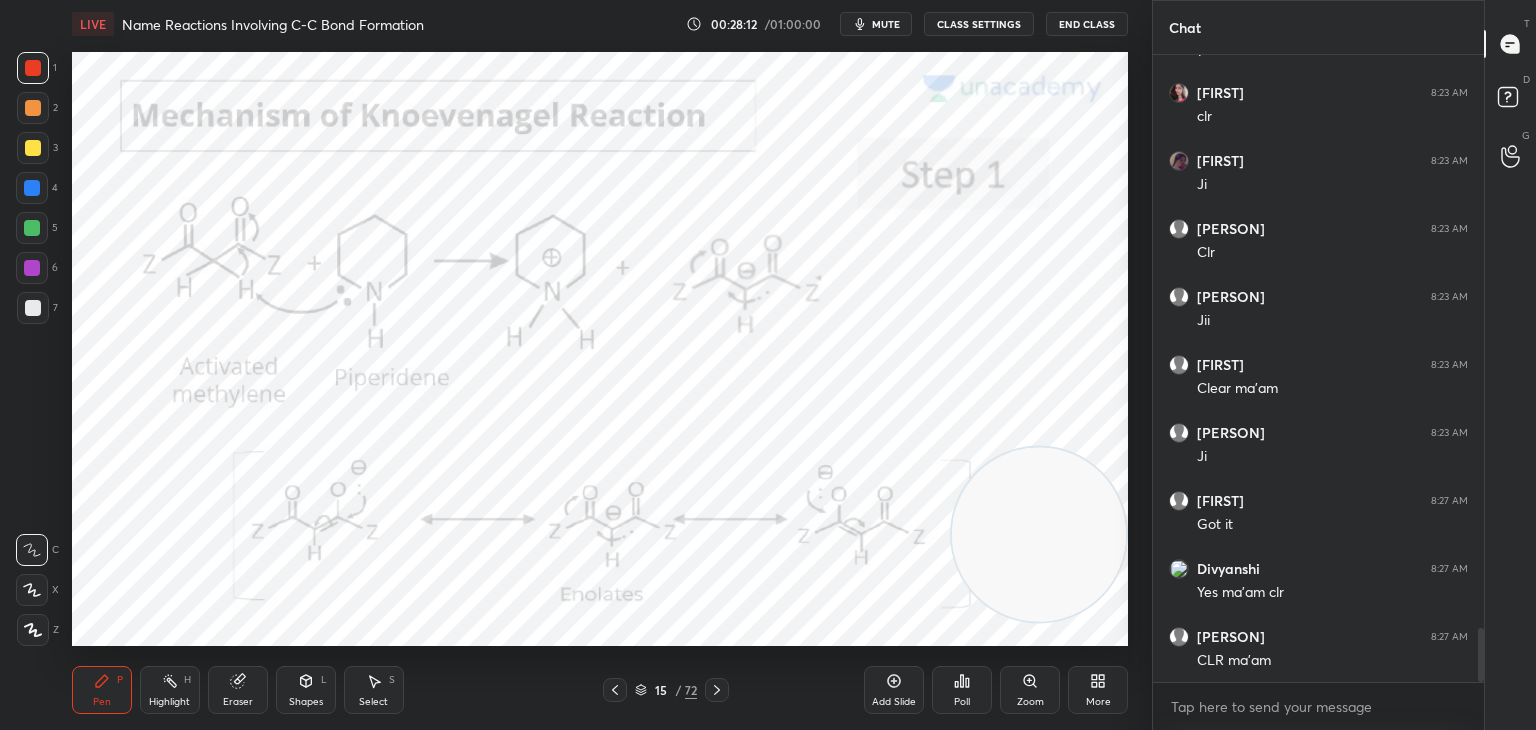 click 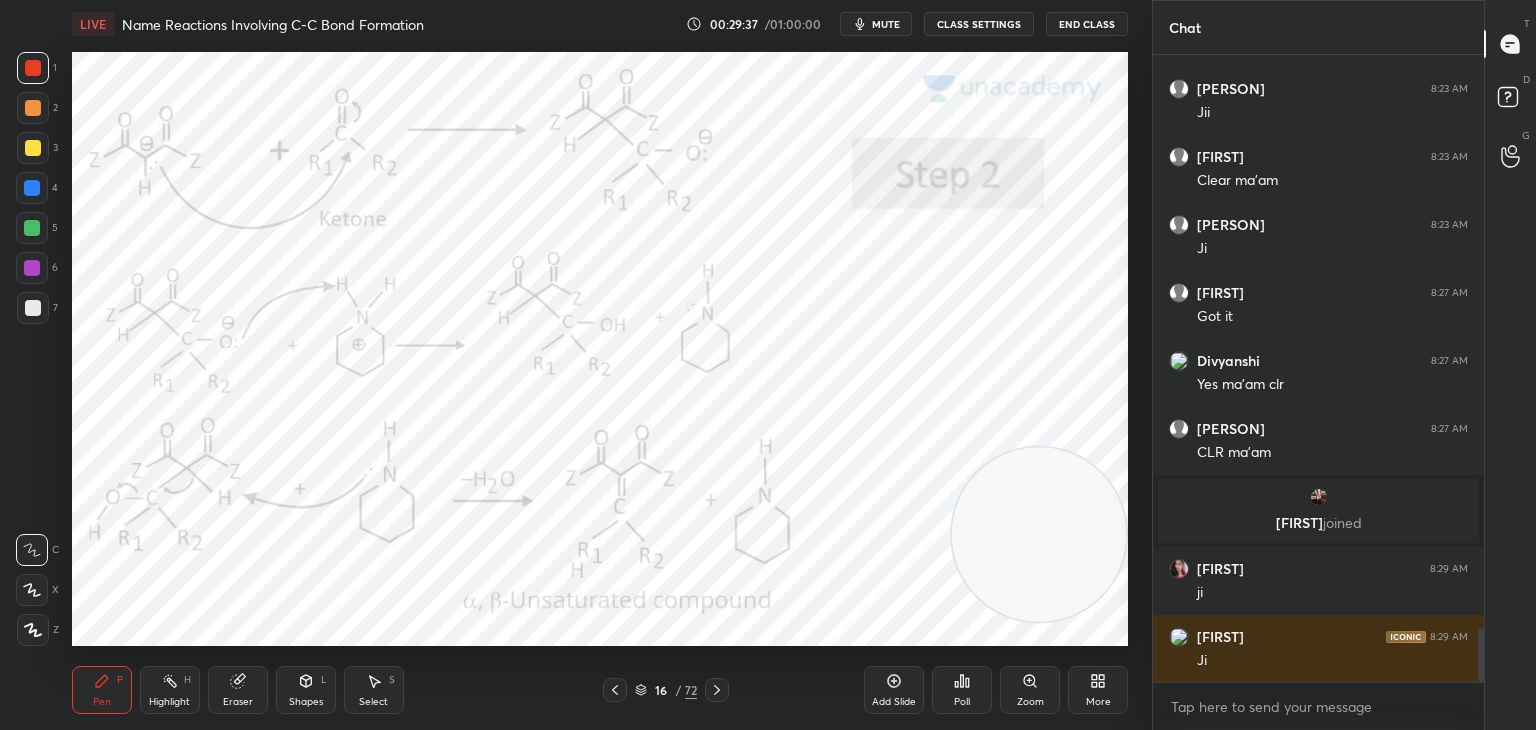 scroll, scrollTop: 6666, scrollLeft: 0, axis: vertical 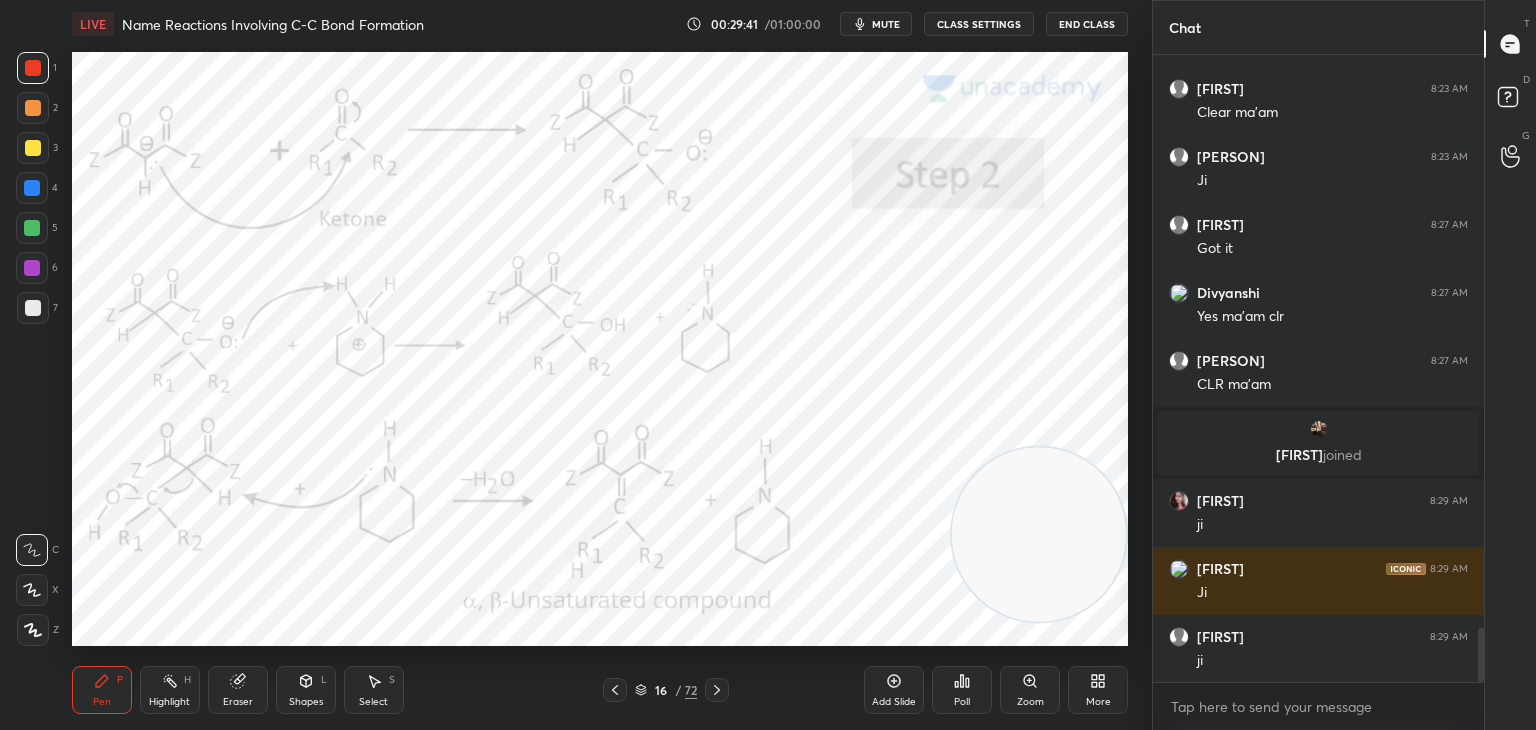 click 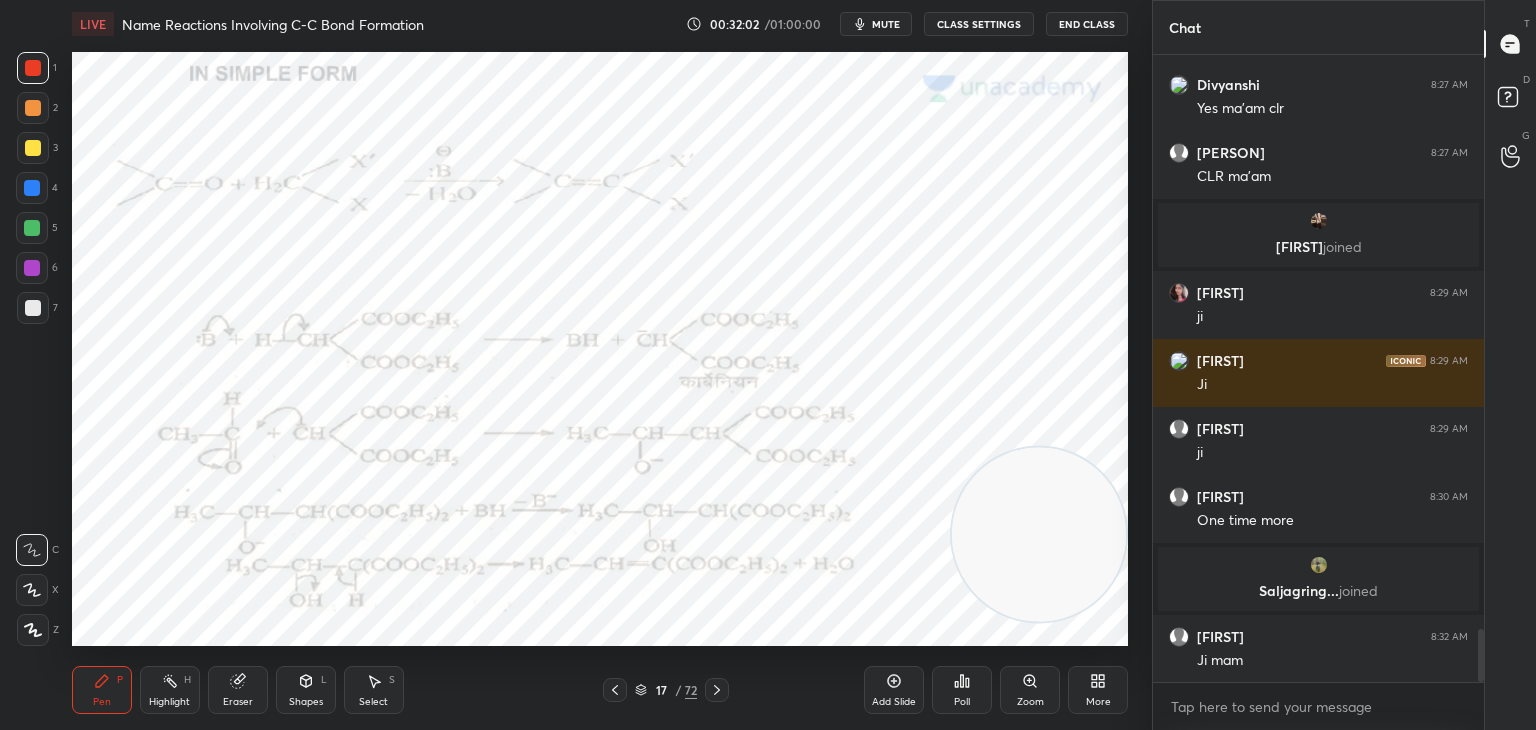 scroll, scrollTop: 6848, scrollLeft: 0, axis: vertical 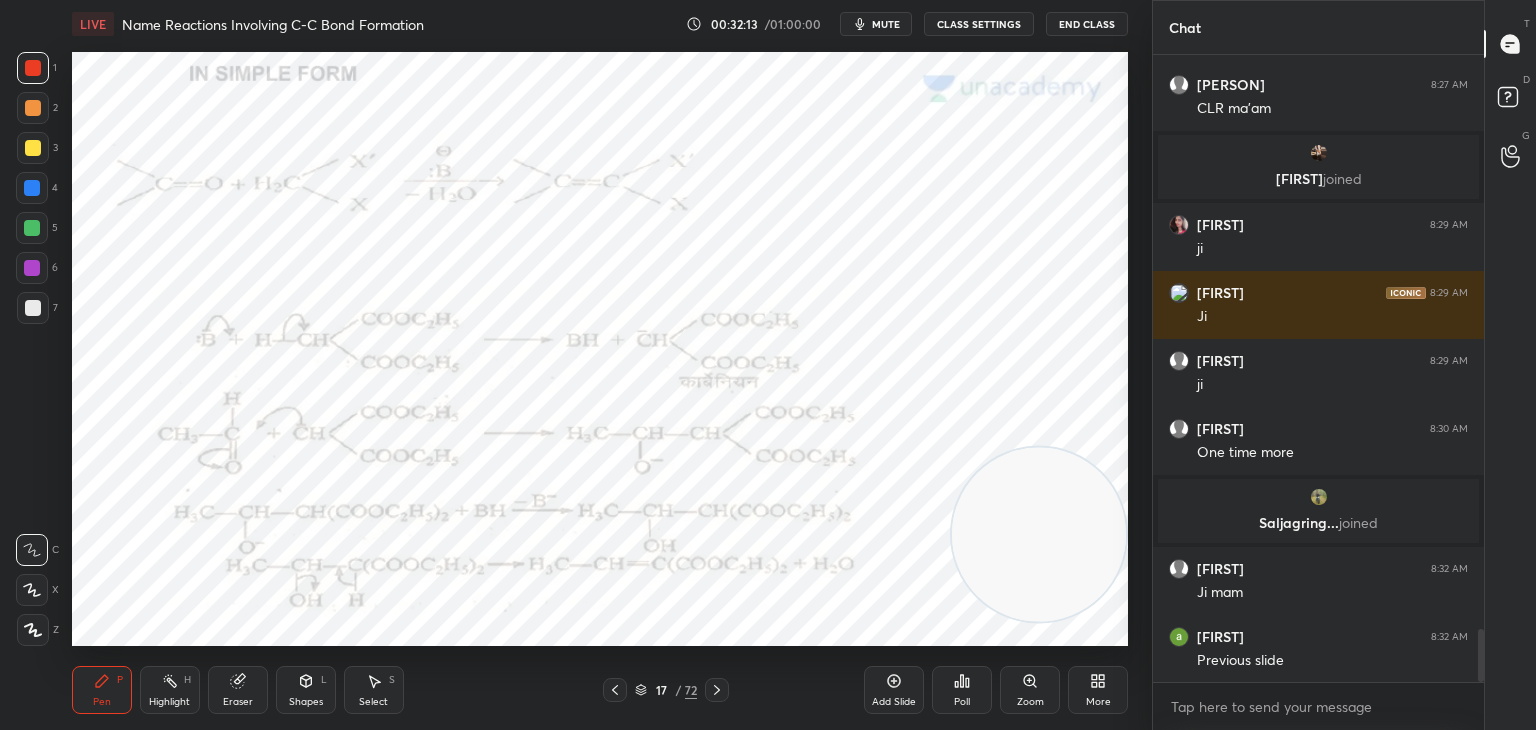 click 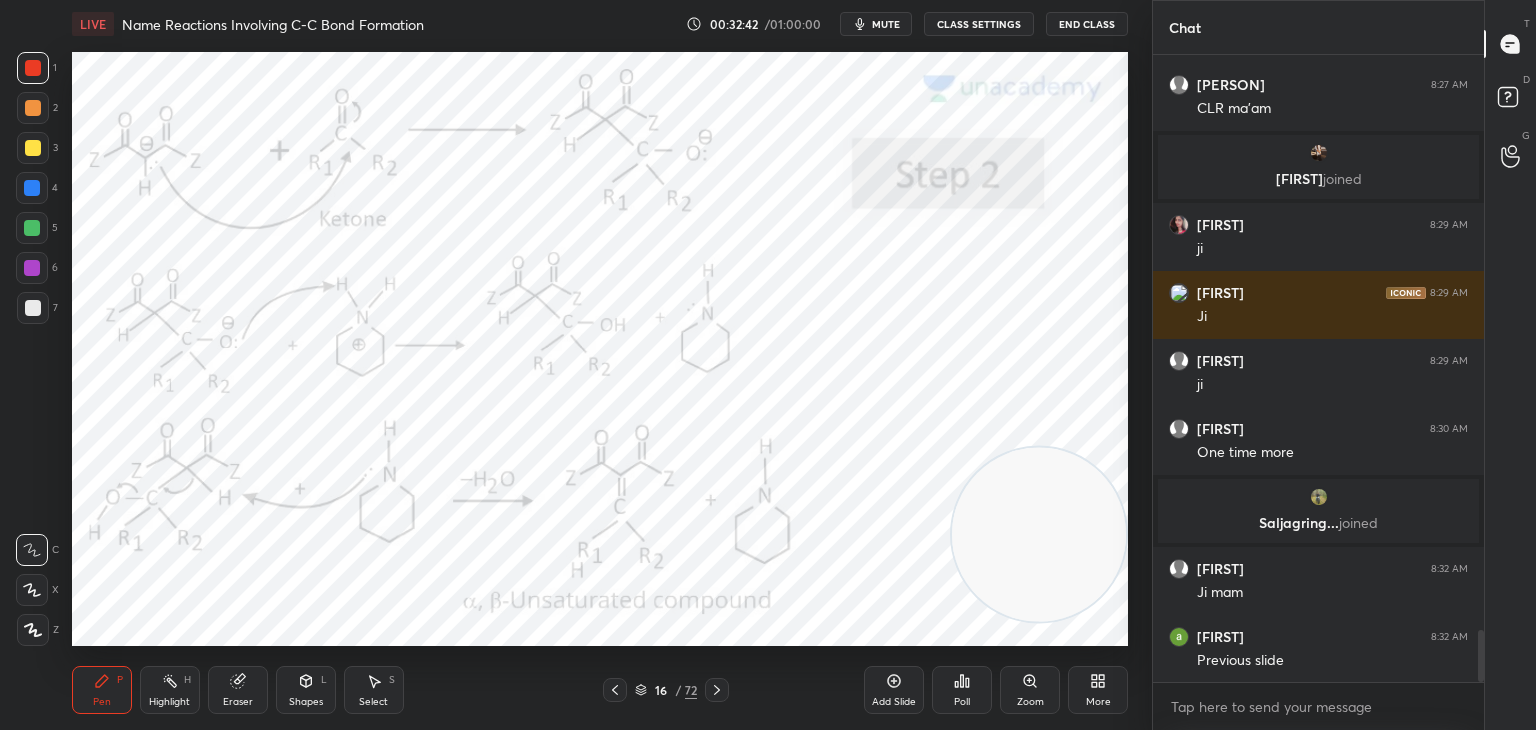 scroll, scrollTop: 6916, scrollLeft: 0, axis: vertical 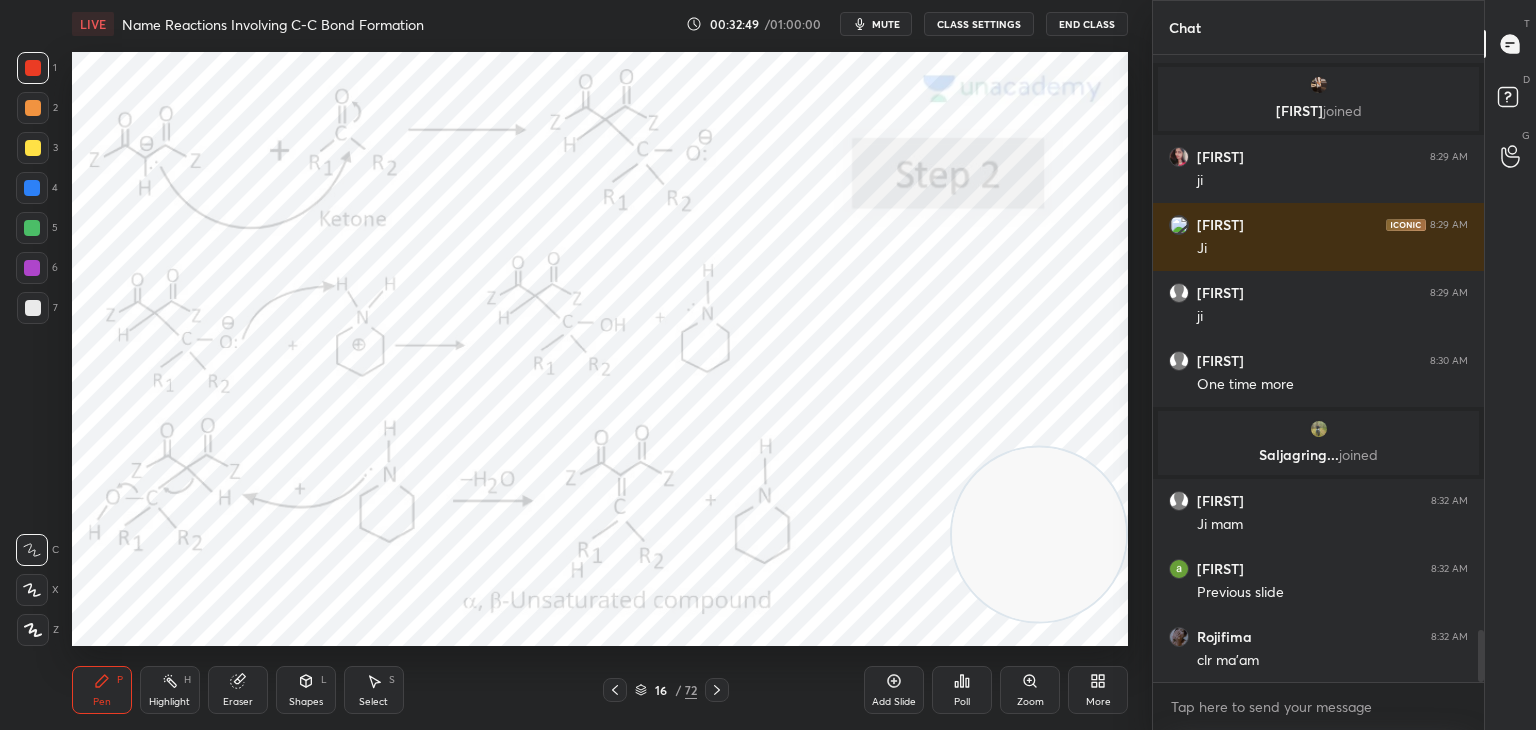 click 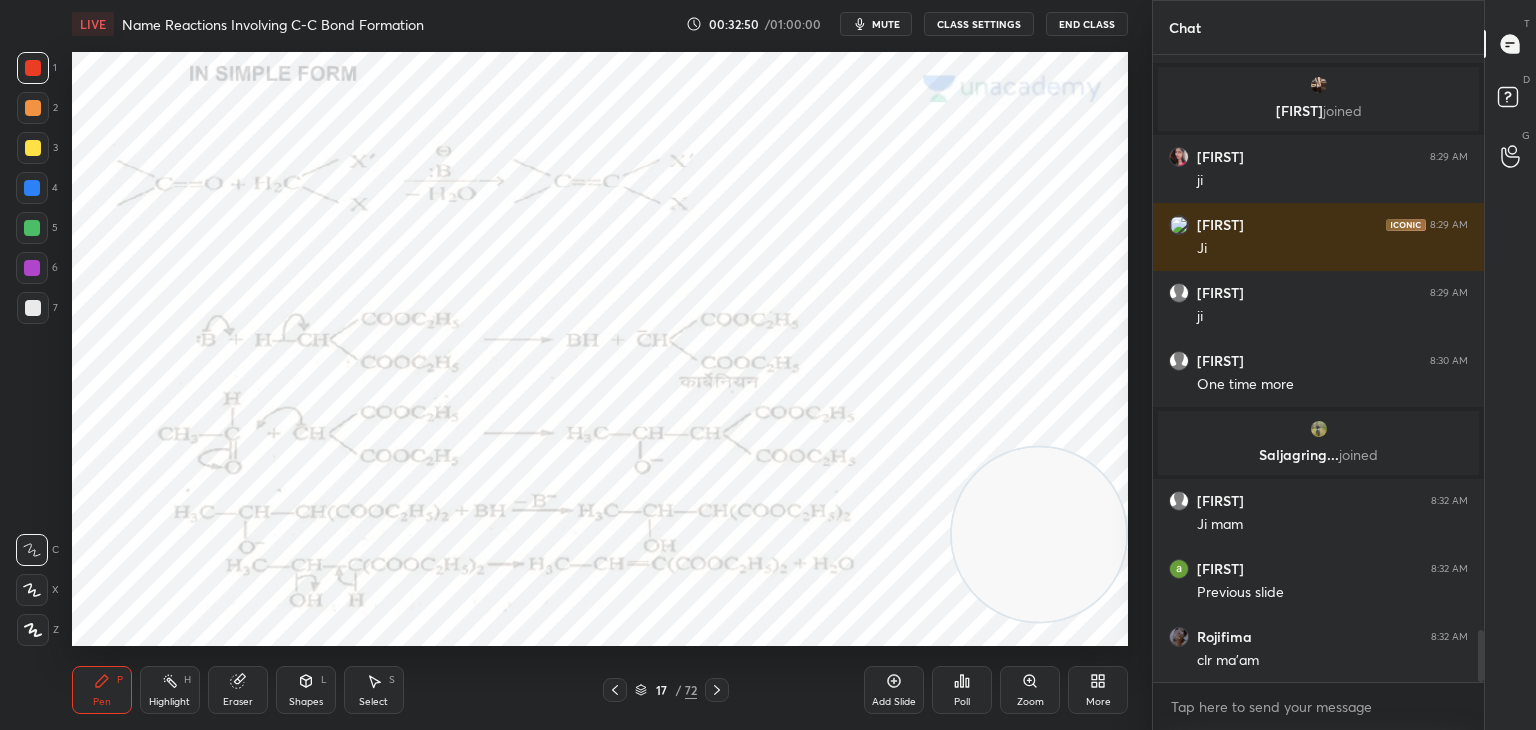 click 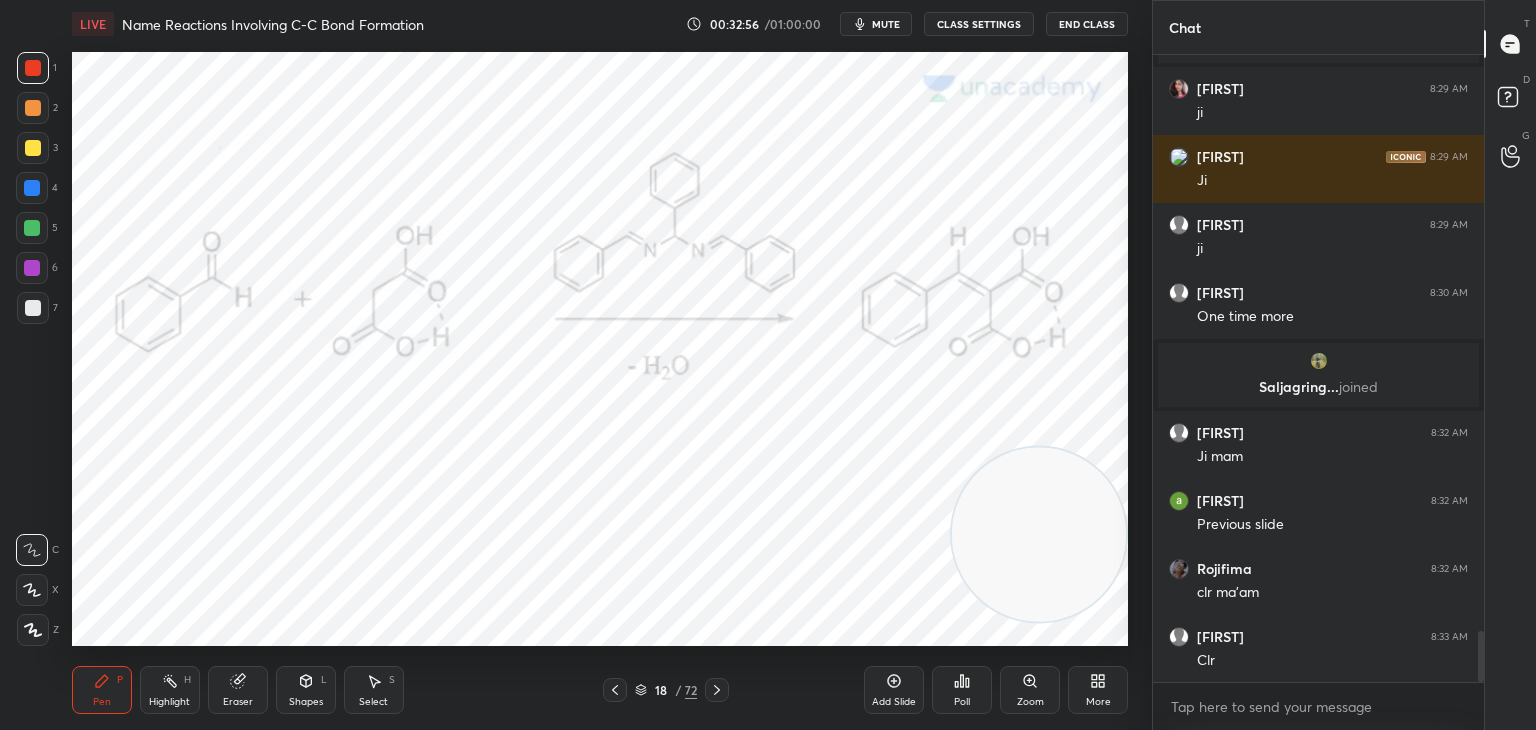 scroll, scrollTop: 7052, scrollLeft: 0, axis: vertical 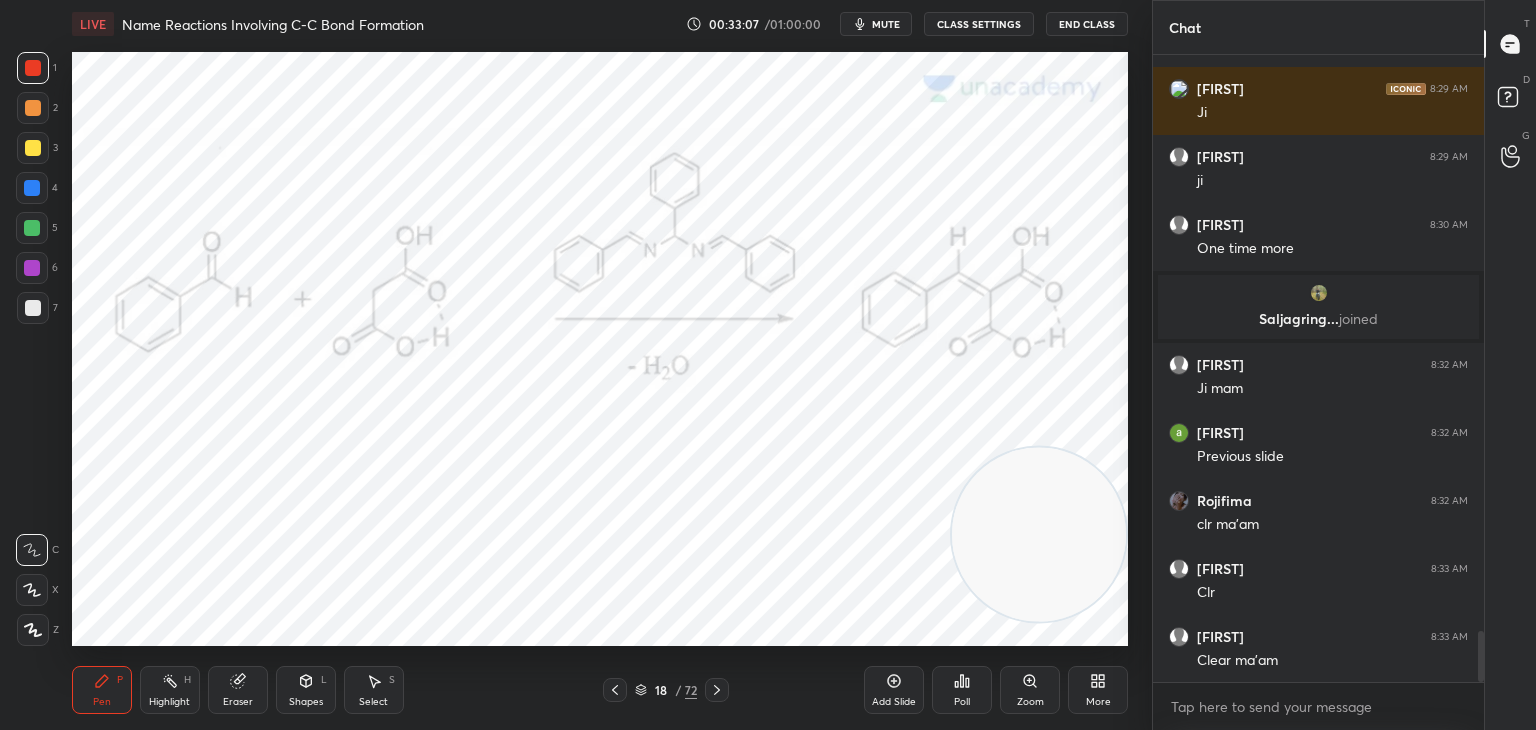 click 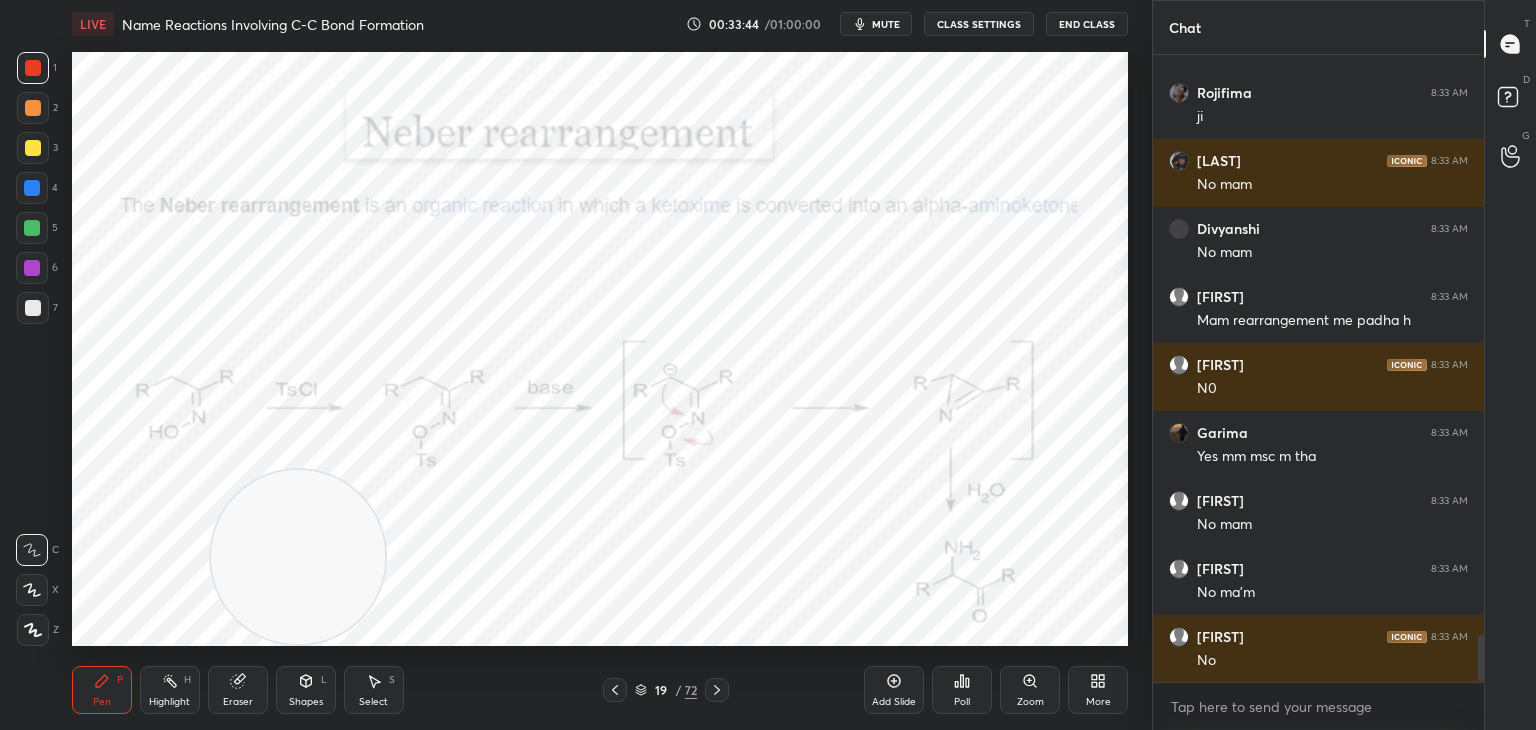scroll, scrollTop: 7868, scrollLeft: 0, axis: vertical 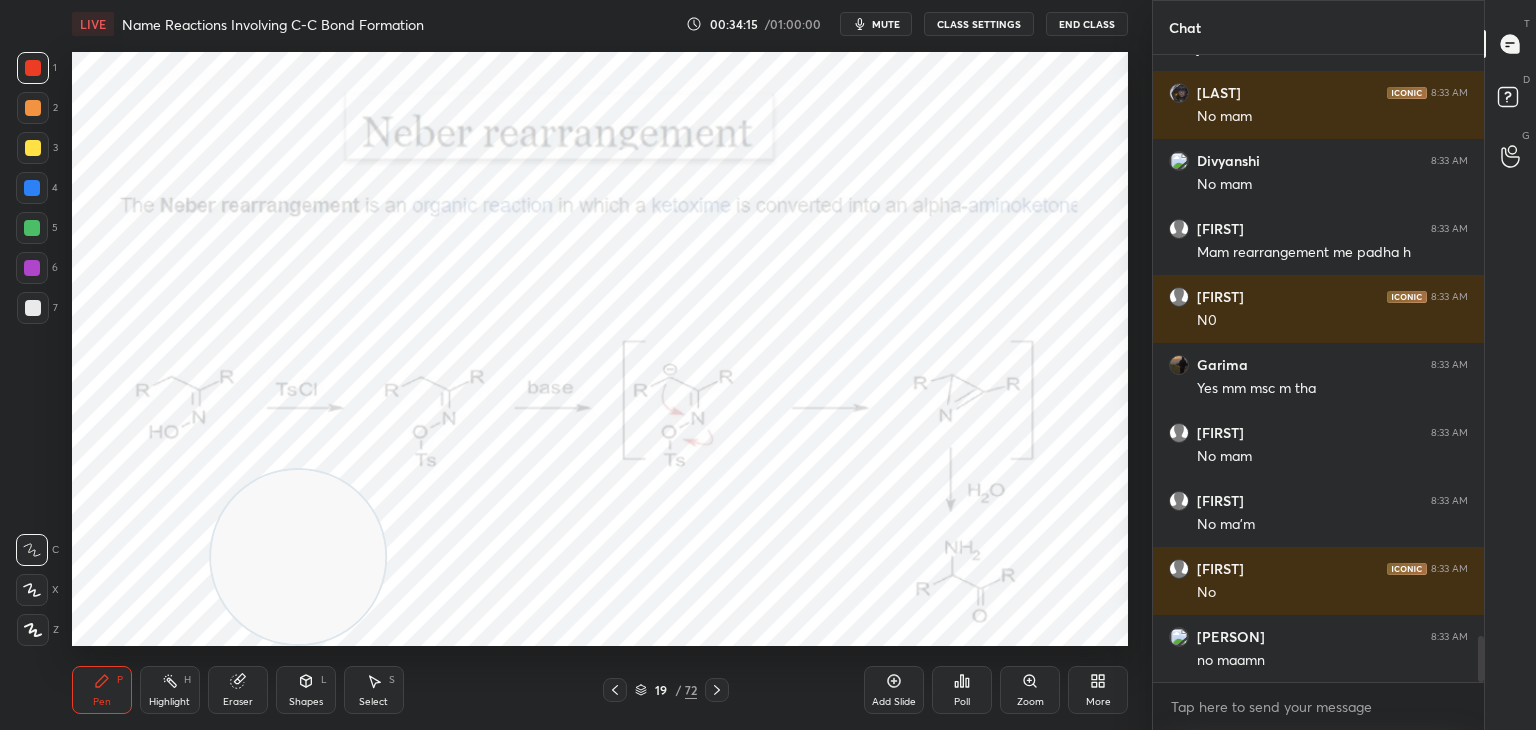 click 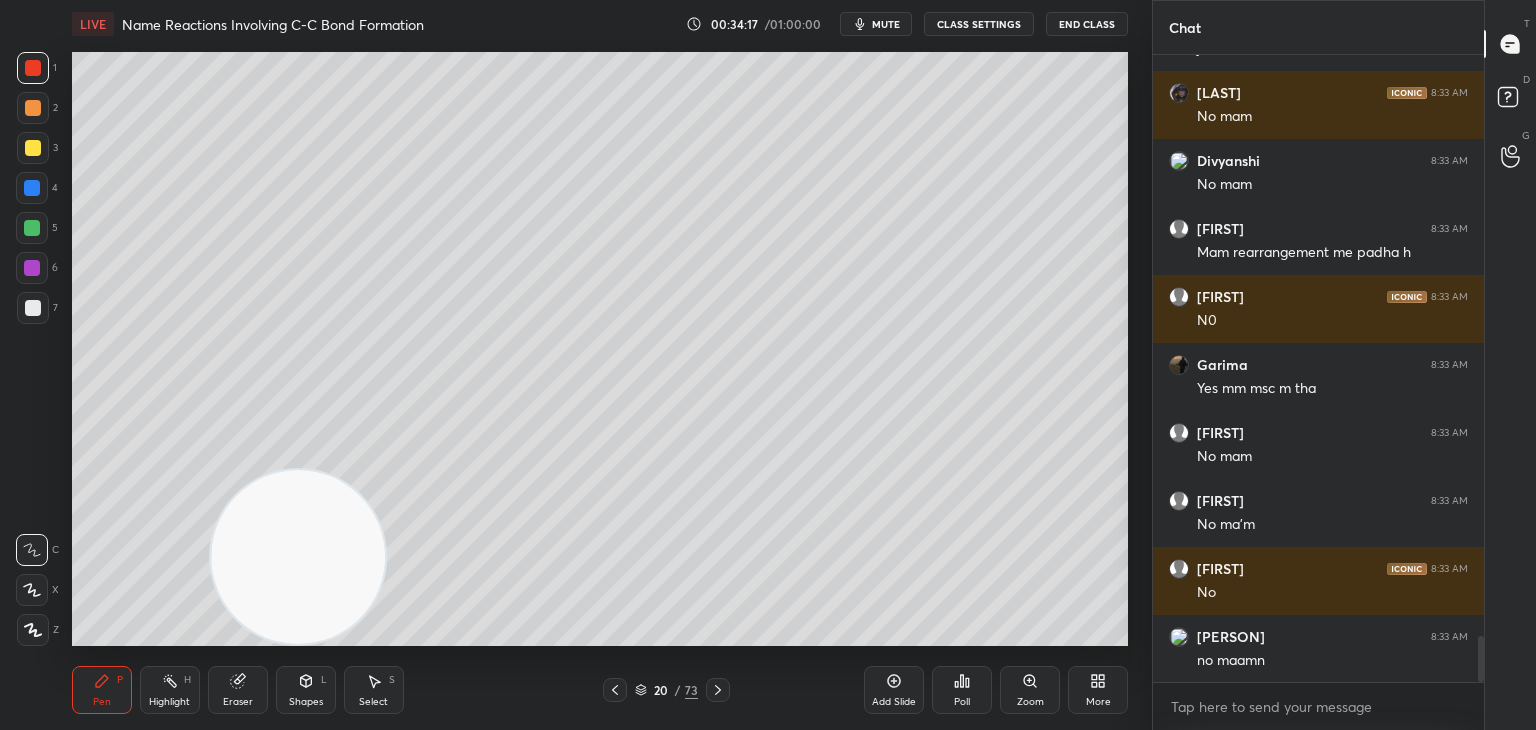click at bounding box center (33, 308) 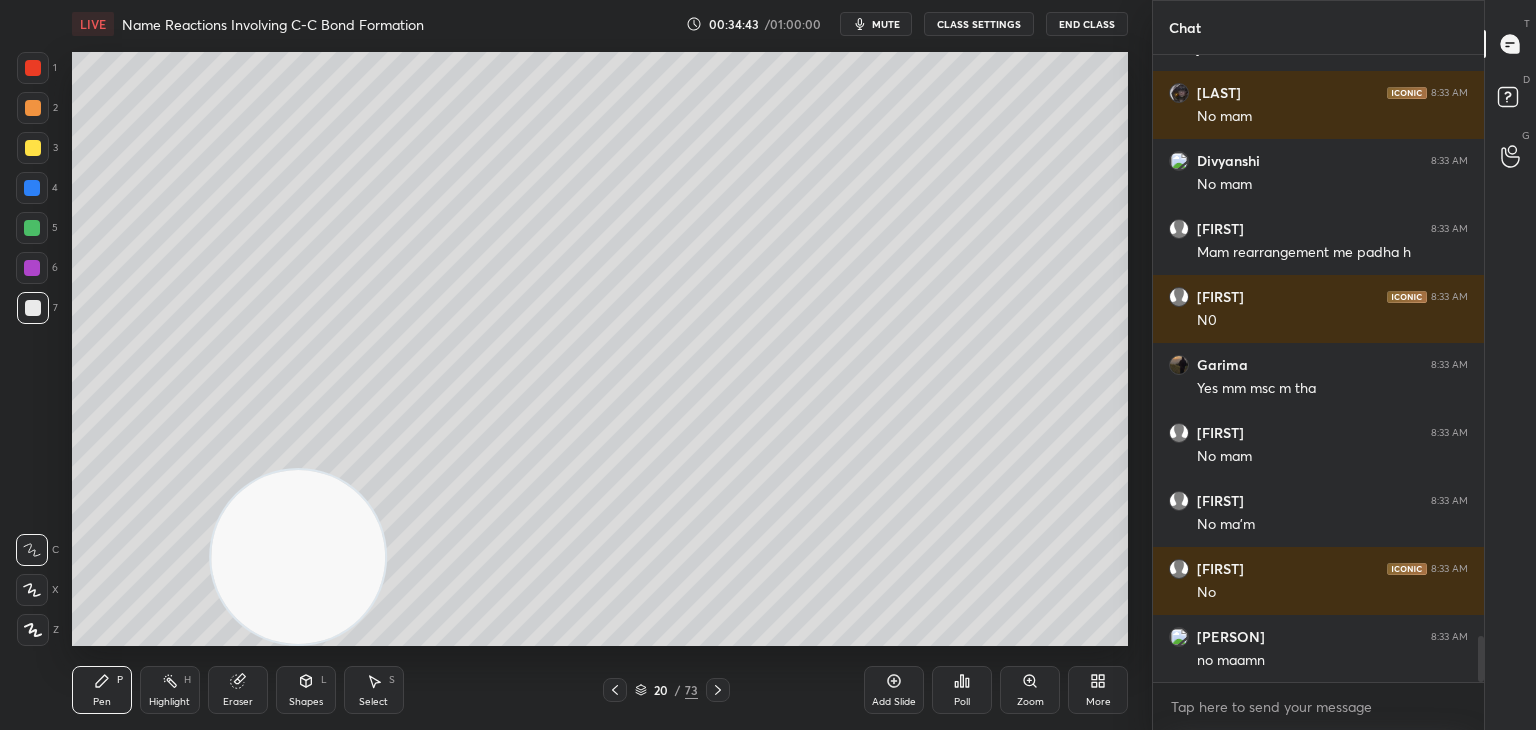 scroll, scrollTop: 7936, scrollLeft: 0, axis: vertical 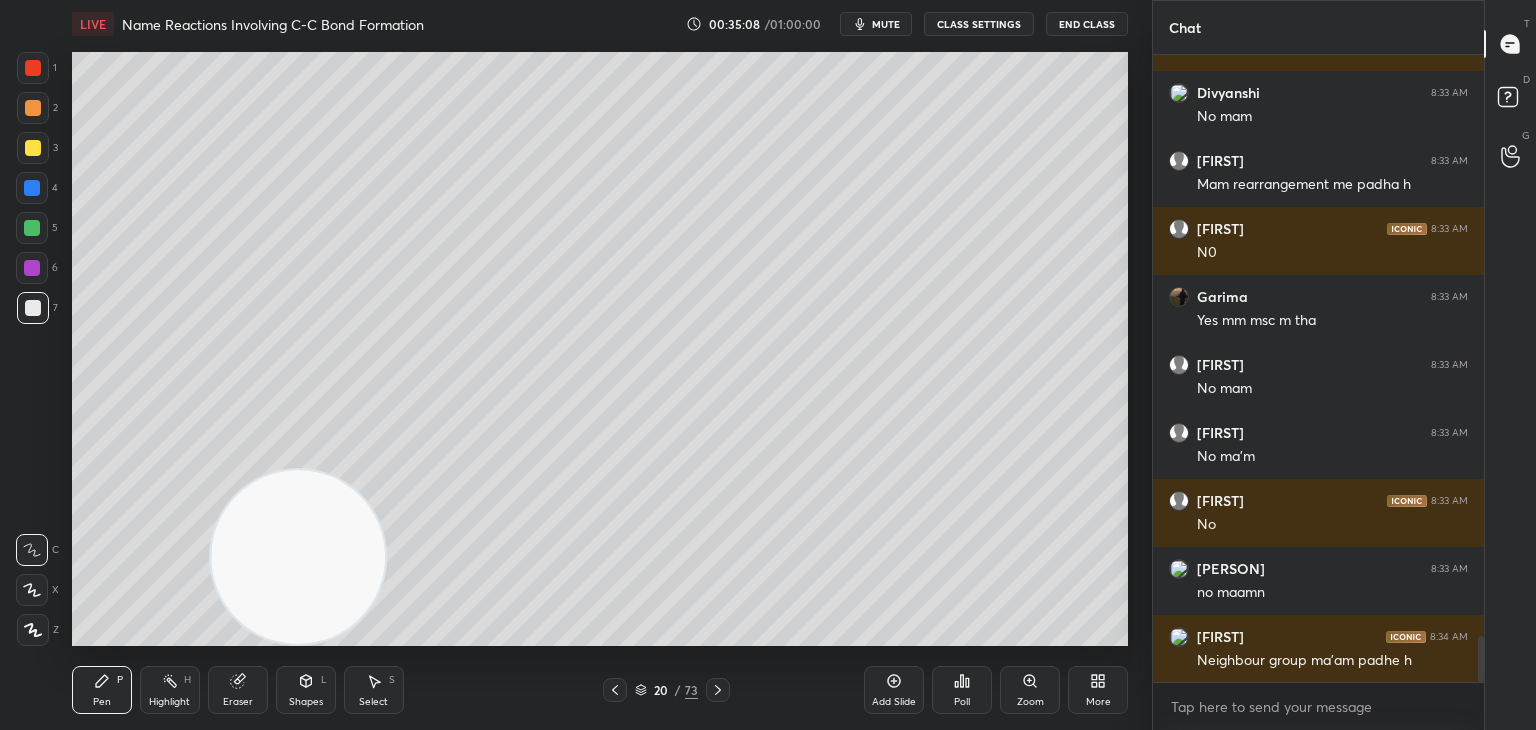 click 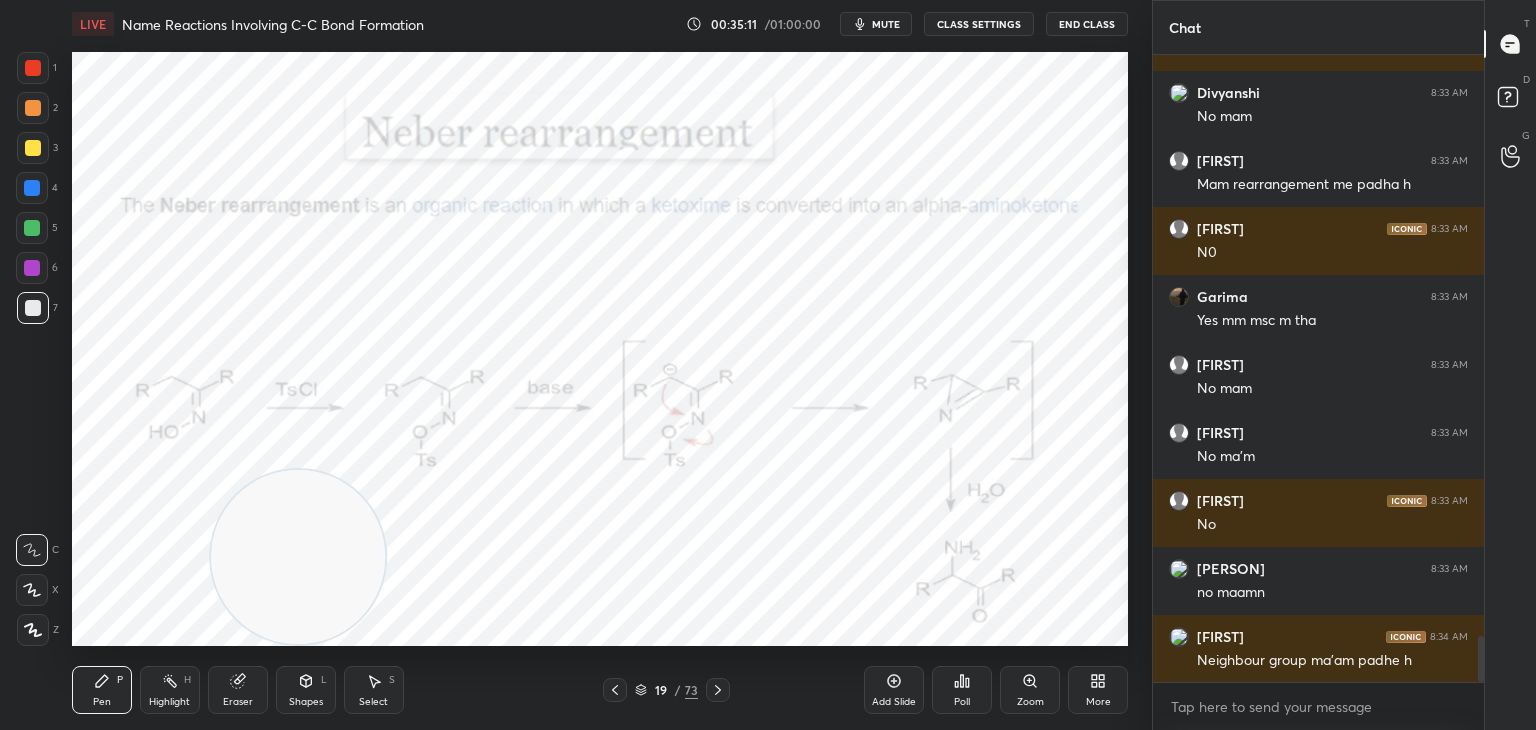 click at bounding box center (33, 68) 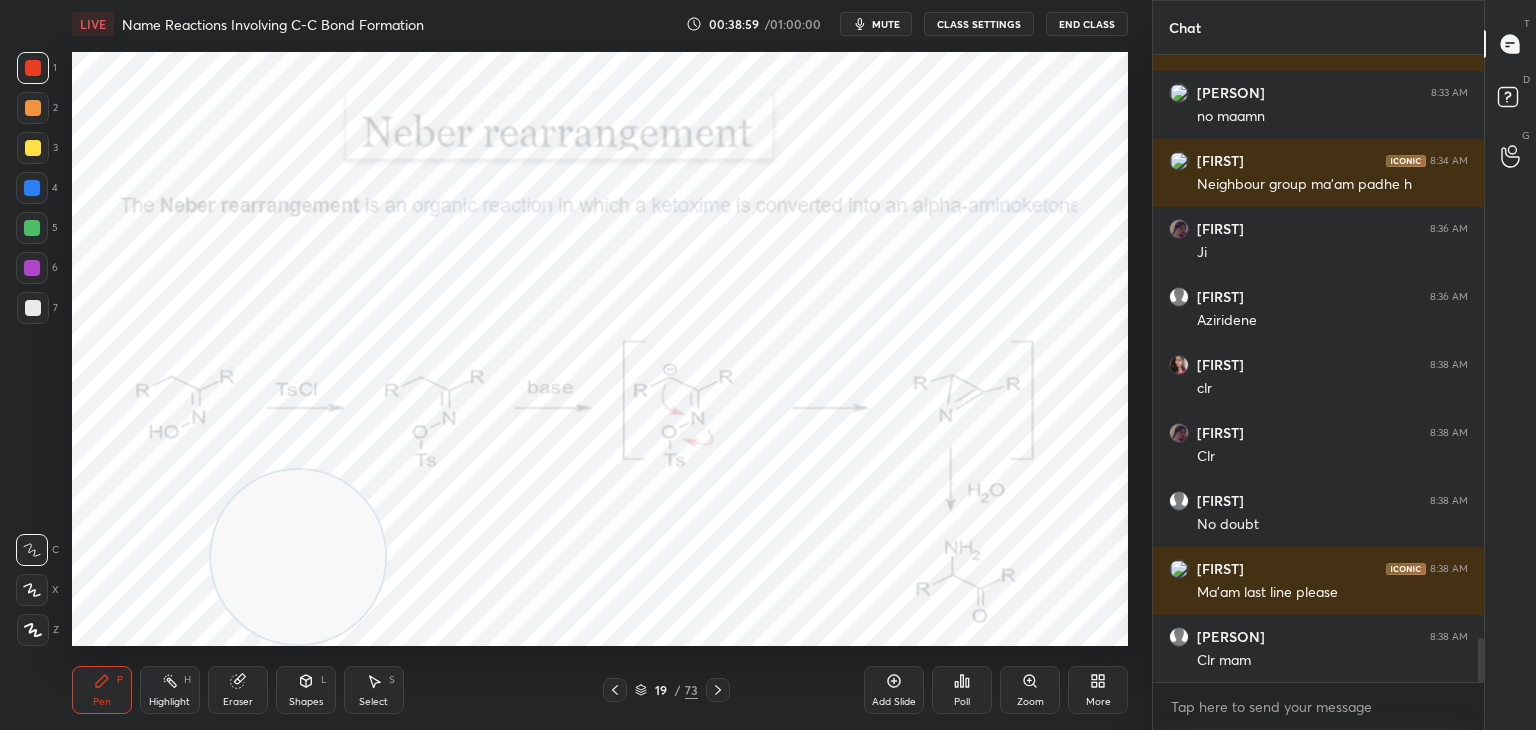 scroll, scrollTop: 8498, scrollLeft: 0, axis: vertical 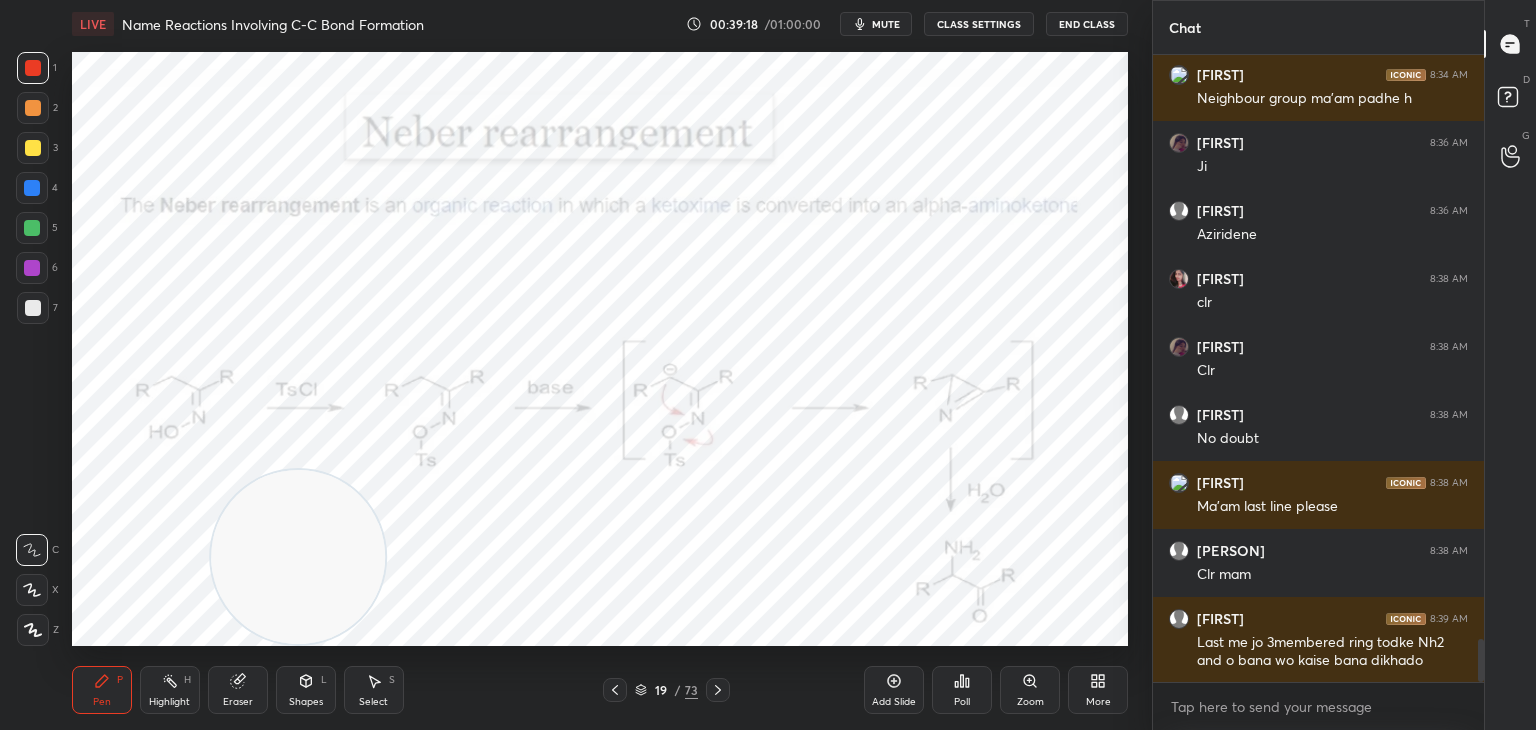 click on "Eraser" at bounding box center [238, 690] 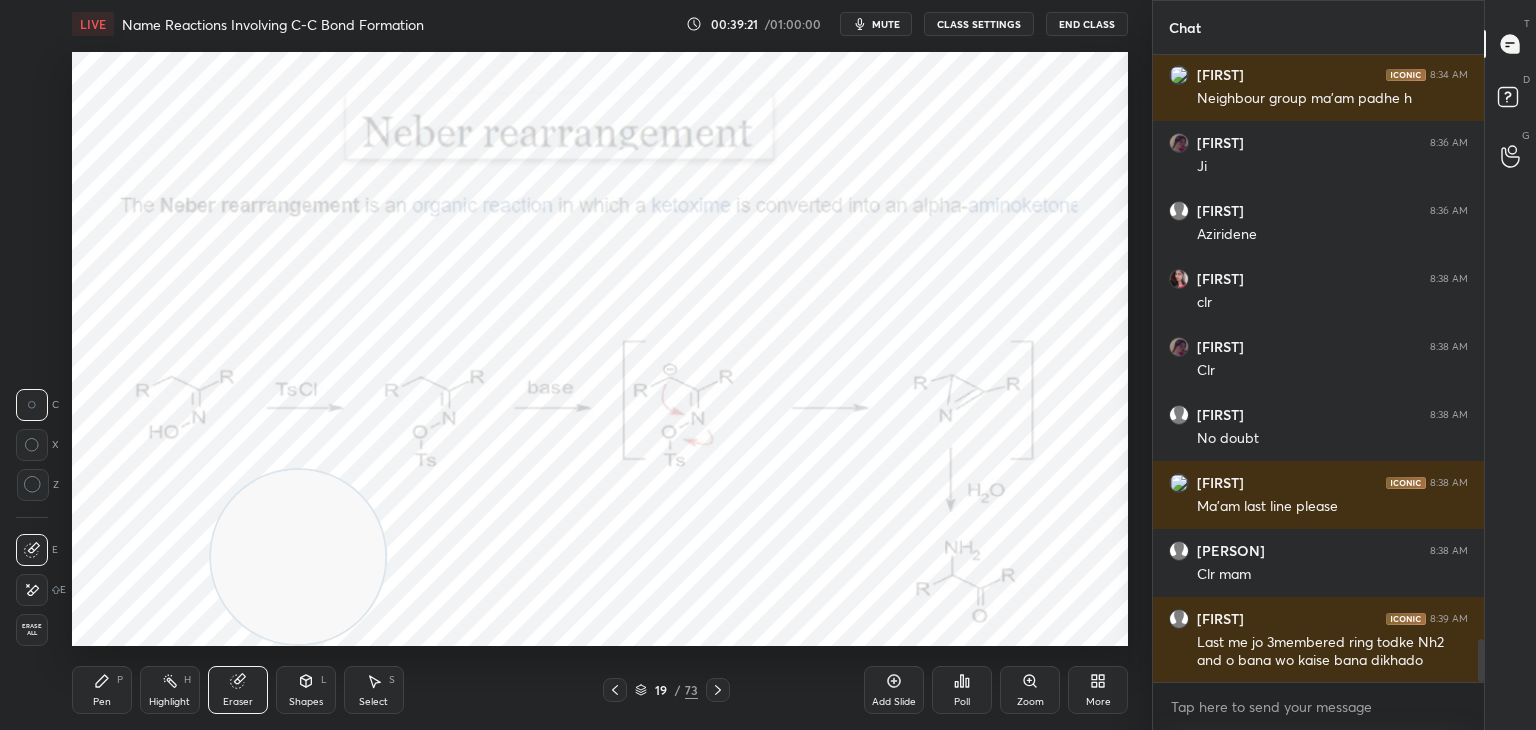 click at bounding box center (32, 550) 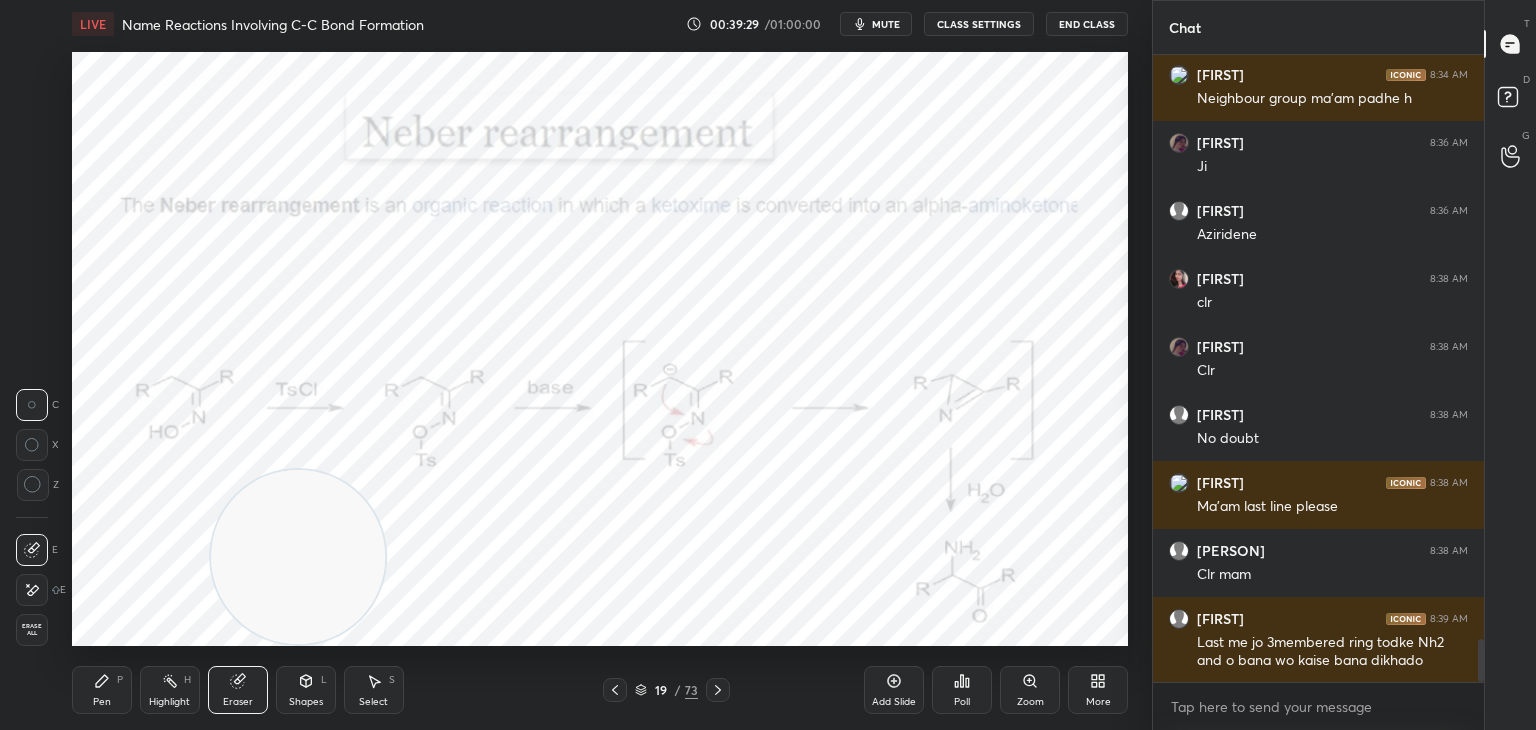 click on "Pen P" at bounding box center [102, 690] 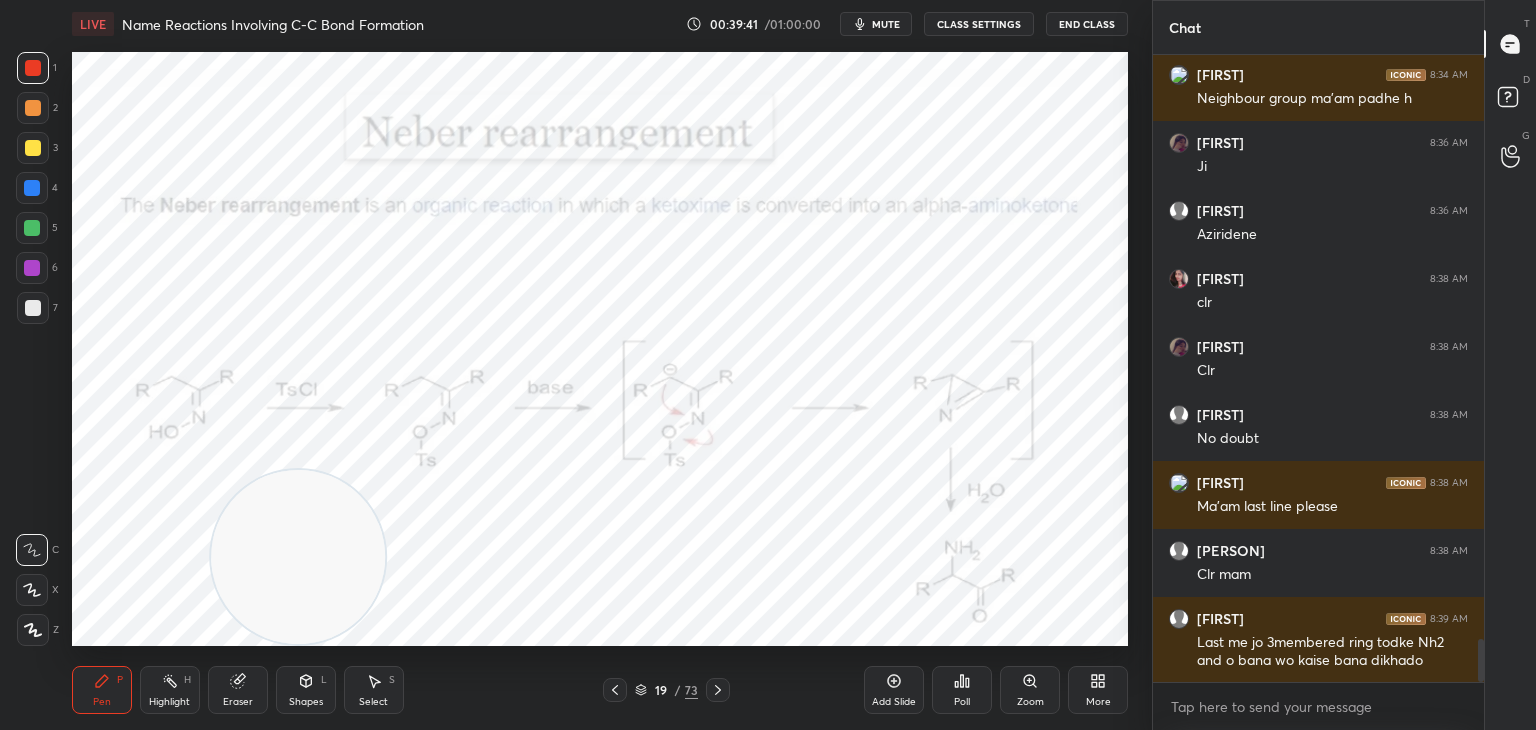 click 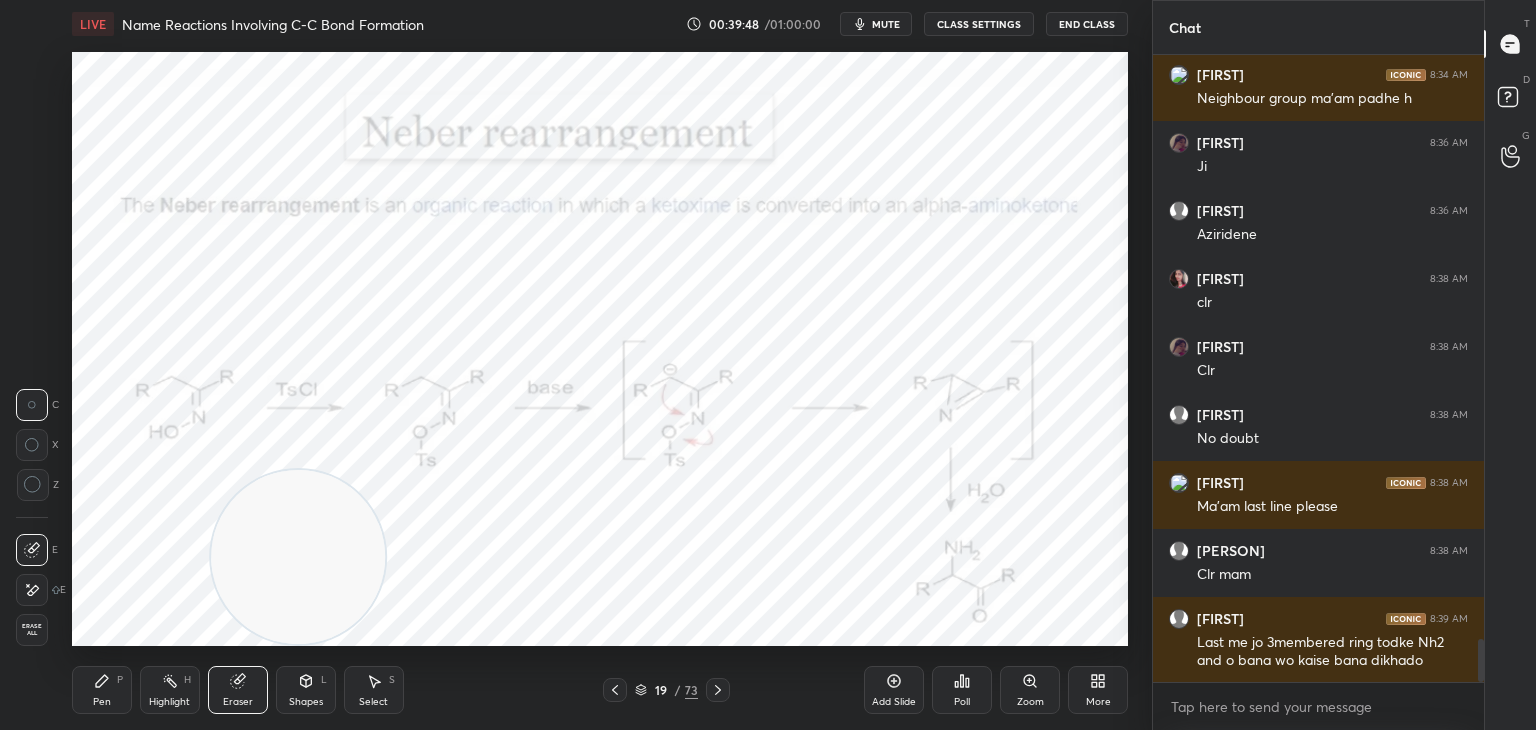 click 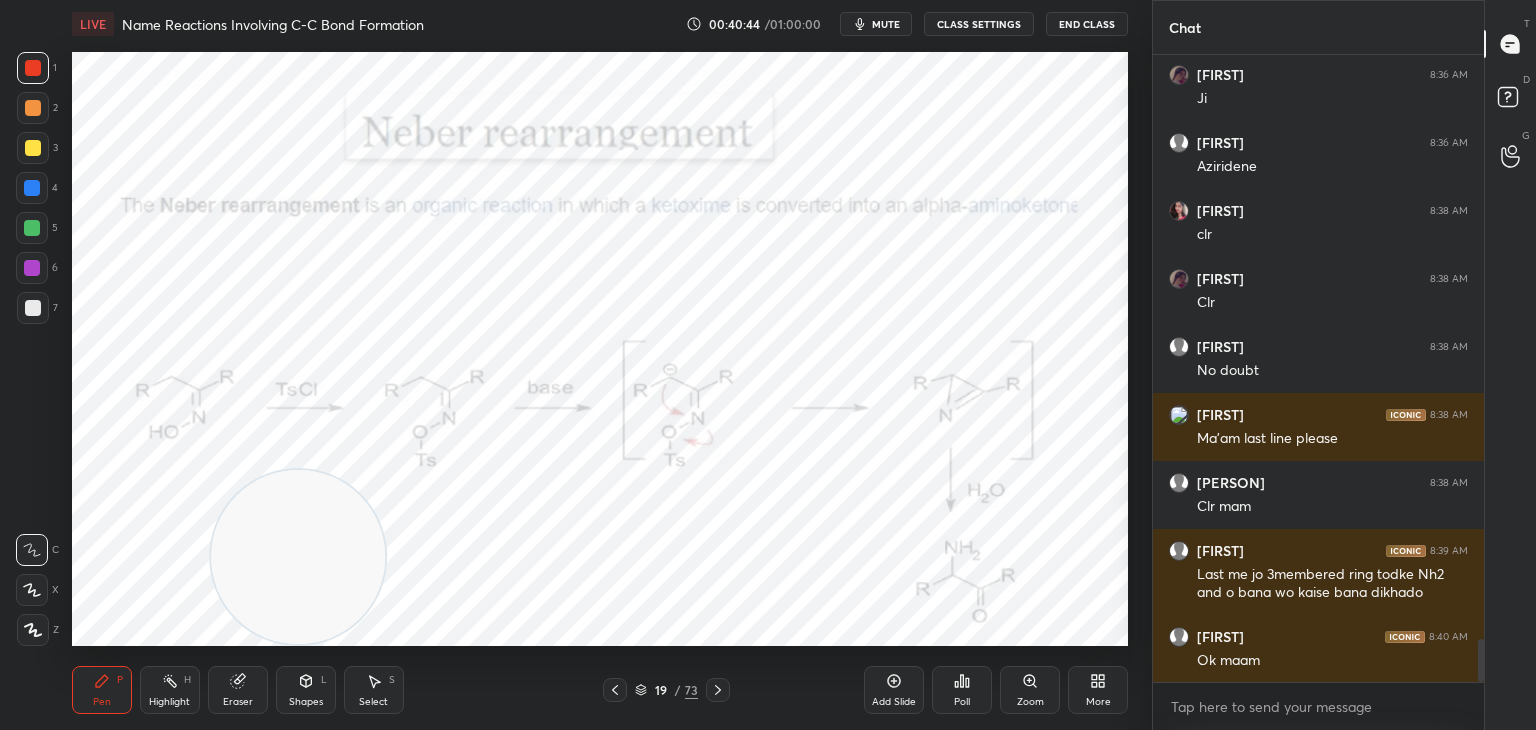 scroll, scrollTop: 8634, scrollLeft: 0, axis: vertical 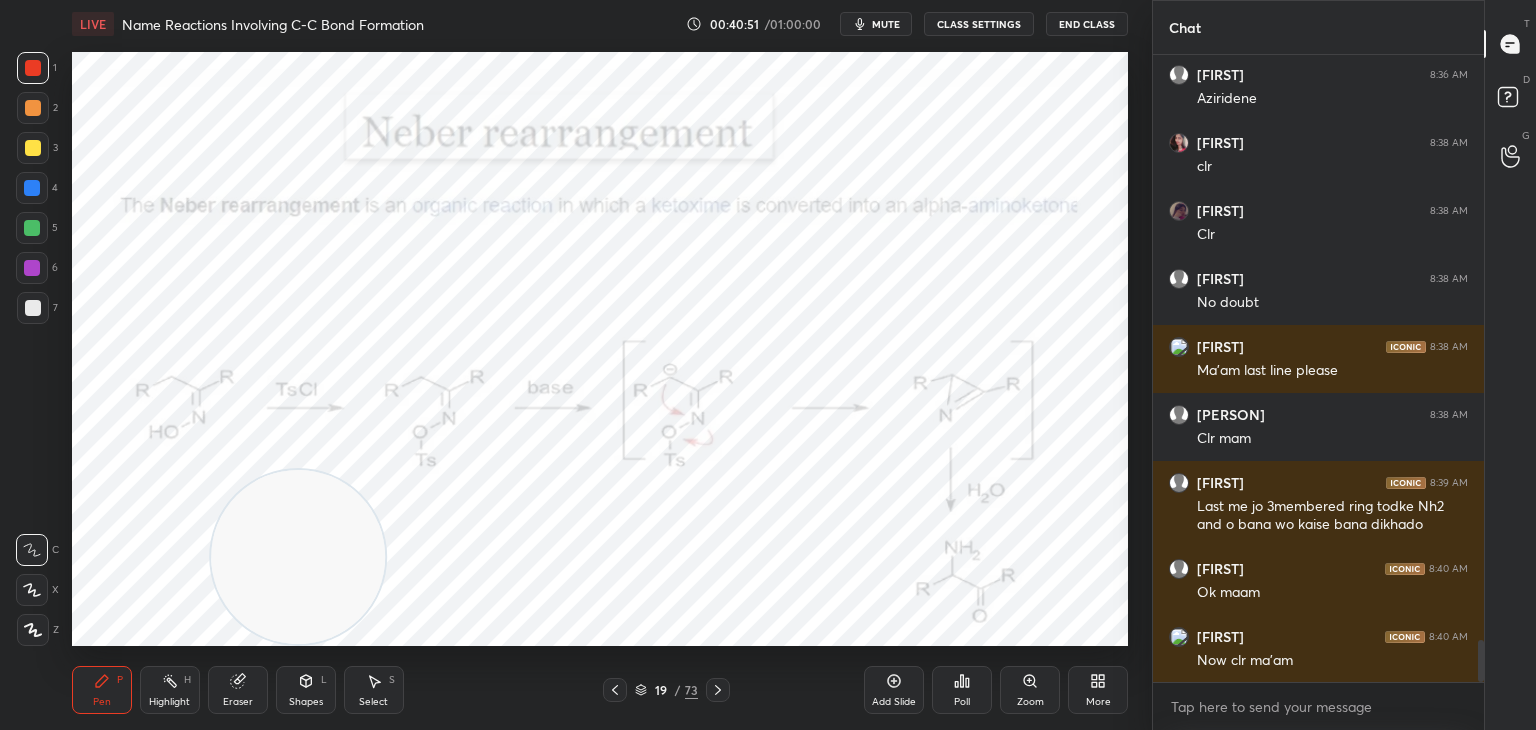 click 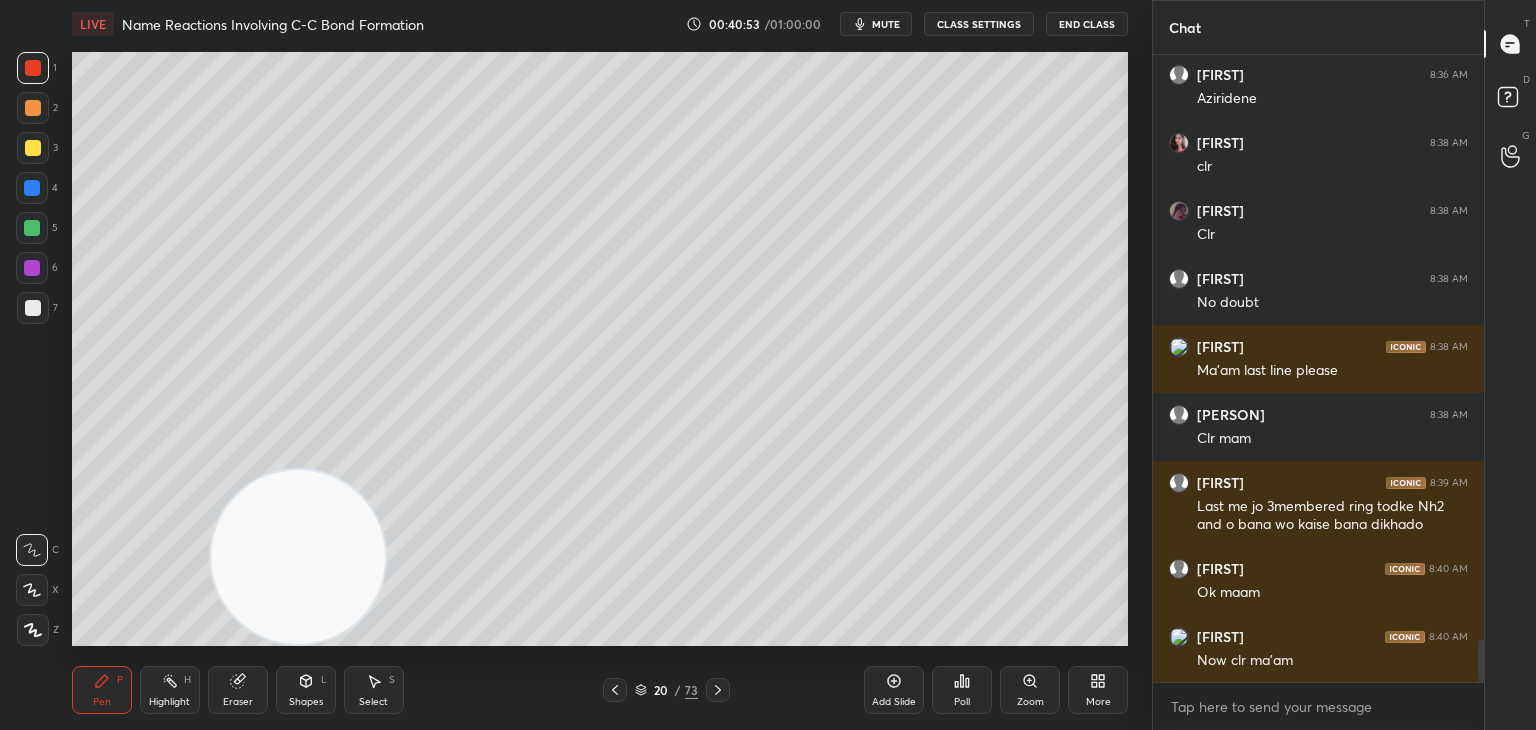 scroll, scrollTop: 8702, scrollLeft: 0, axis: vertical 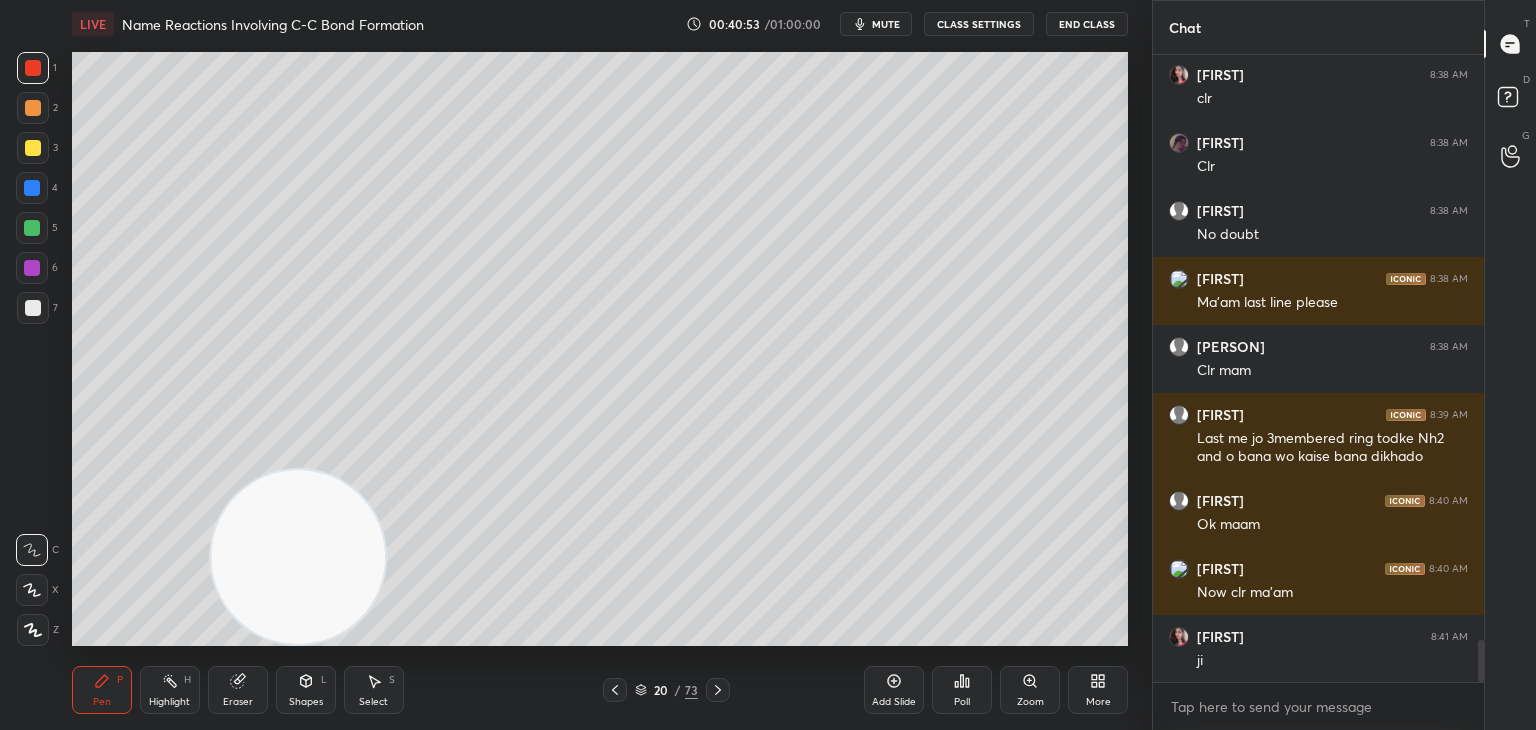click 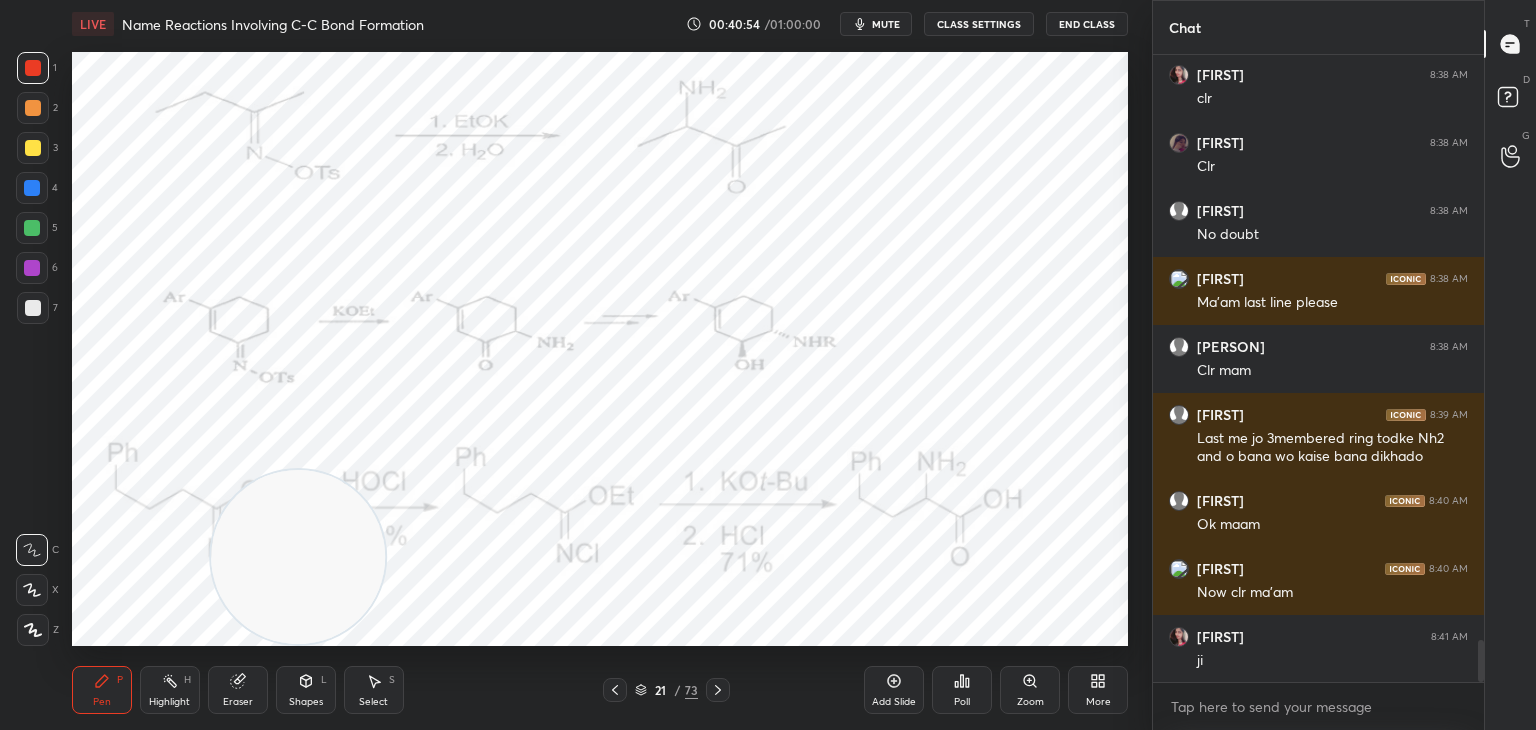 click 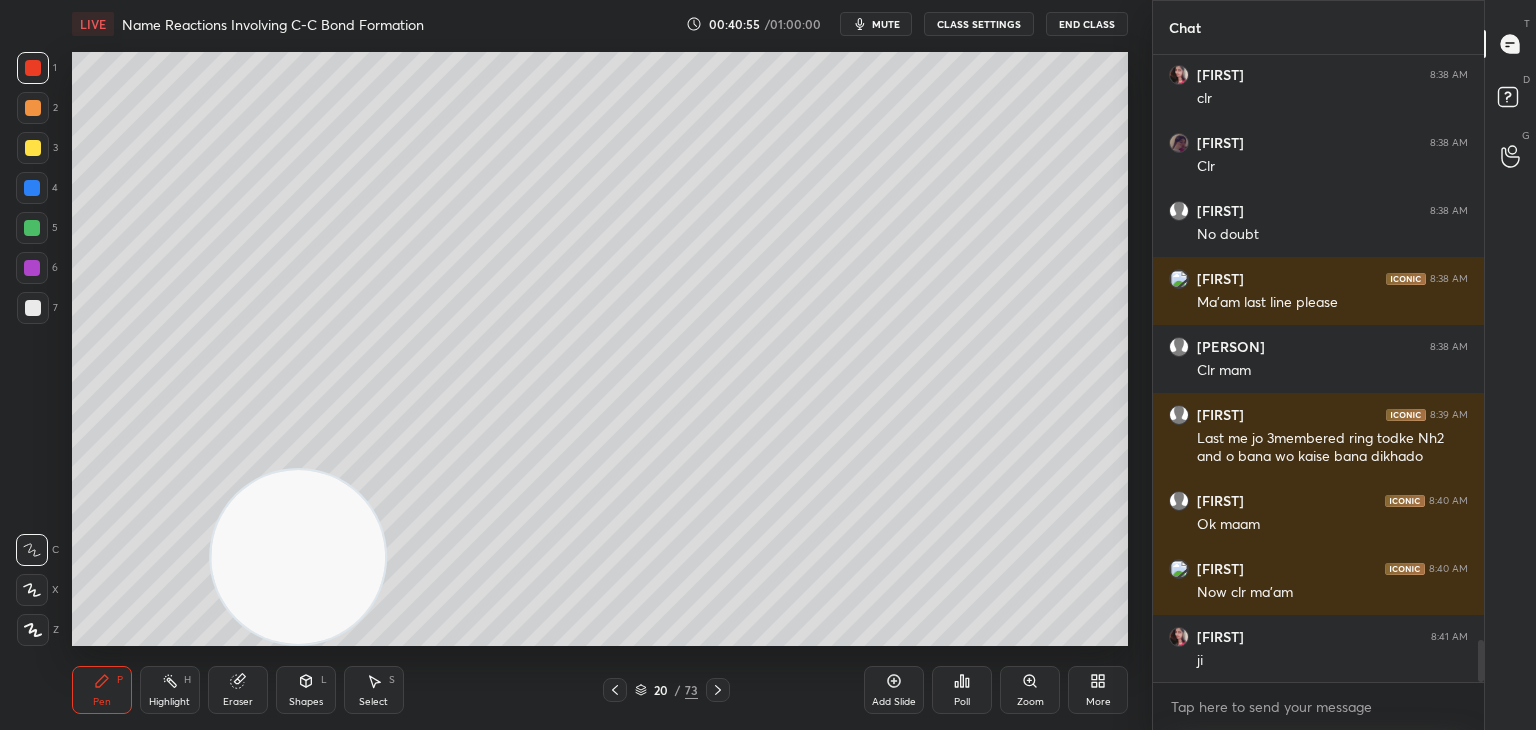 click 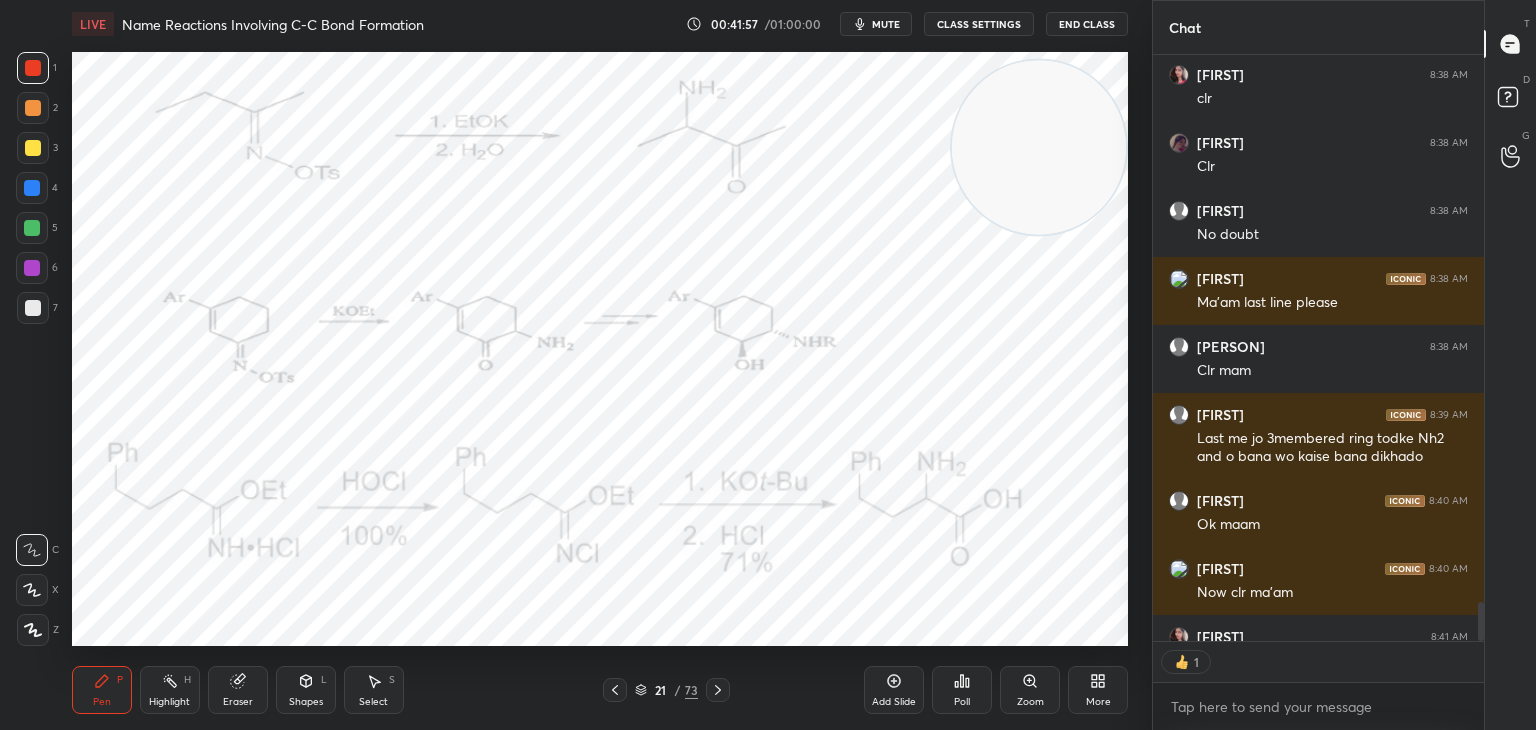 scroll, scrollTop: 581, scrollLeft: 325, axis: both 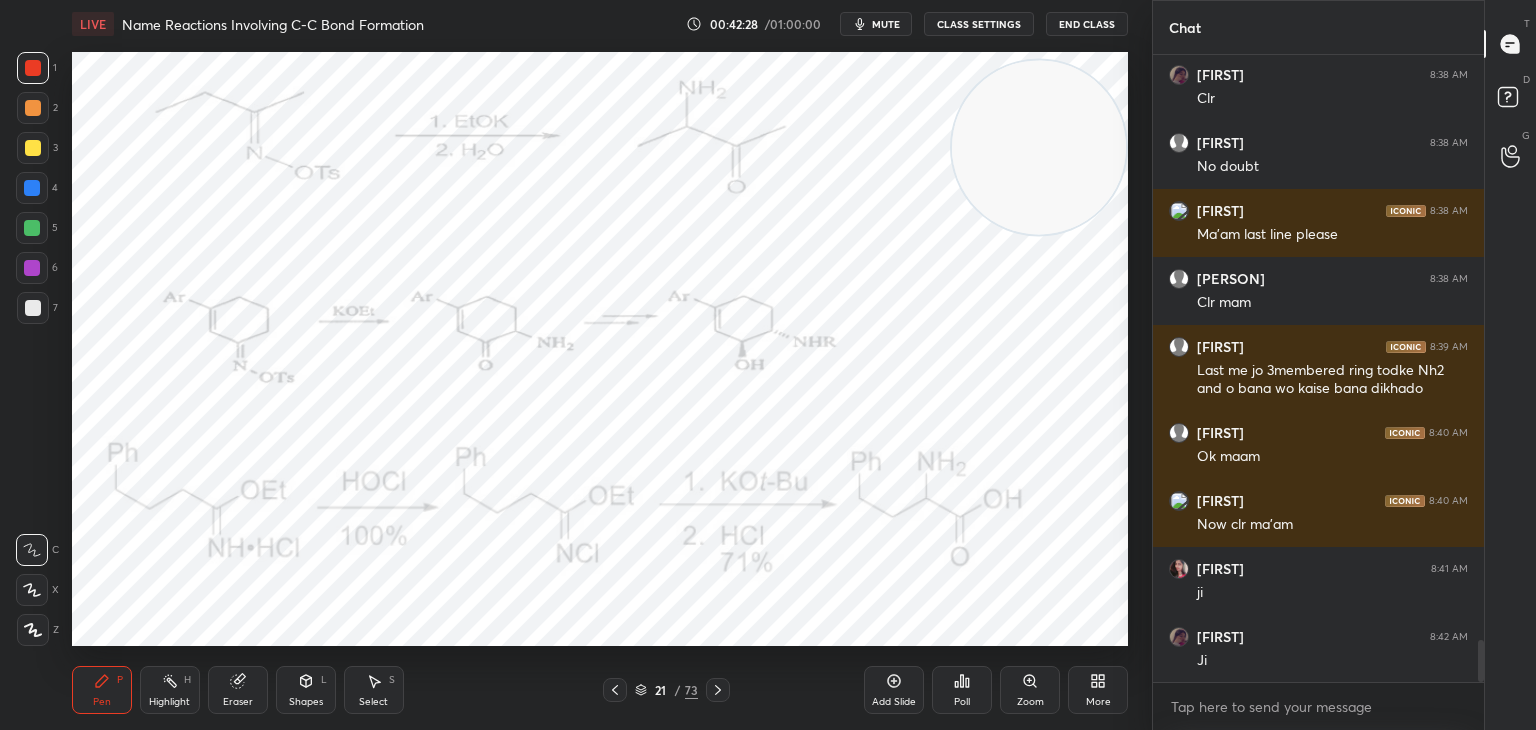 click 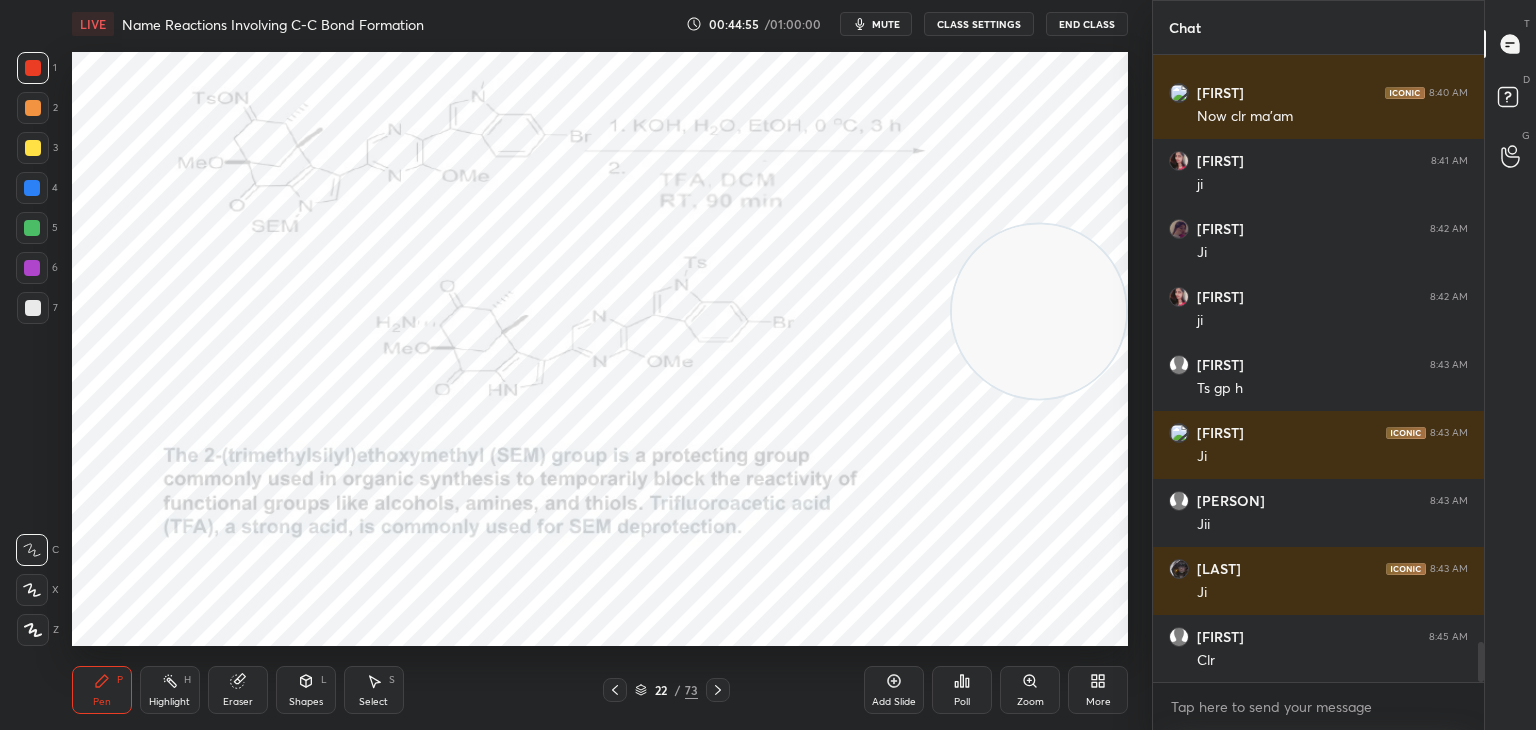 scroll, scrollTop: 9246, scrollLeft: 0, axis: vertical 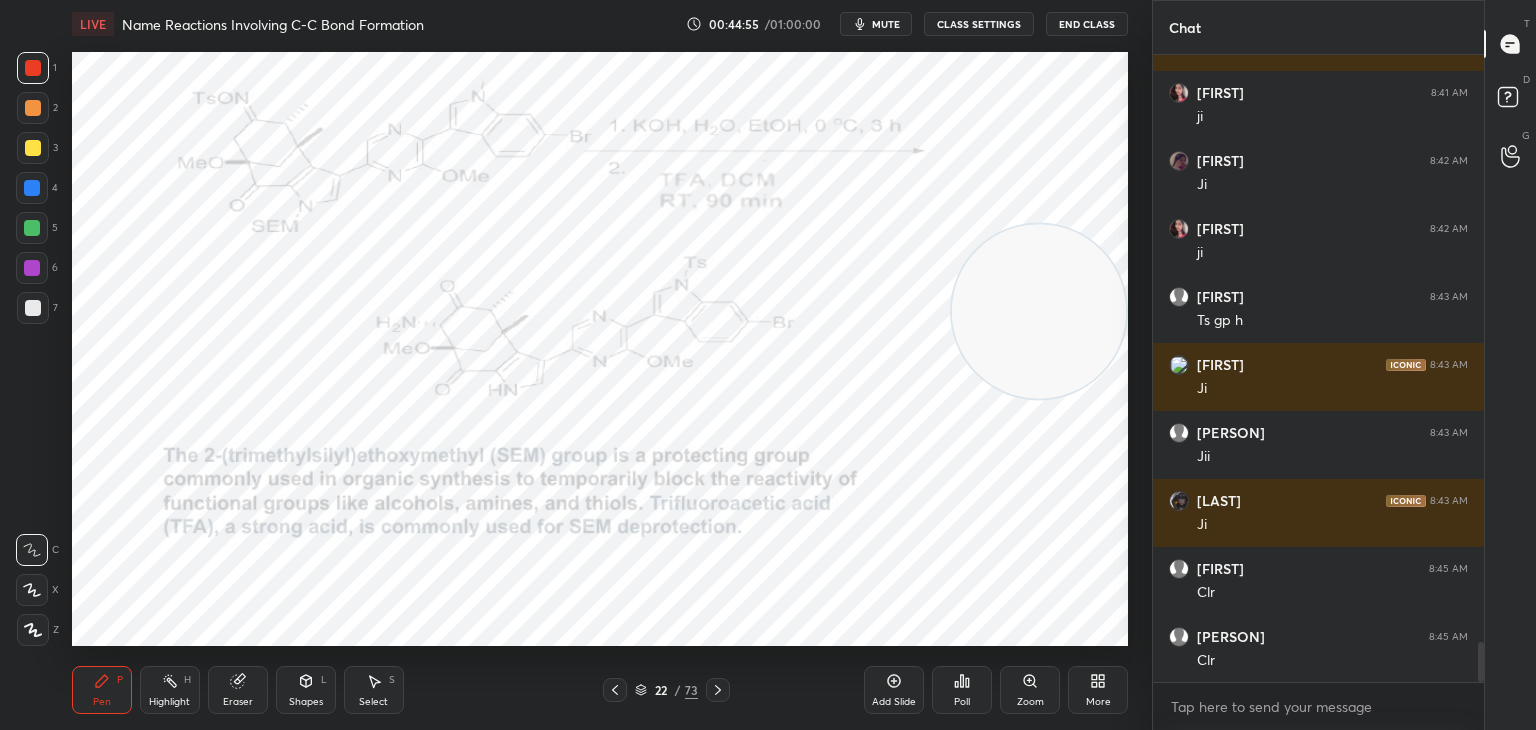 click 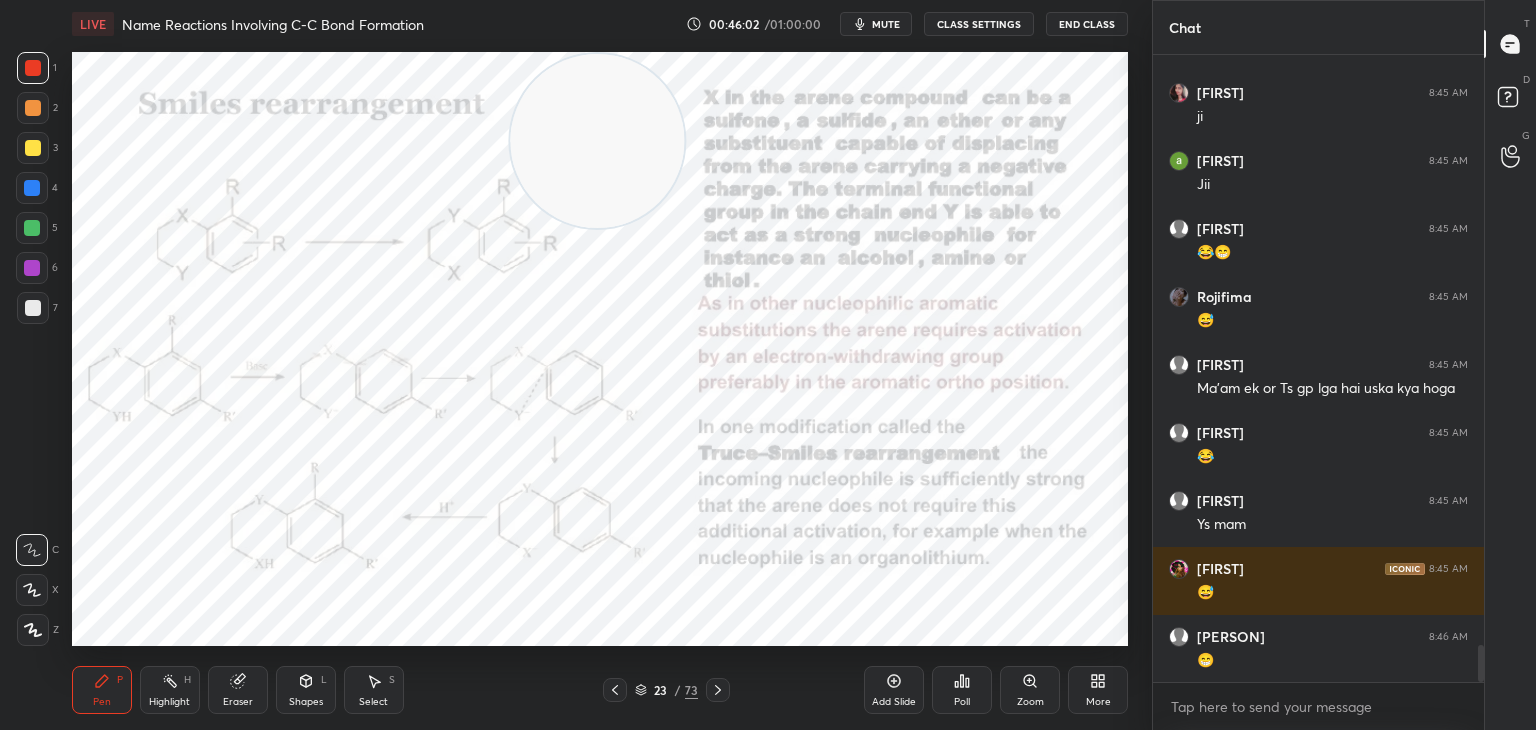 scroll, scrollTop: 9994, scrollLeft: 0, axis: vertical 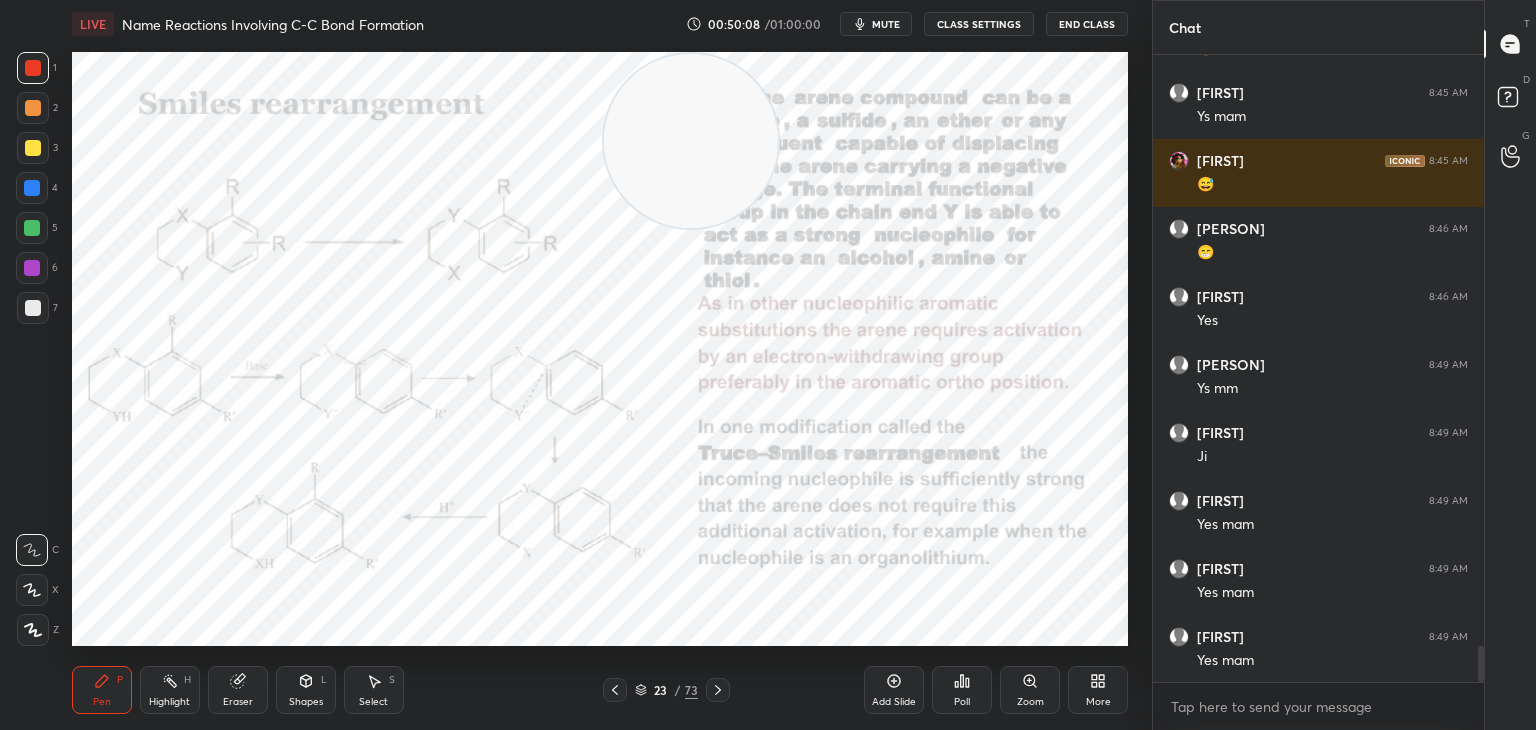 click on "Eraser" at bounding box center (238, 690) 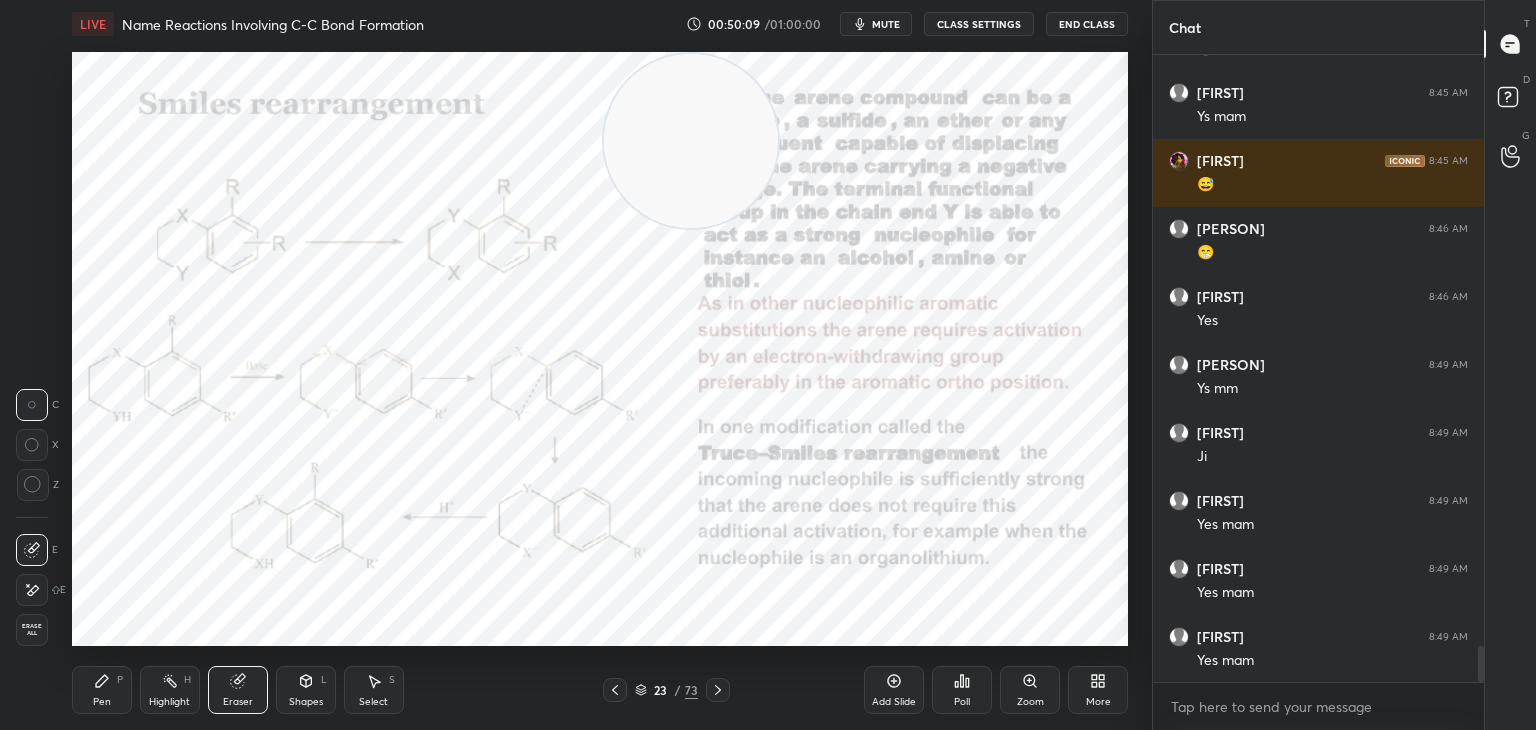 click on "Erase all" at bounding box center (32, 630) 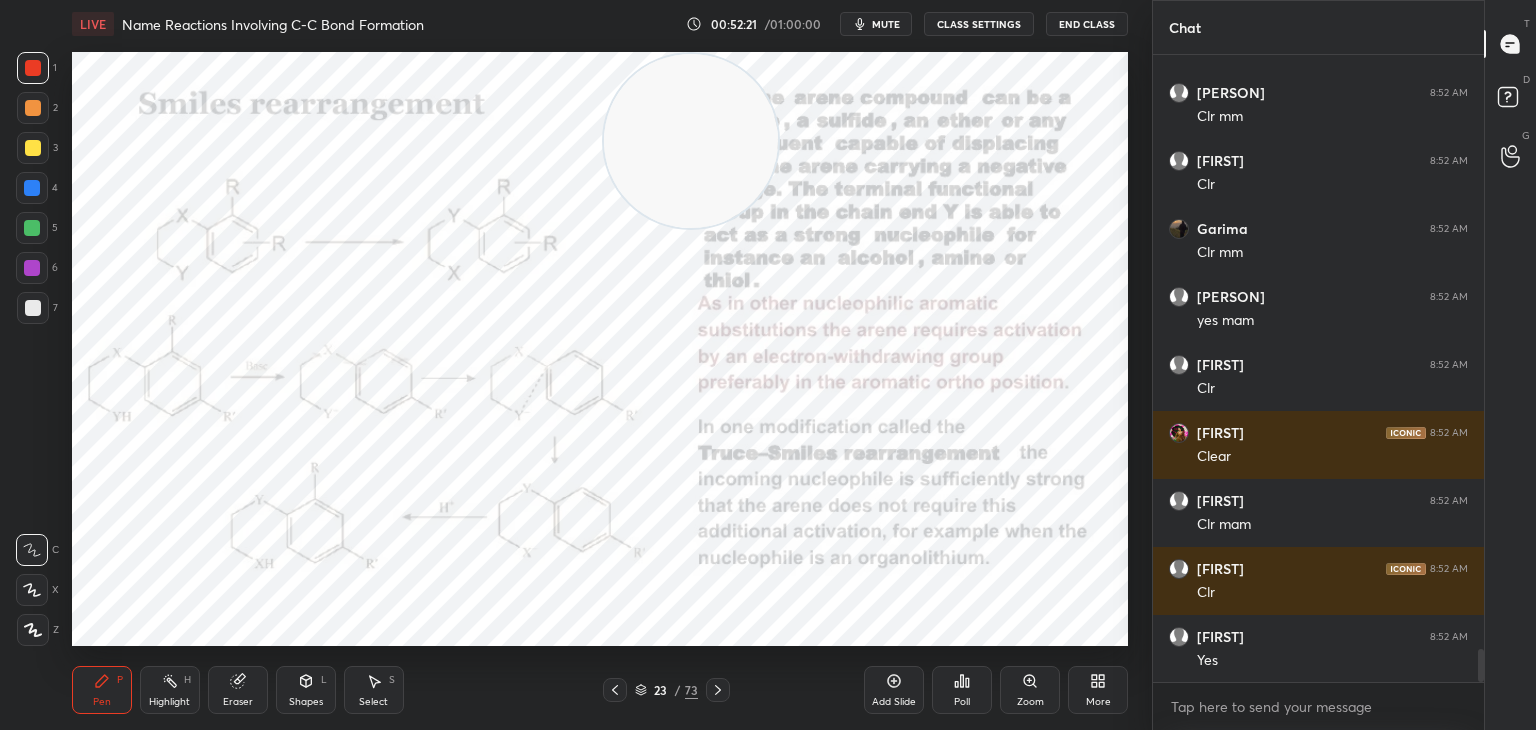 scroll, scrollTop: 11354, scrollLeft: 0, axis: vertical 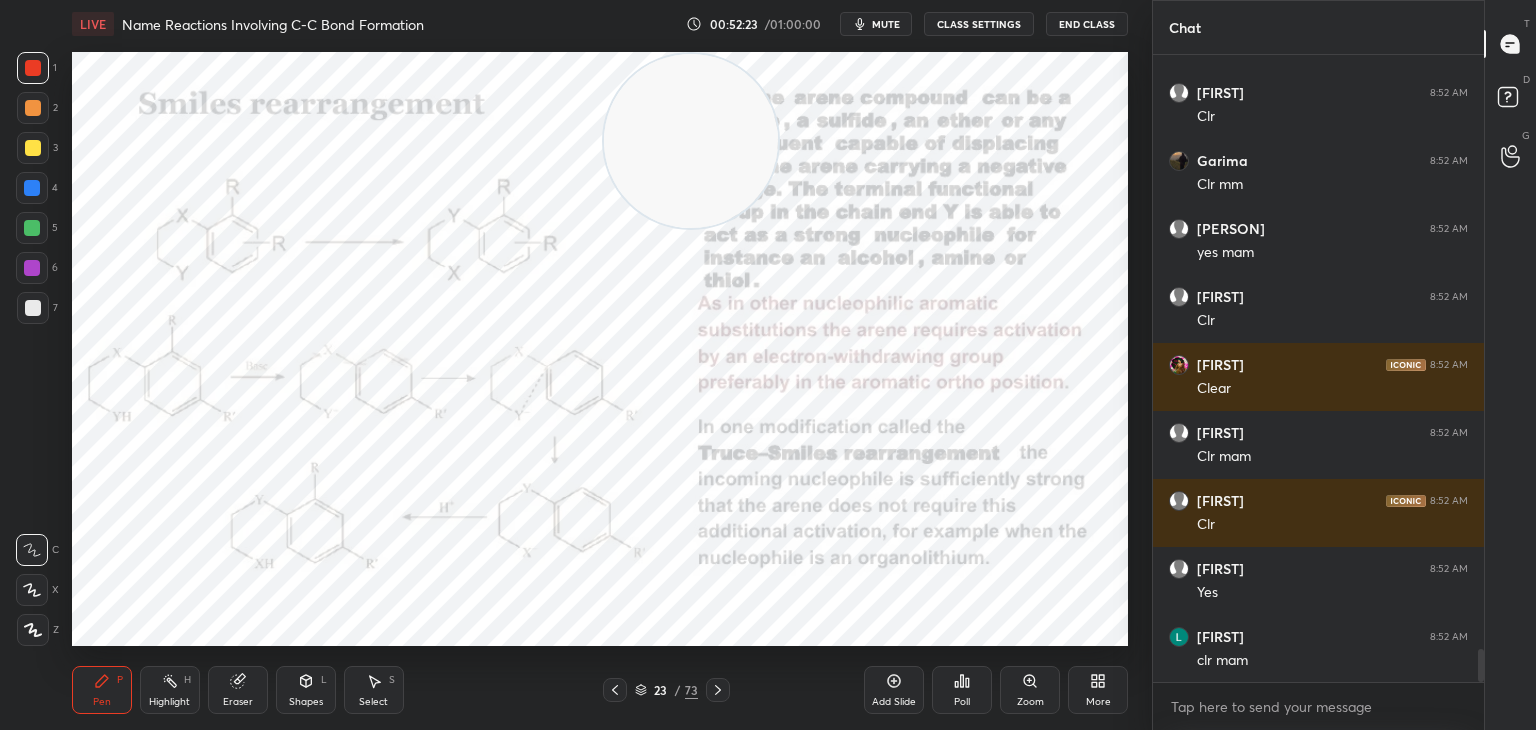 click 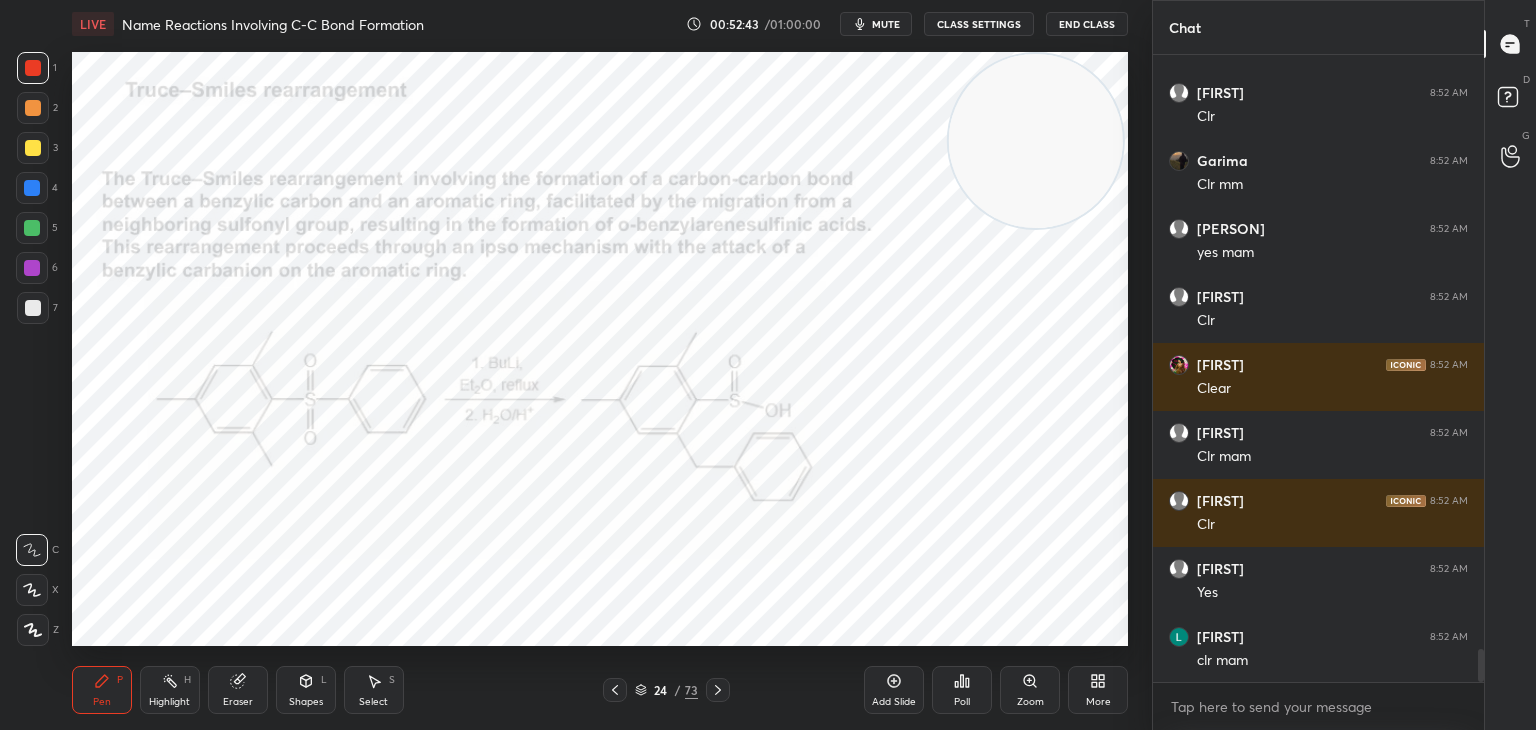 scroll, scrollTop: 11422, scrollLeft: 0, axis: vertical 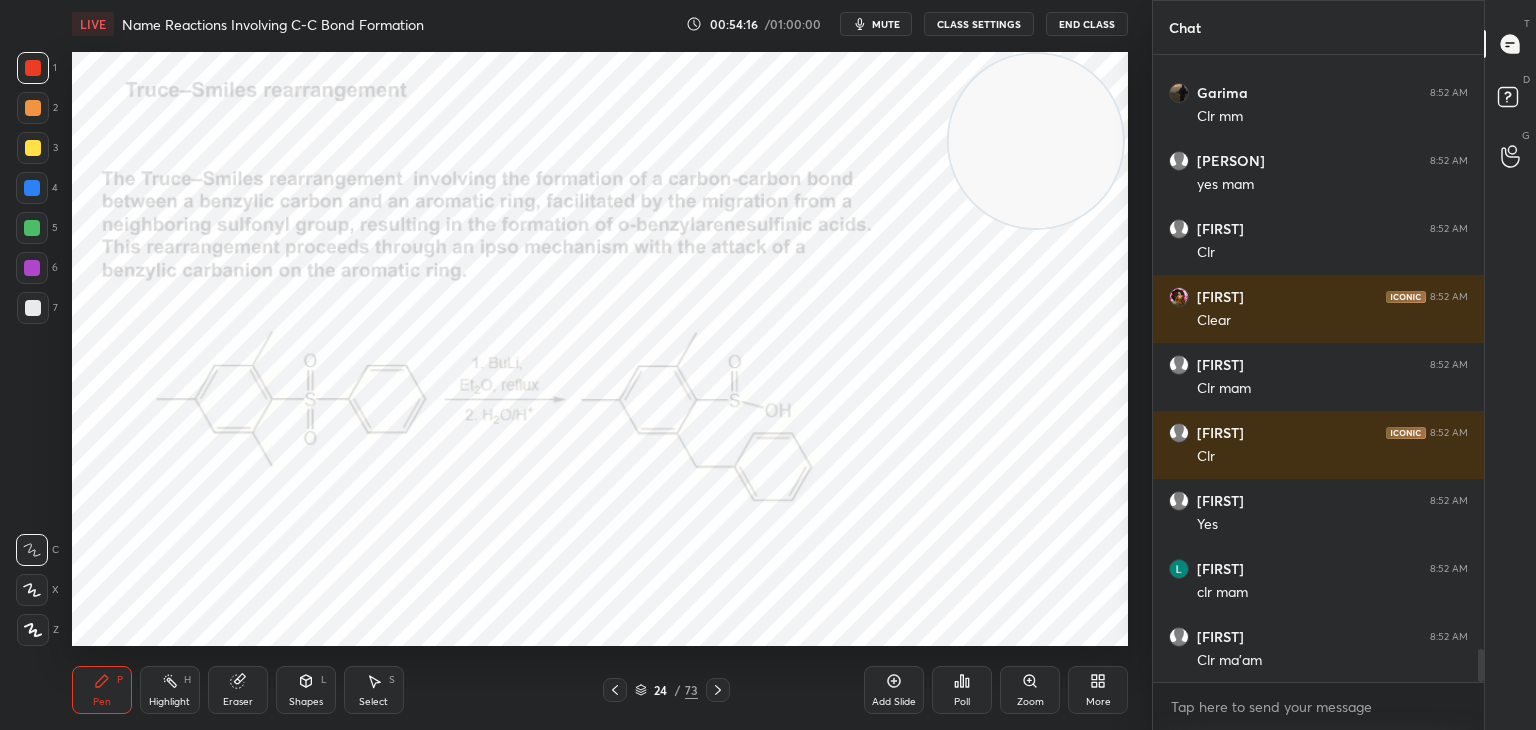 click at bounding box center [615, 690] 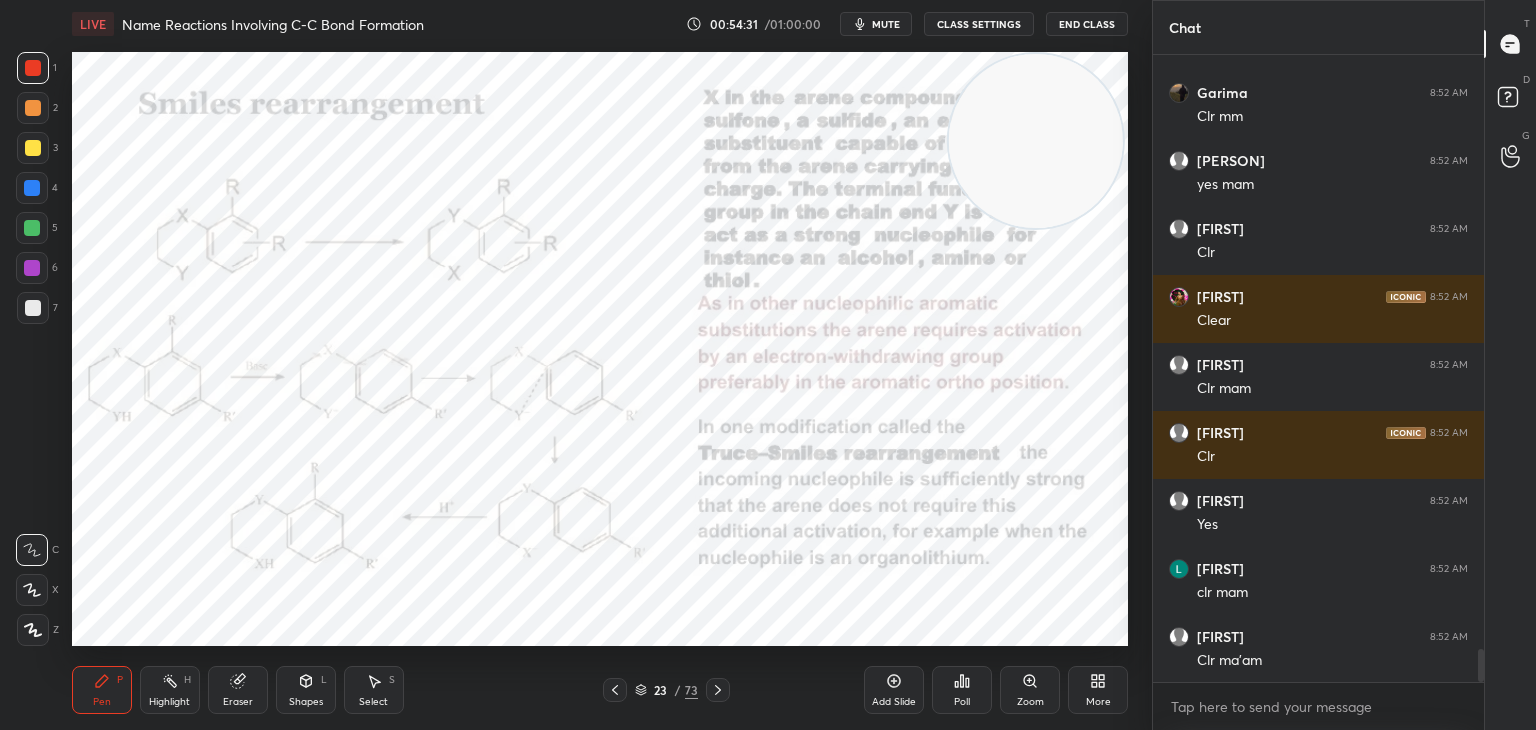 click 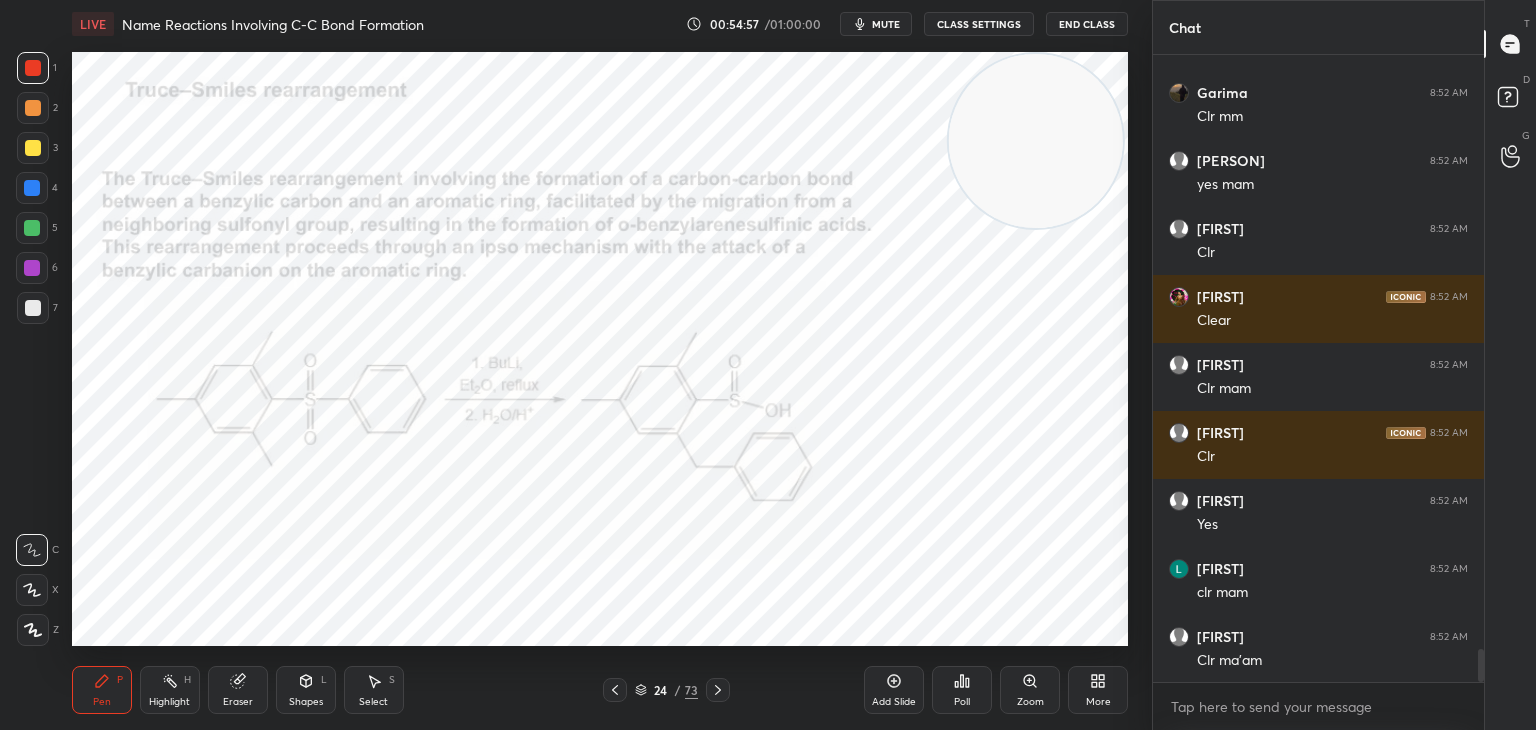 click 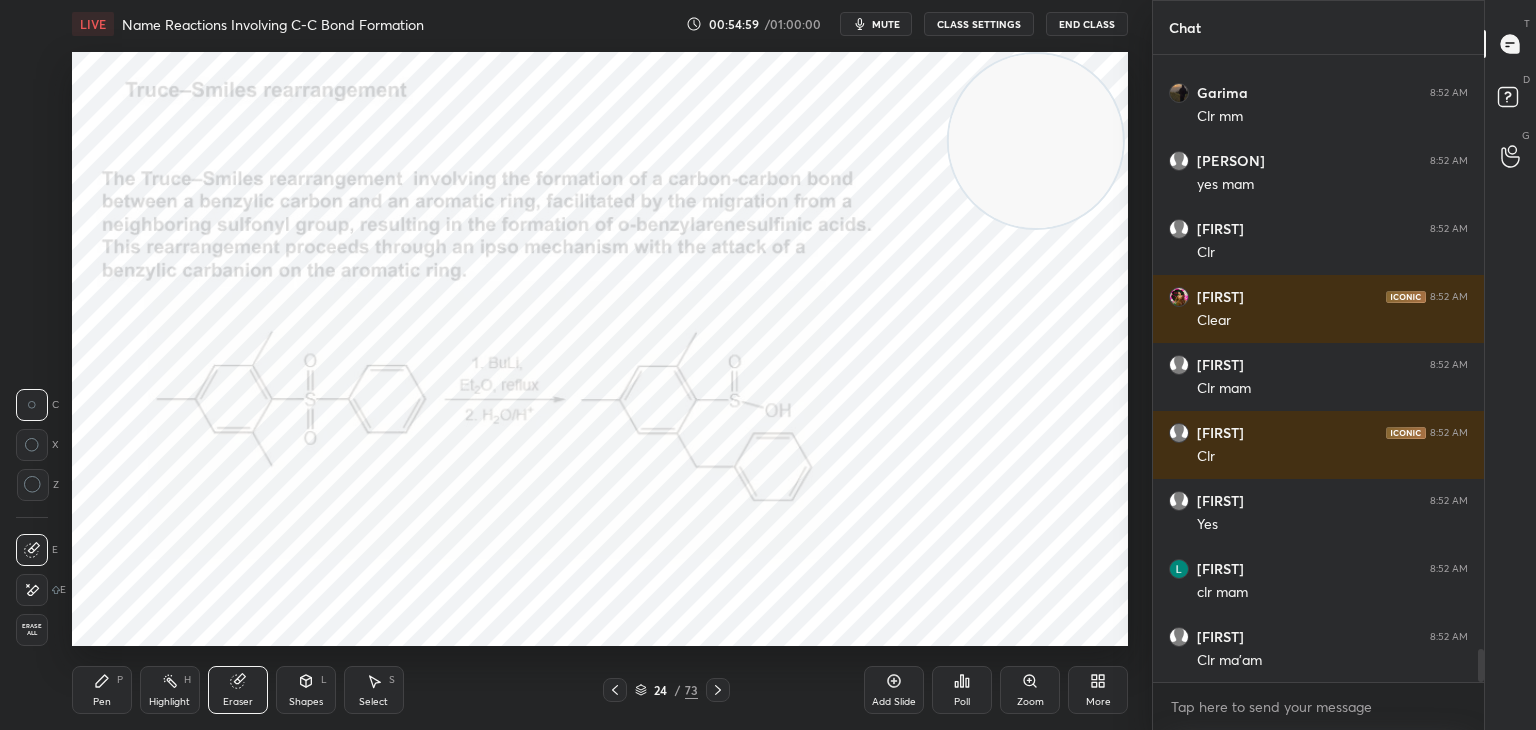 click on "Erase all" at bounding box center [32, 630] 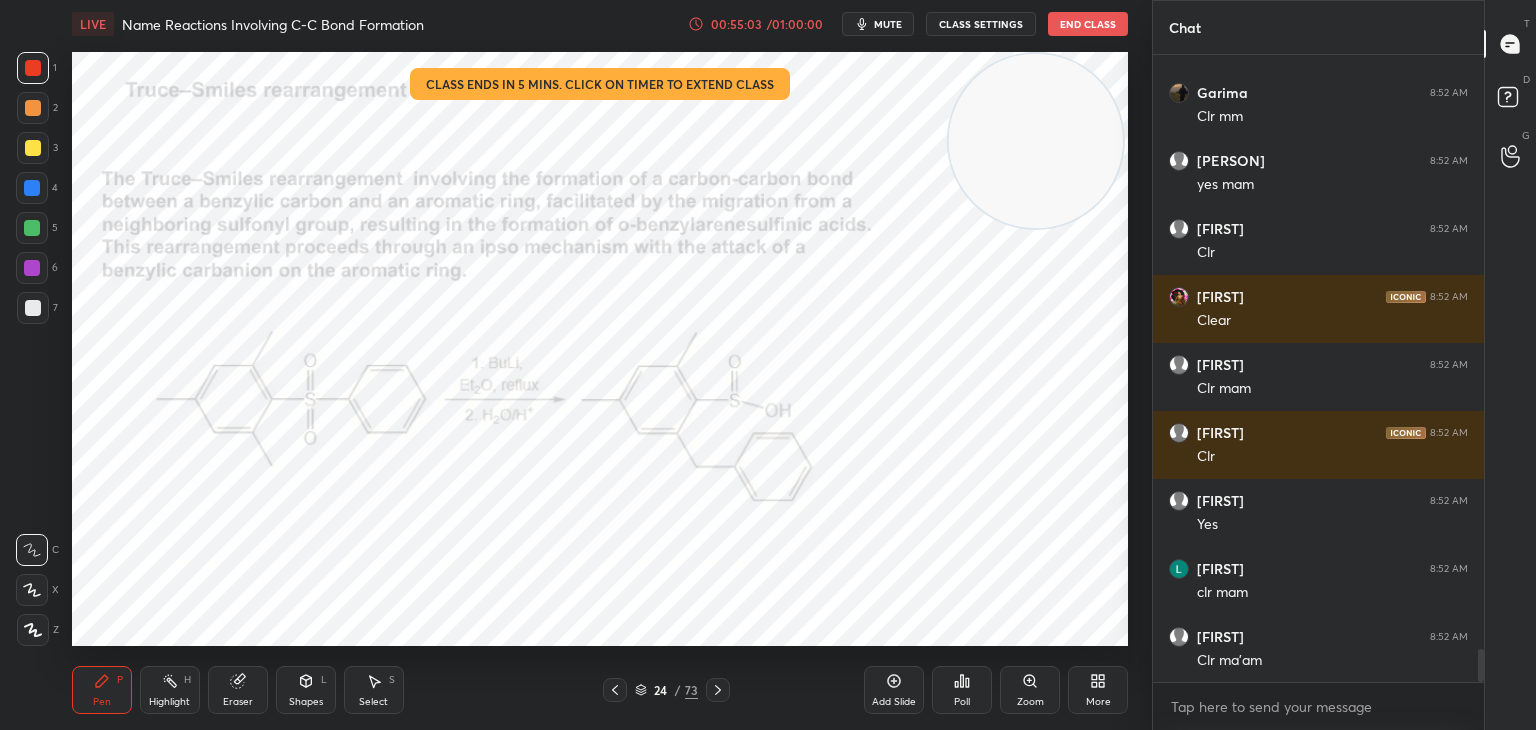 click 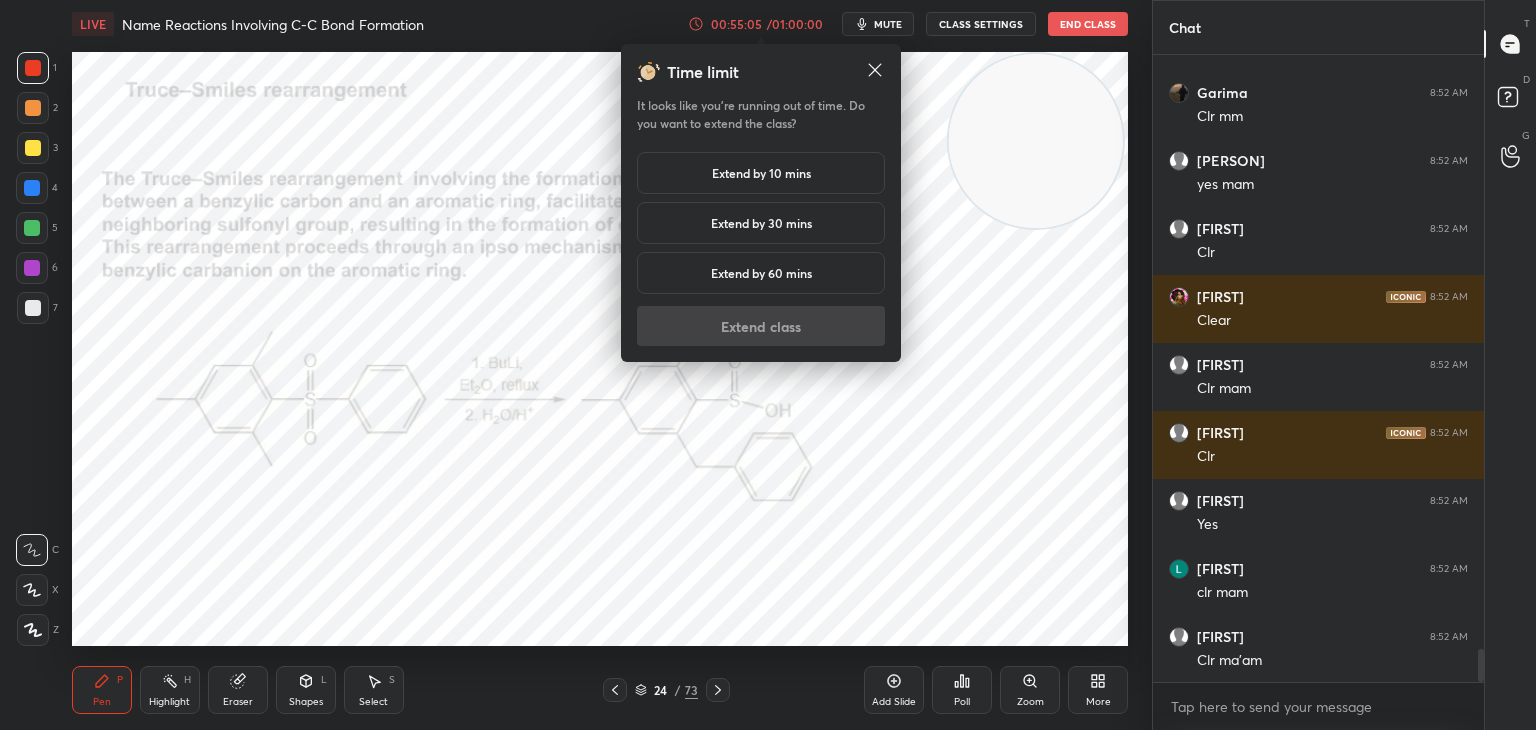 click on "Extend by 10 mins" at bounding box center (761, 173) 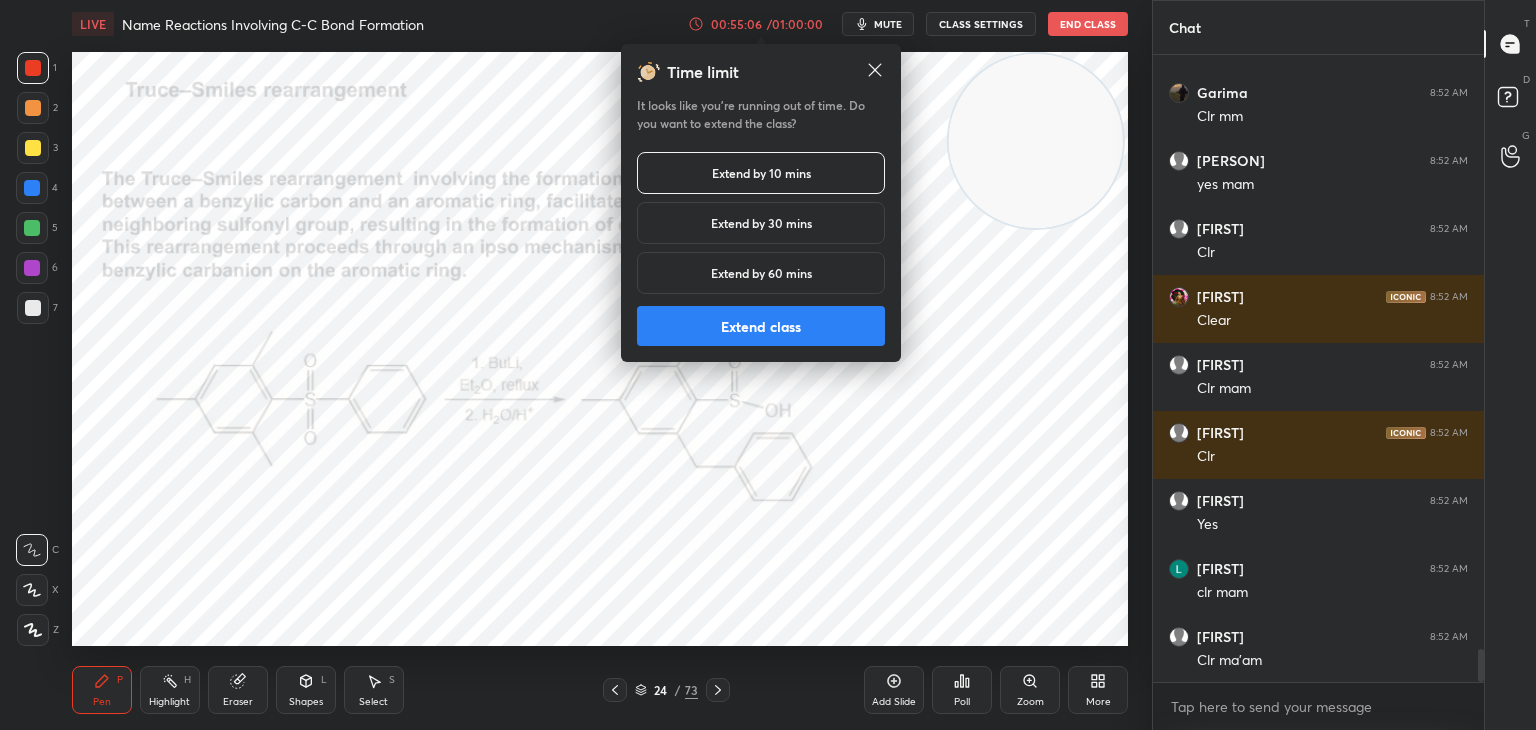 click on "Extend class" at bounding box center [761, 326] 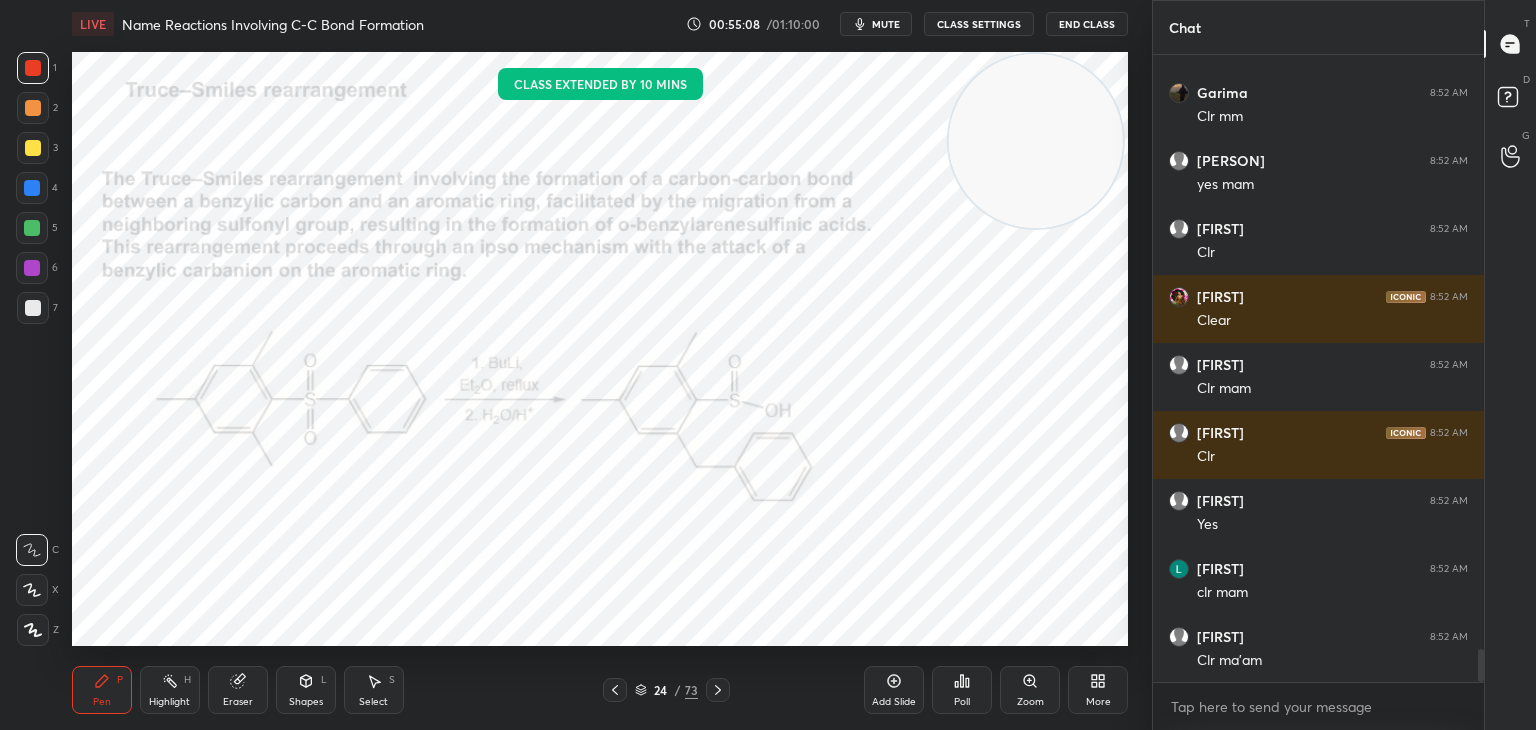 click 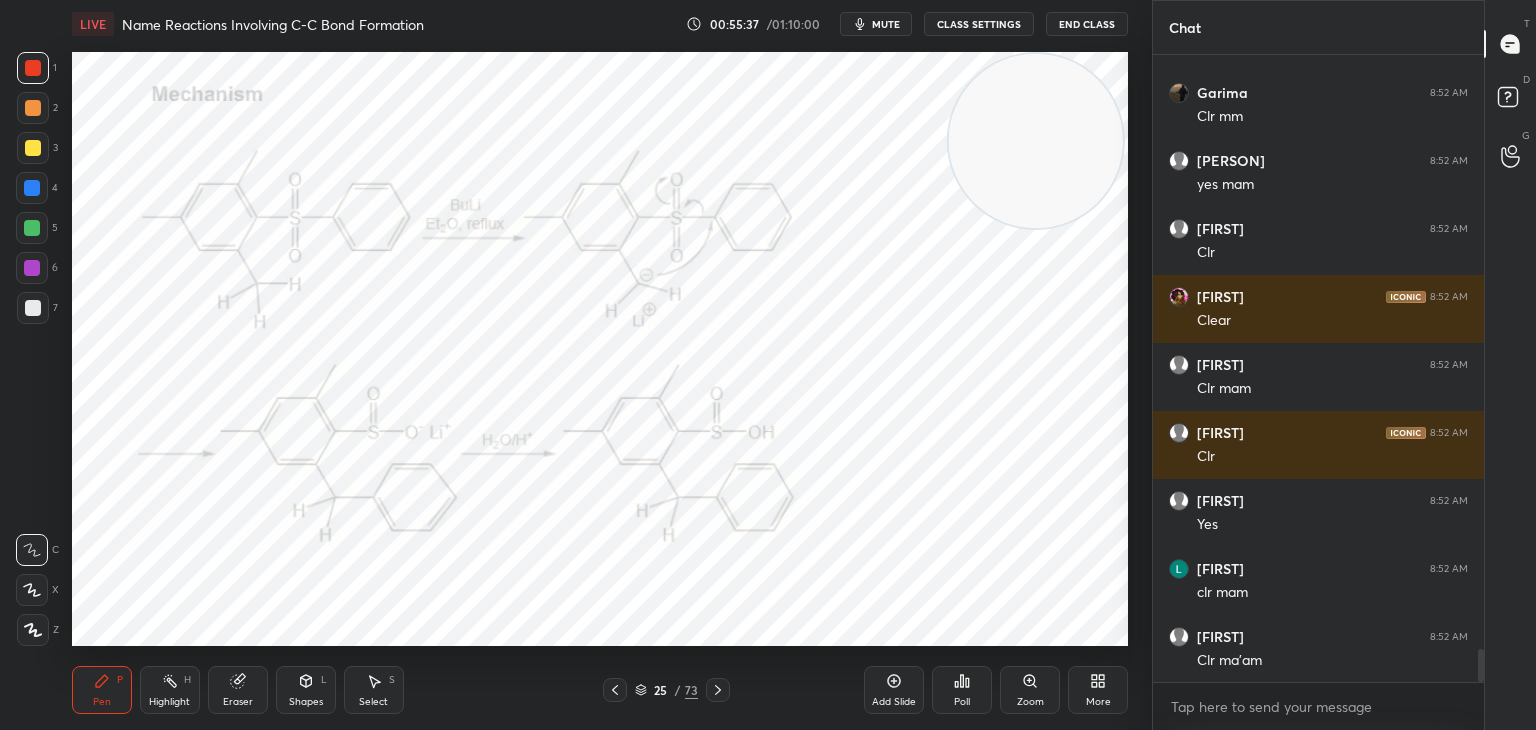click 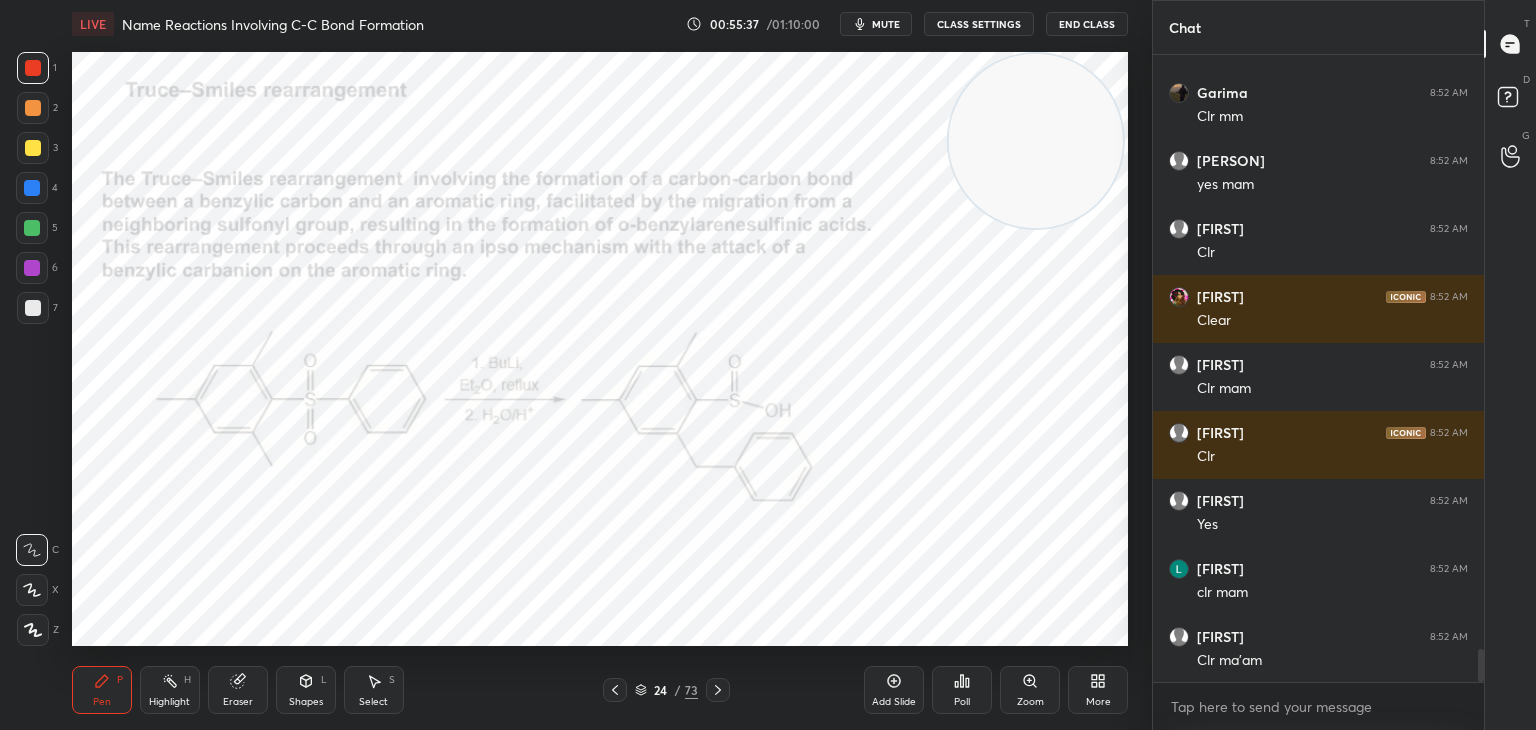 click 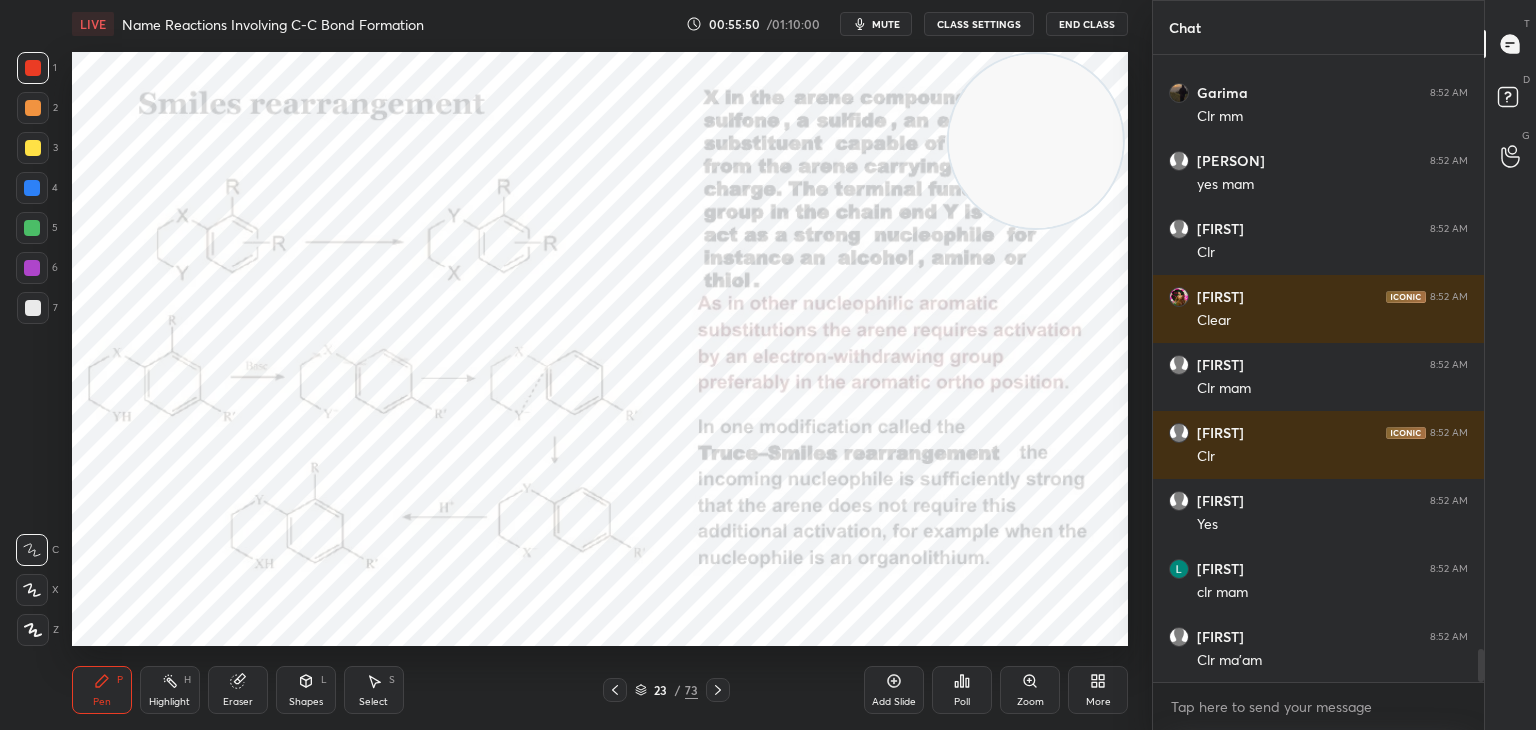 click at bounding box center [718, 690] 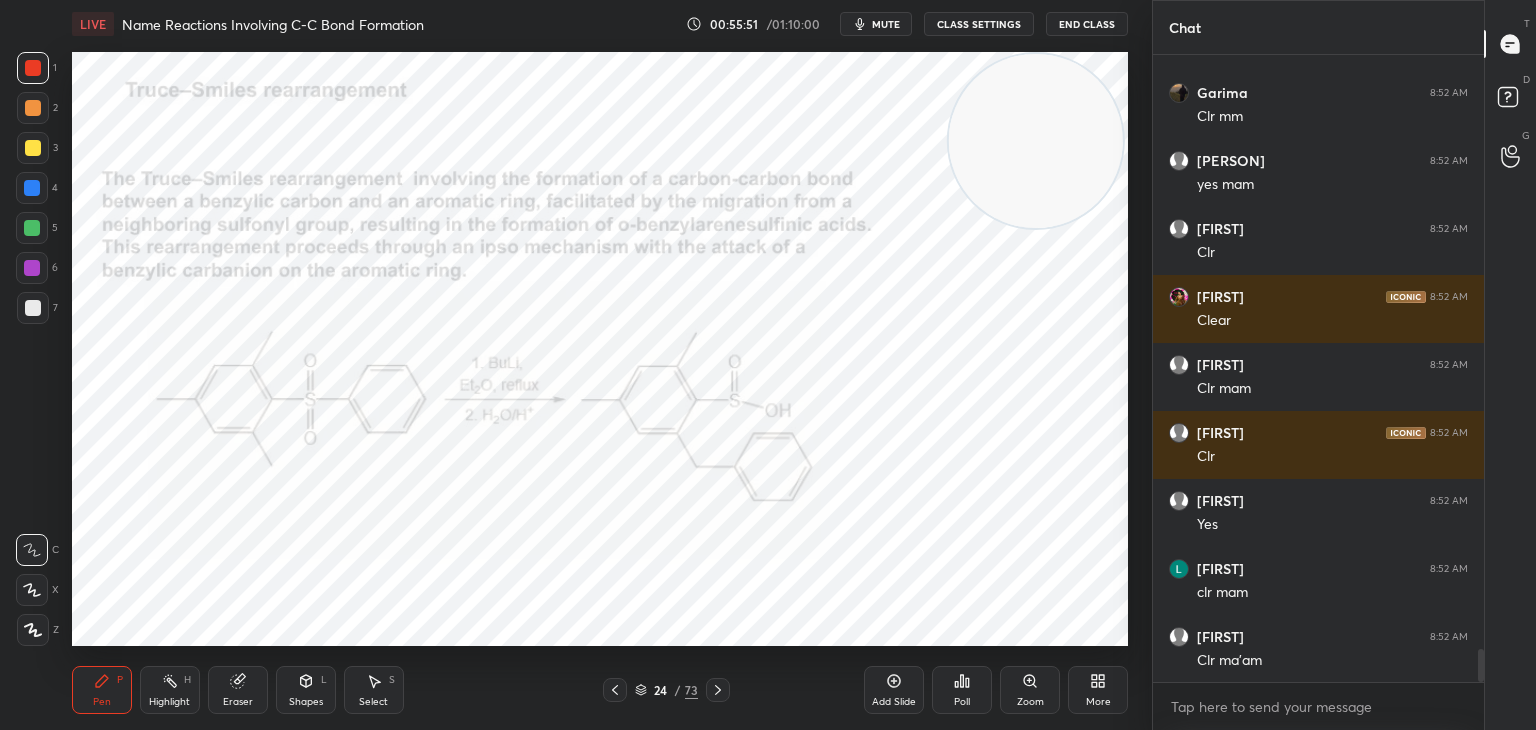 click 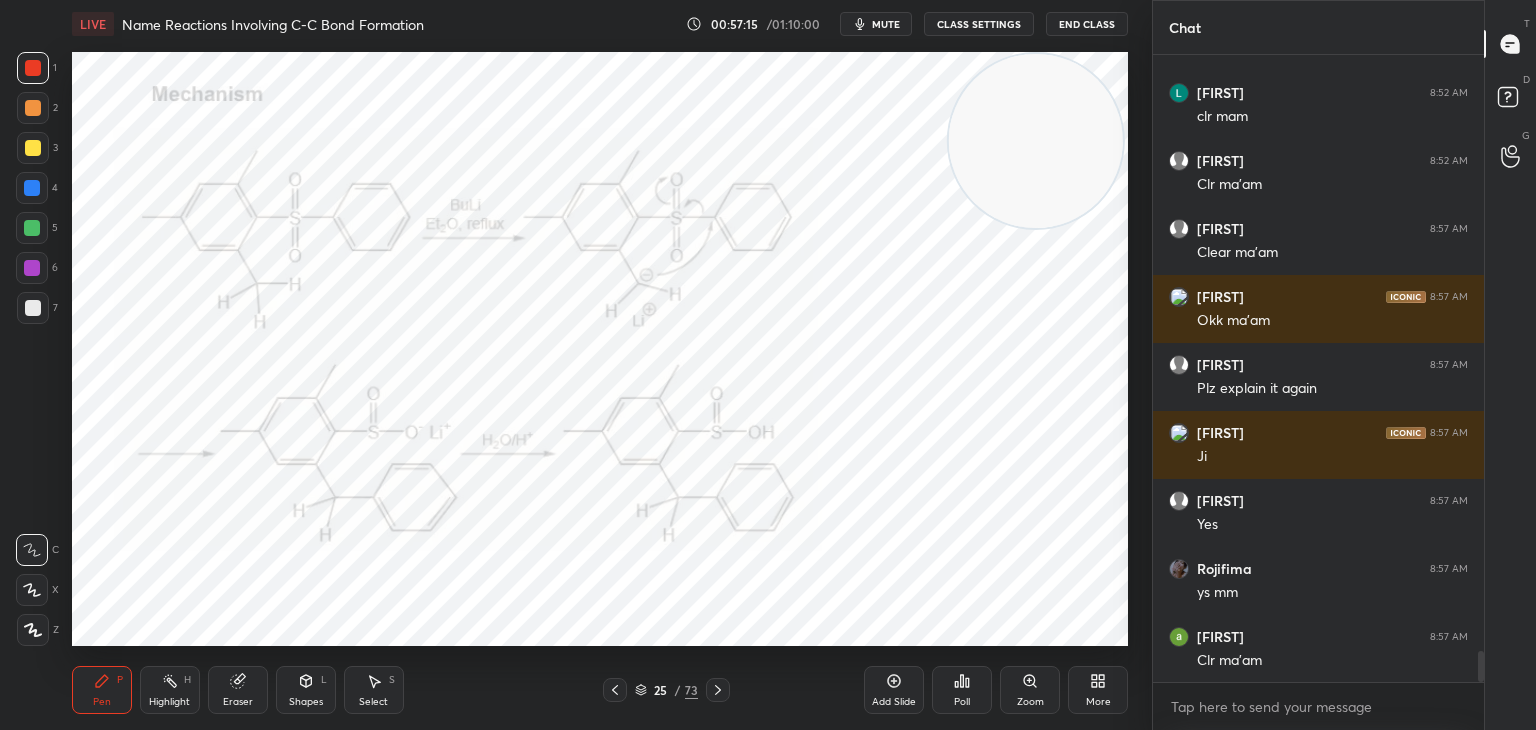 scroll, scrollTop: 11966, scrollLeft: 0, axis: vertical 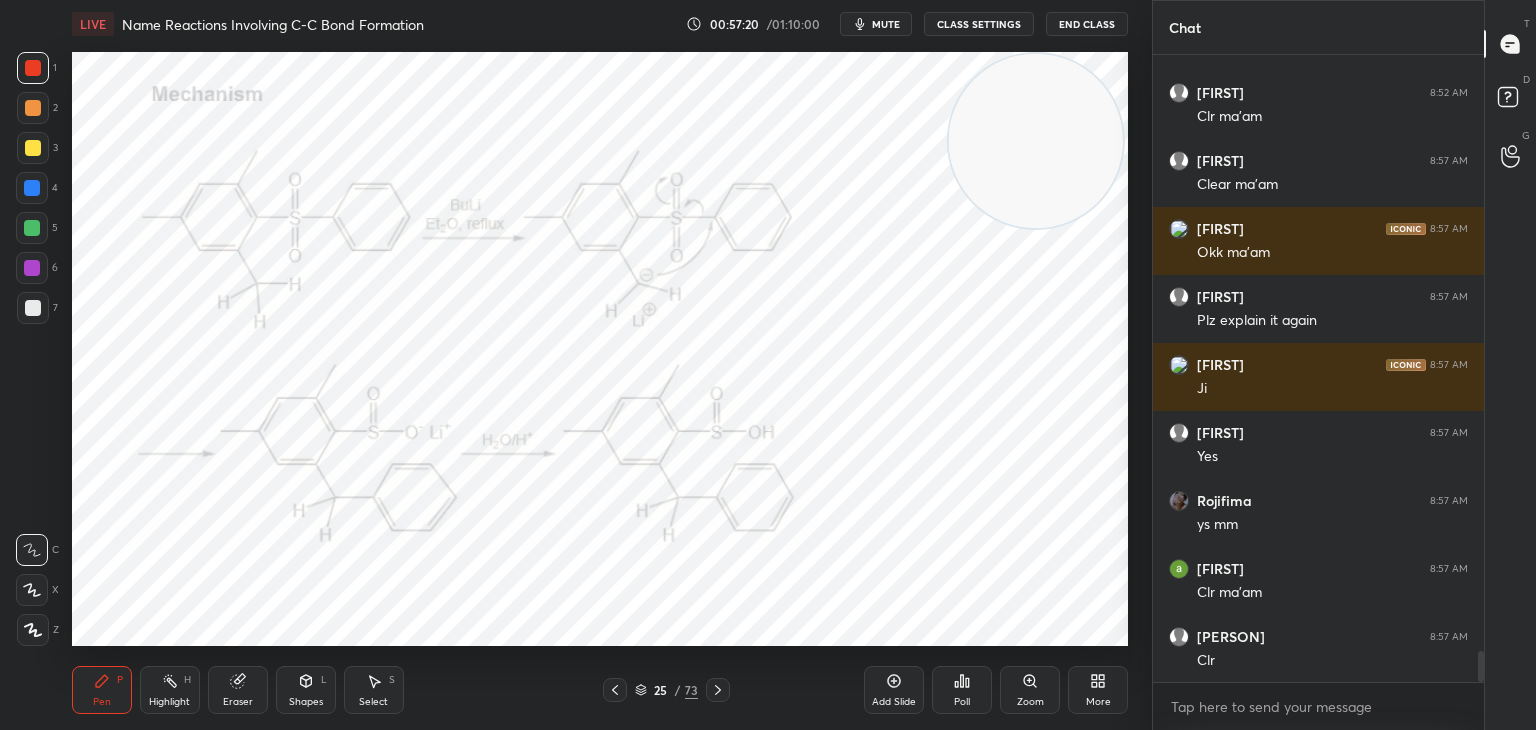 click 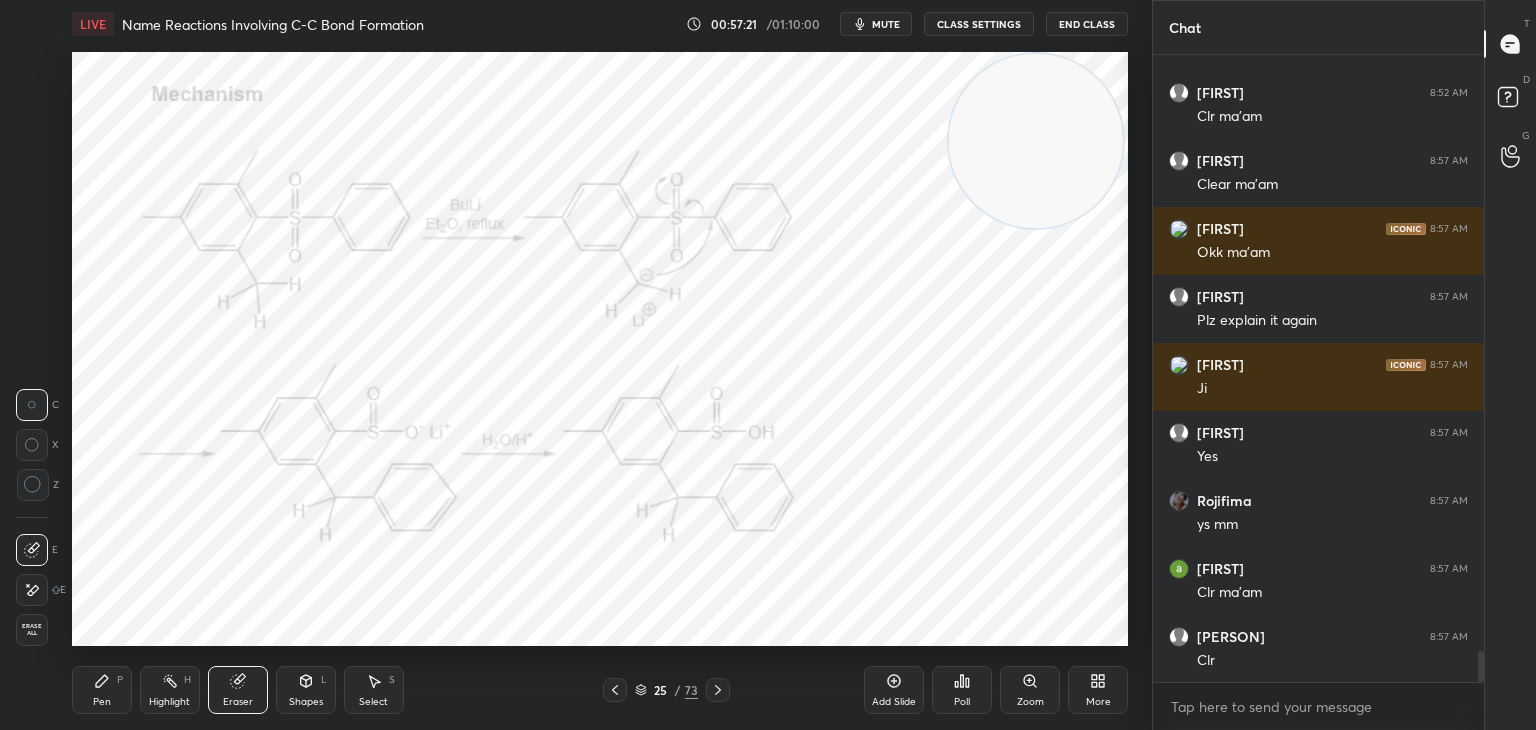 click on "Erase all" at bounding box center [32, 630] 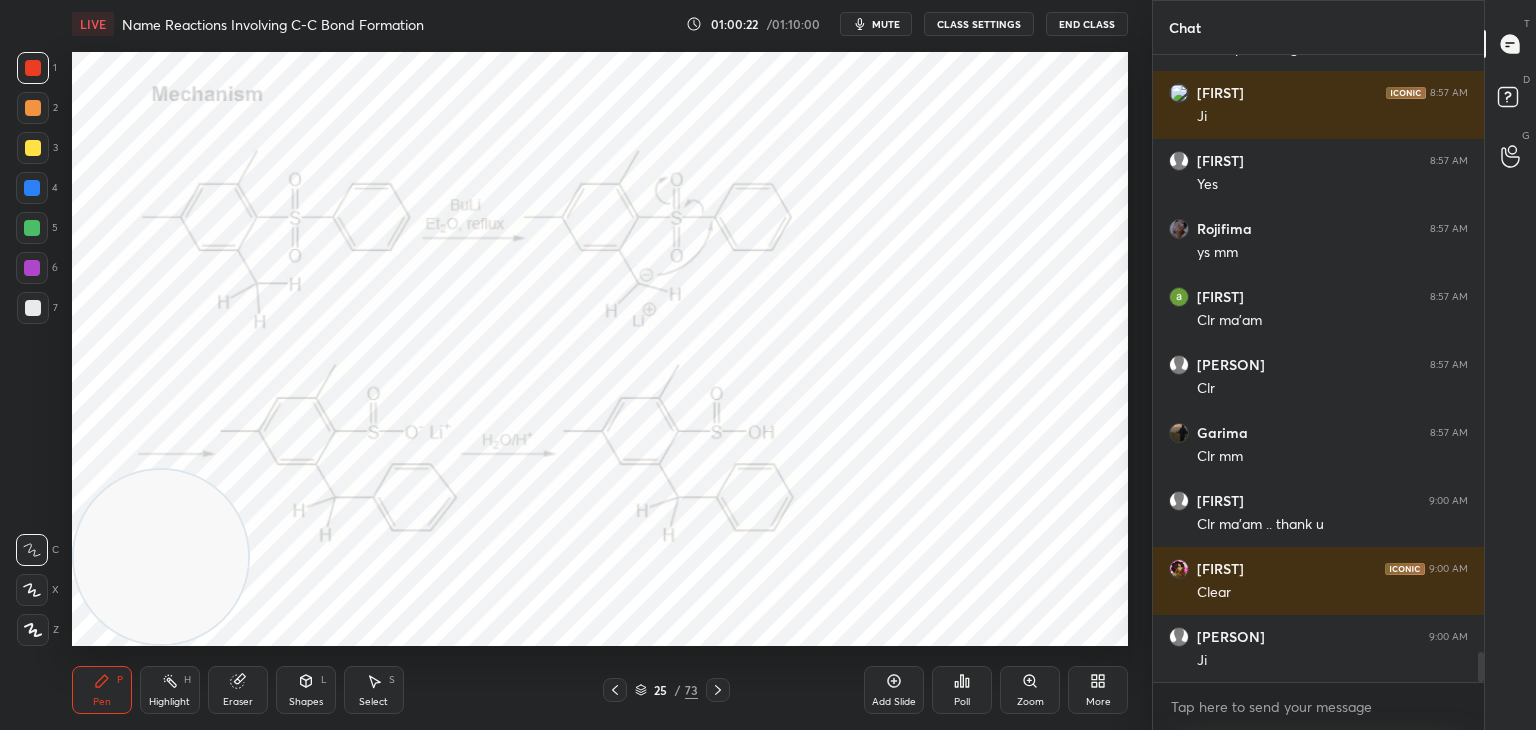 scroll, scrollTop: 12306, scrollLeft: 0, axis: vertical 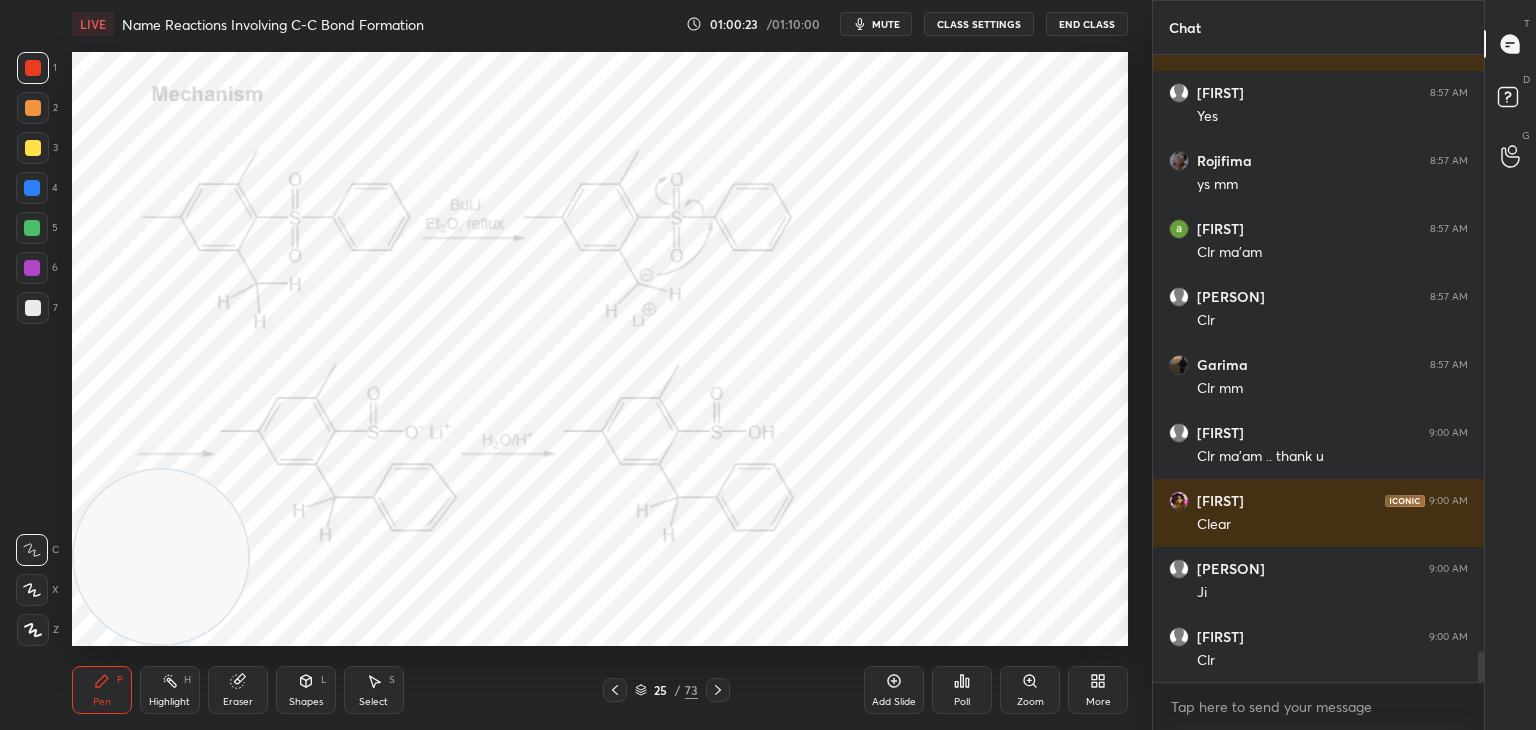 click 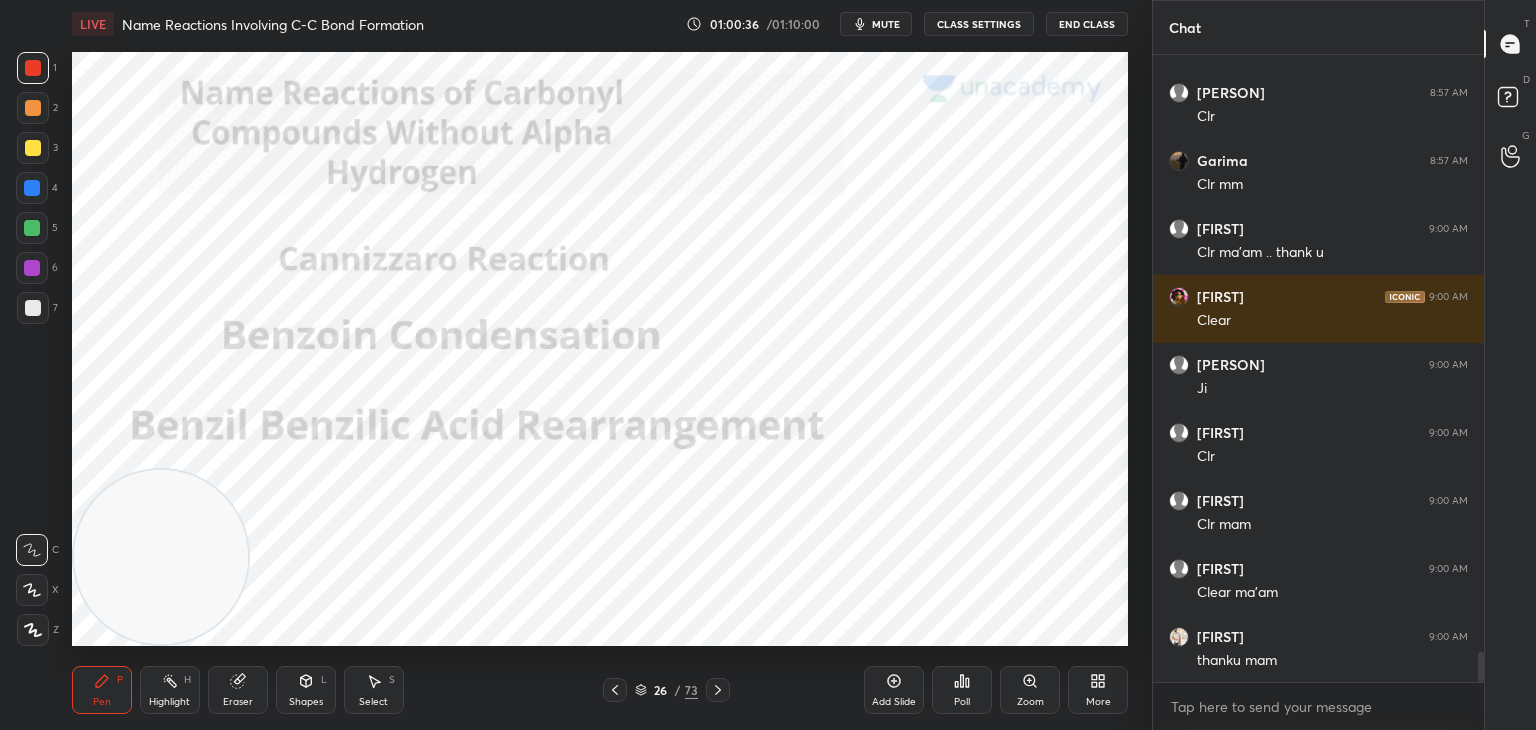 scroll, scrollTop: 12578, scrollLeft: 0, axis: vertical 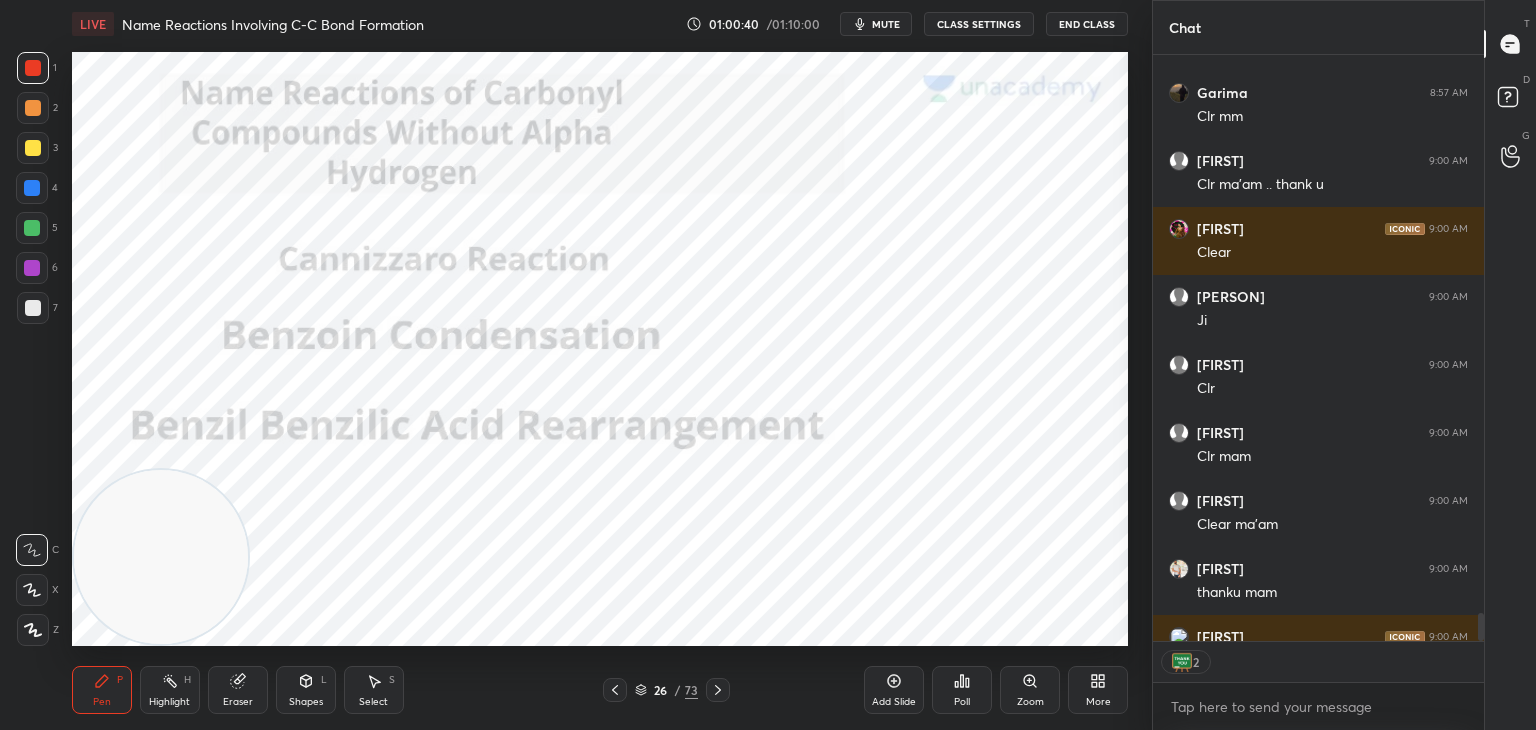click 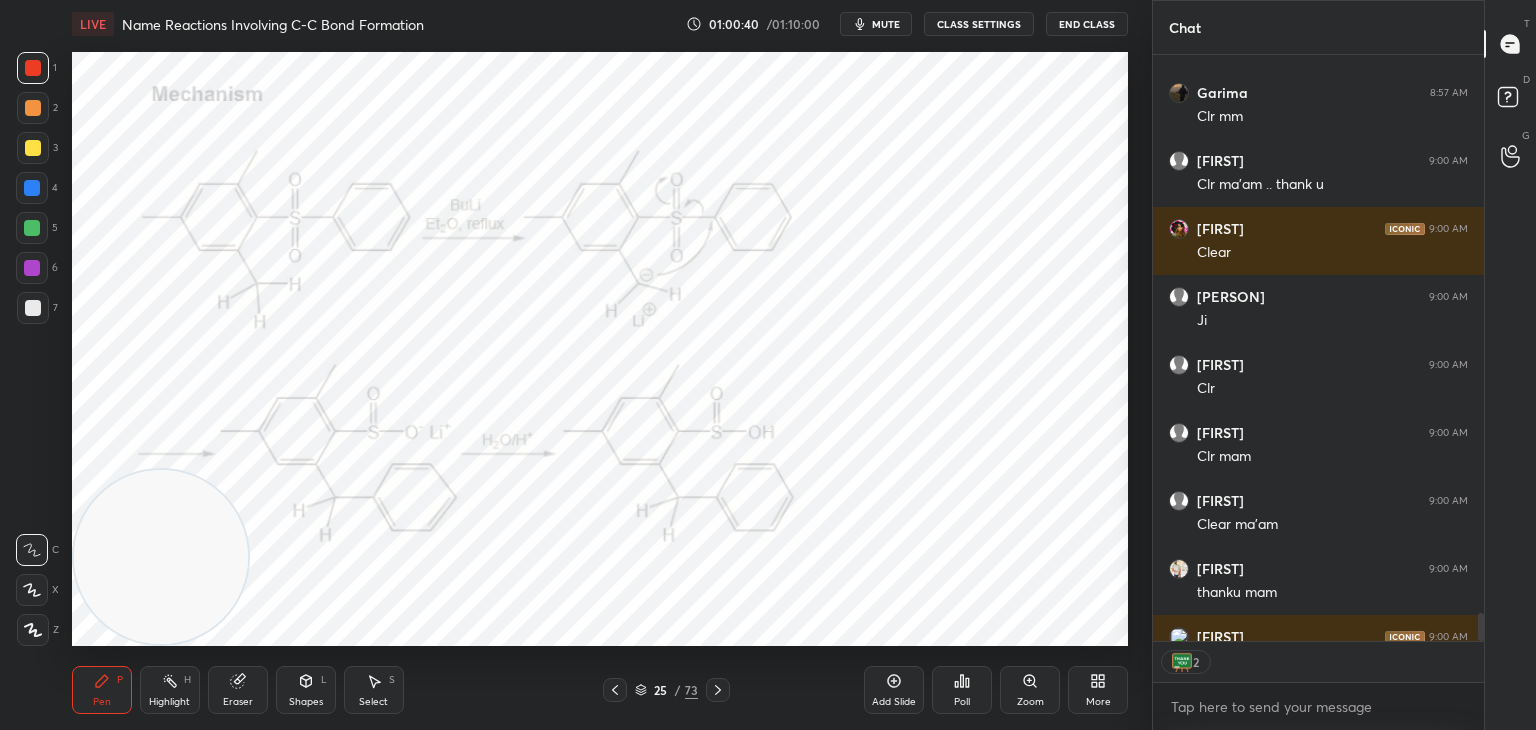 click 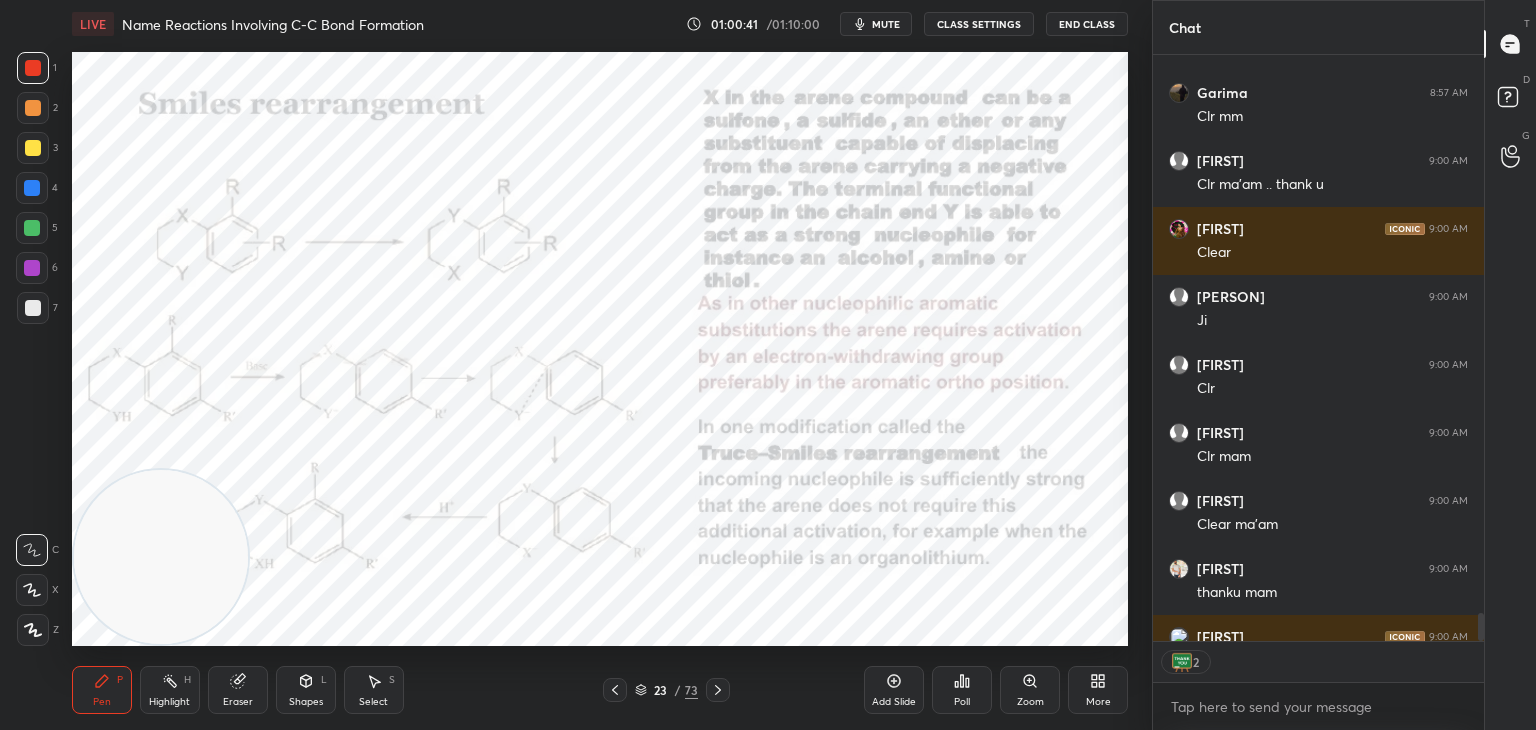 click 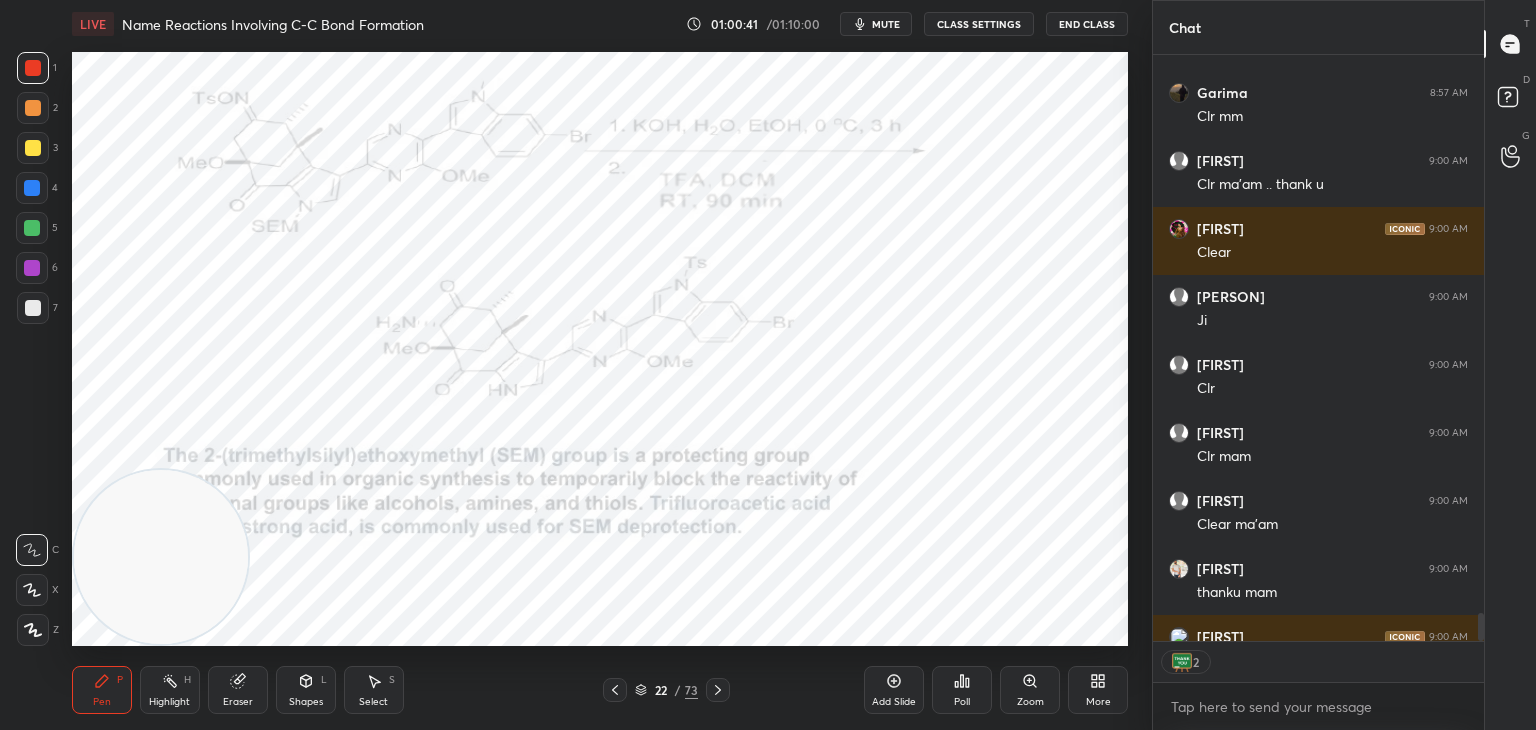click at bounding box center (615, 690) 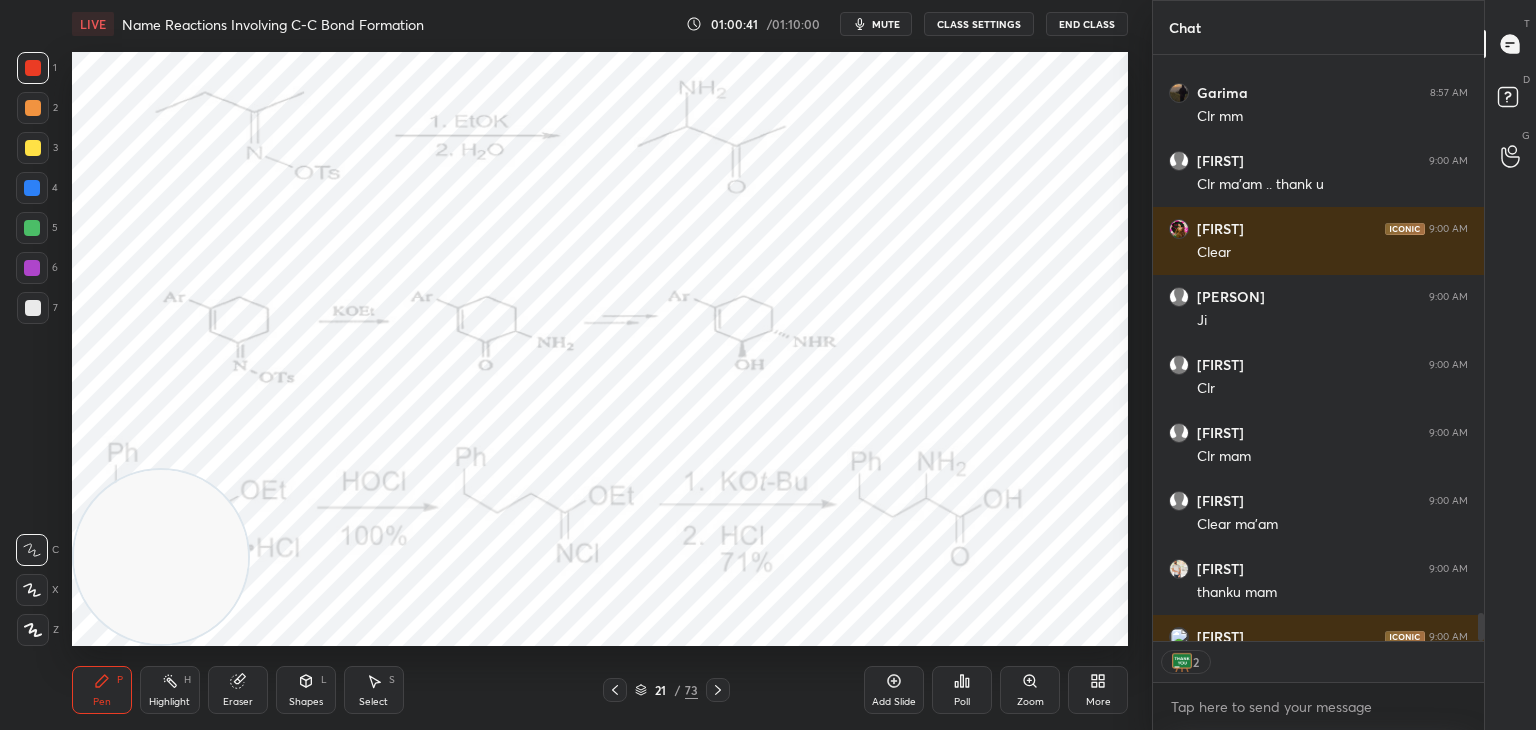 click at bounding box center [615, 690] 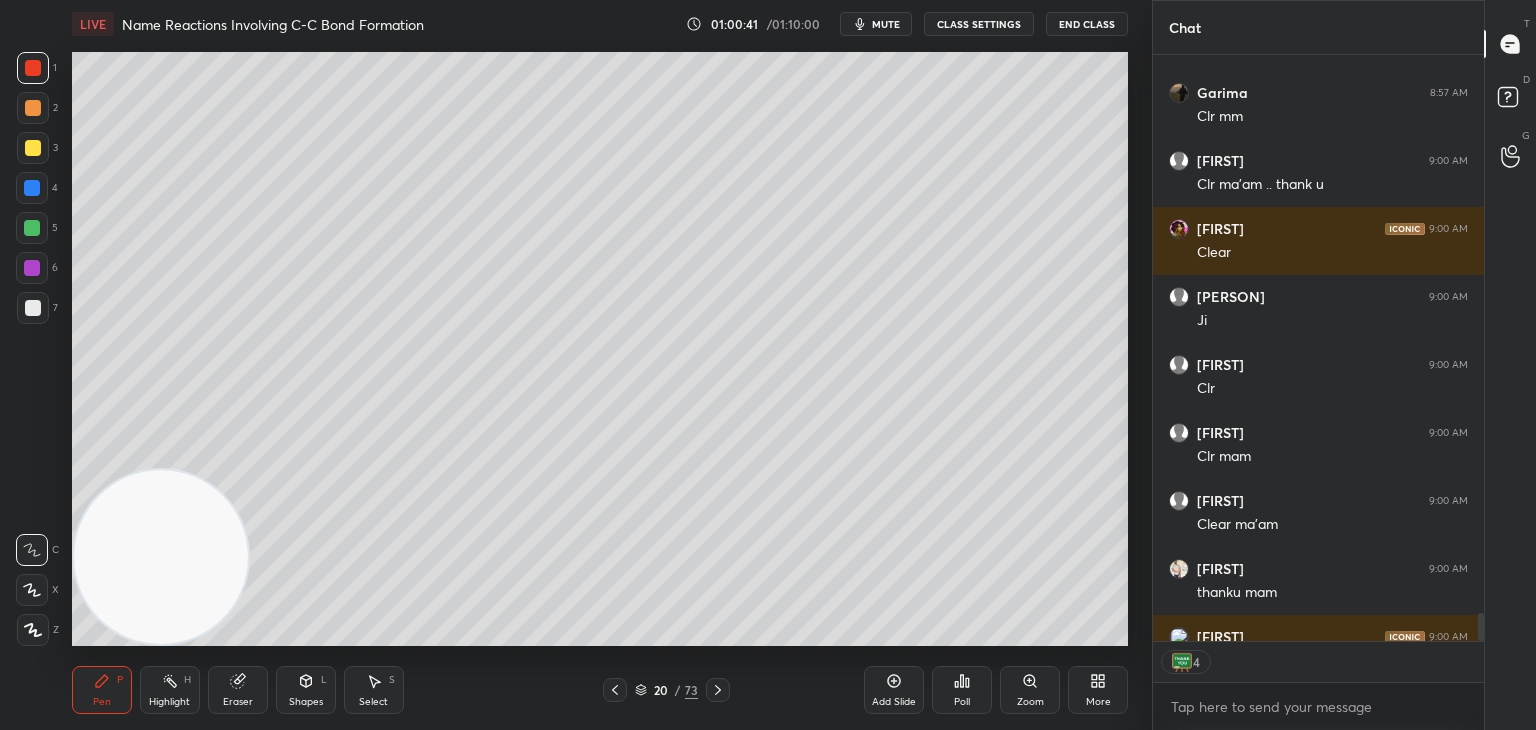click at bounding box center (615, 690) 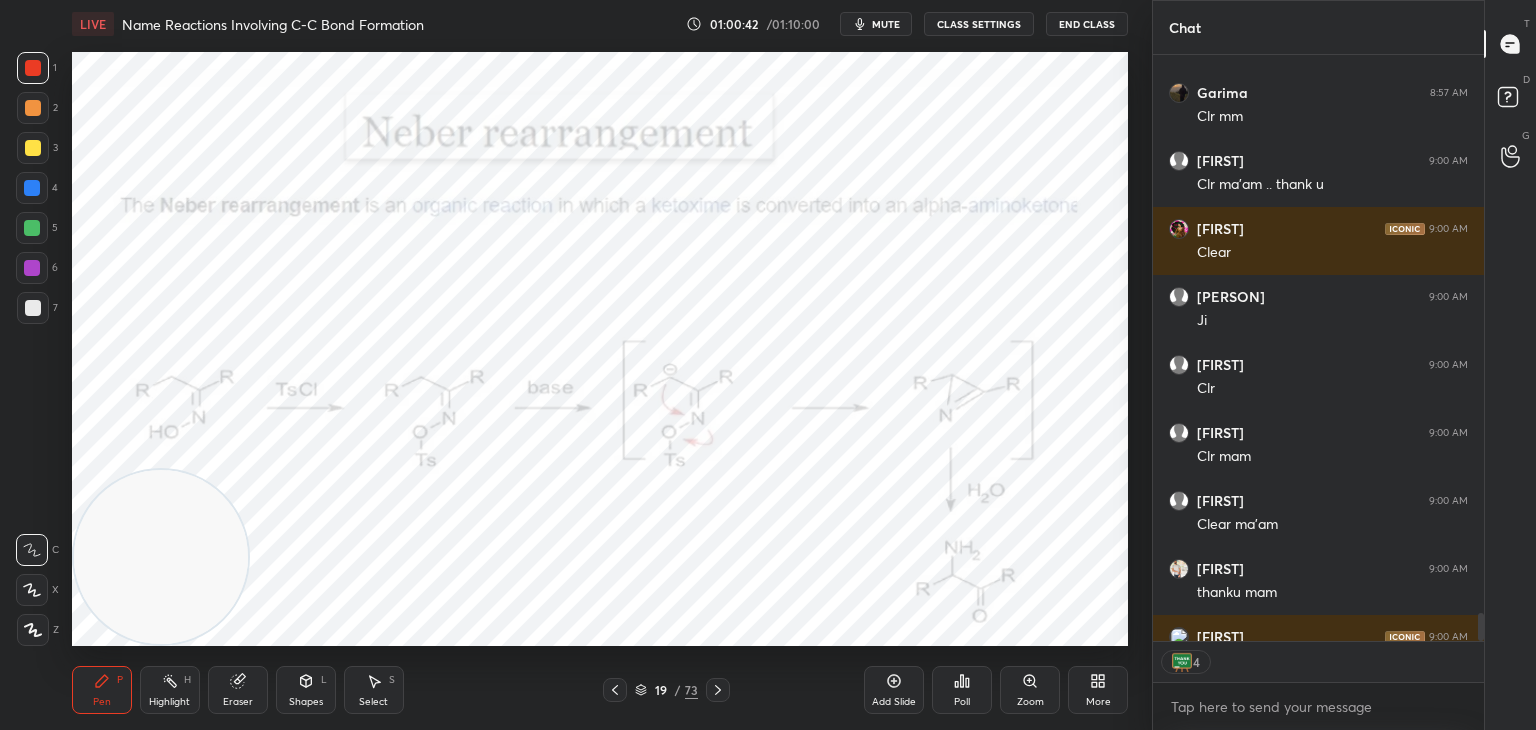 click at bounding box center (615, 690) 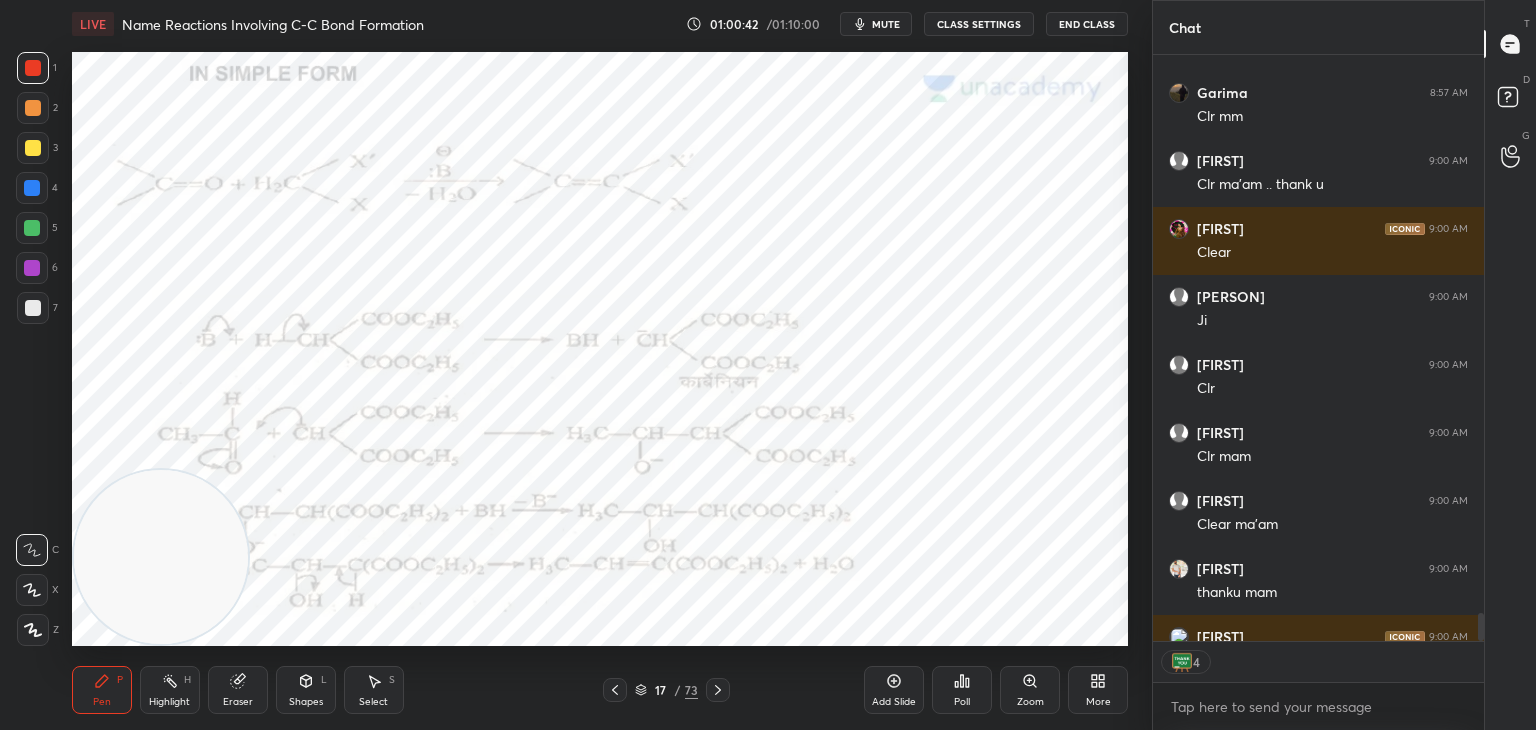 click at bounding box center (615, 690) 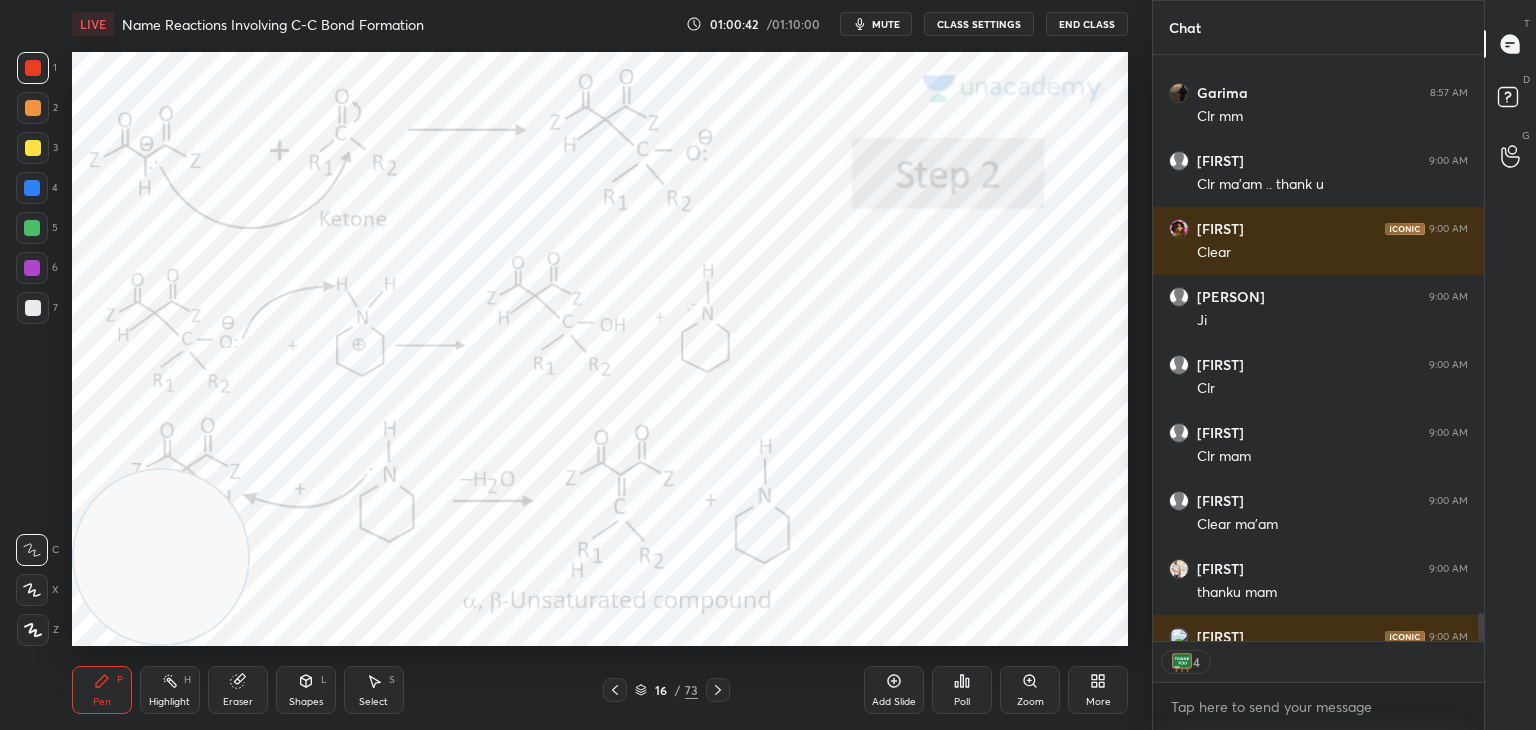 click at bounding box center [615, 690] 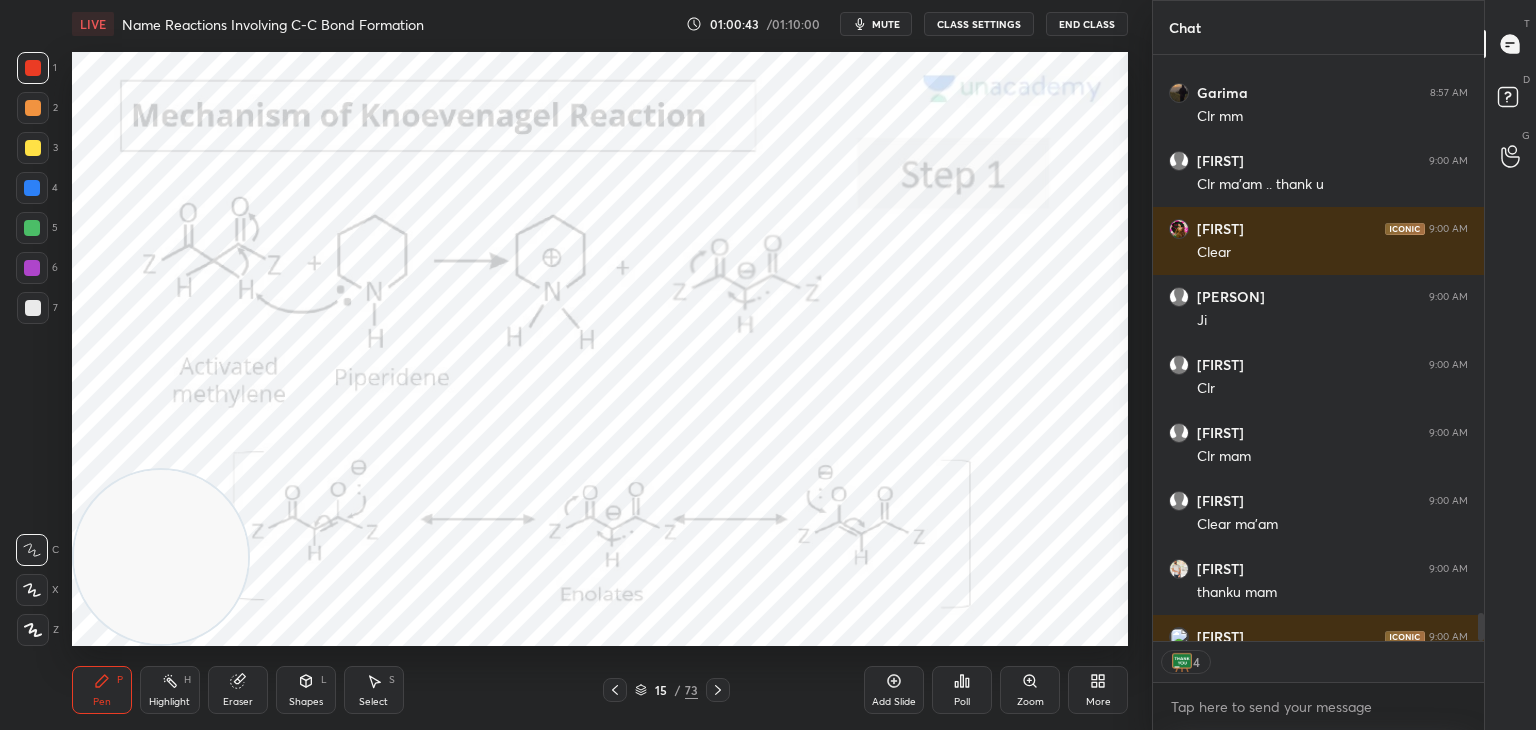 click at bounding box center [615, 690] 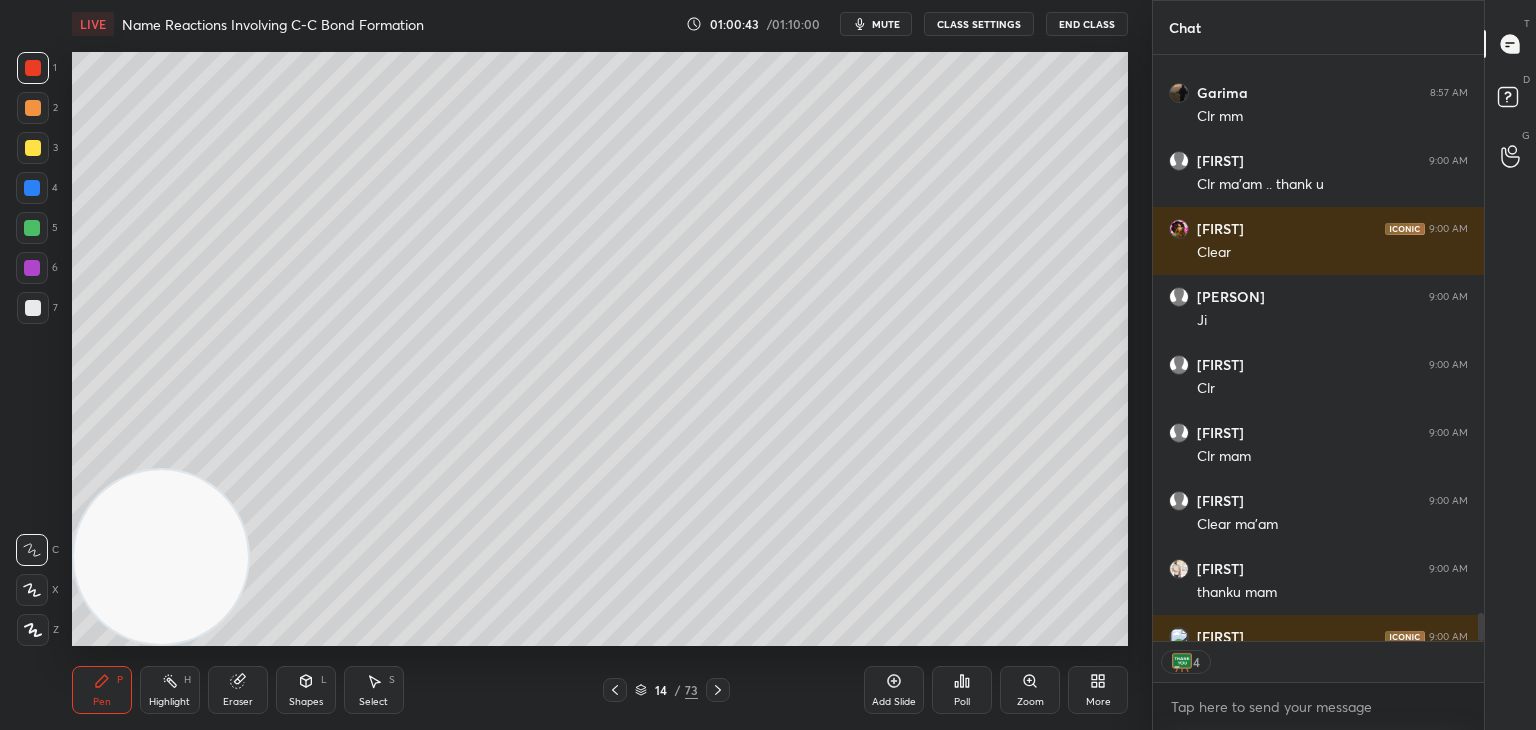 click at bounding box center [615, 690] 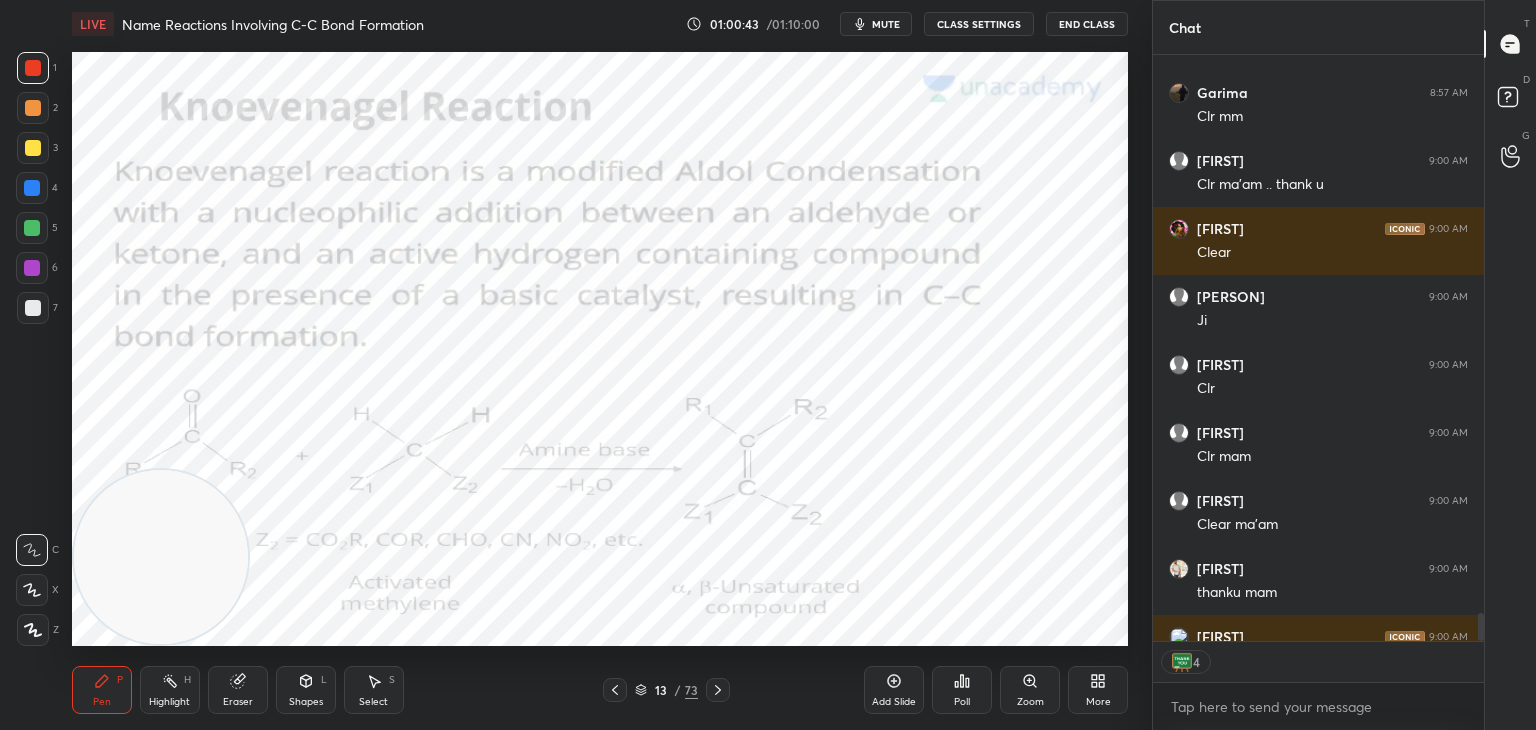 click at bounding box center (615, 690) 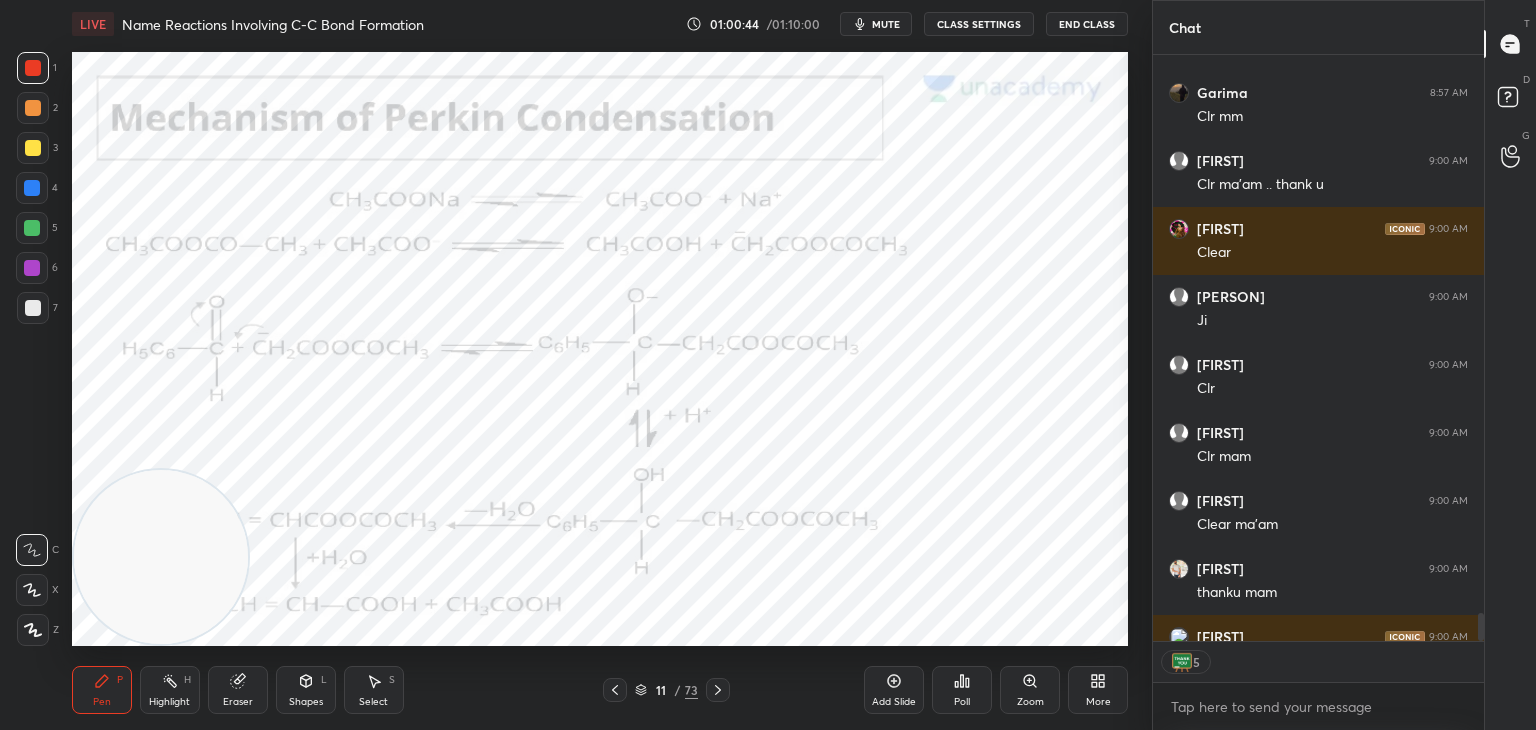 click 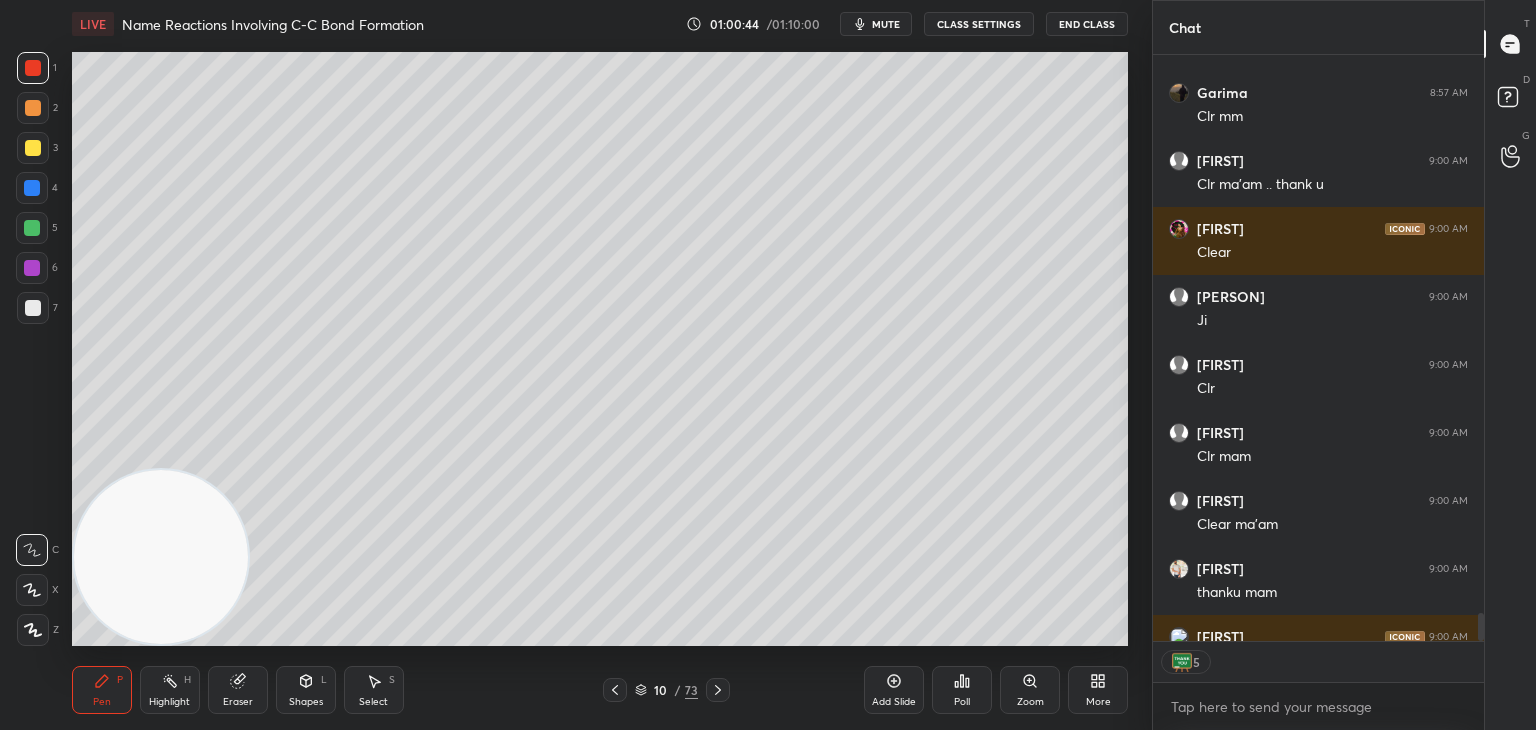 click 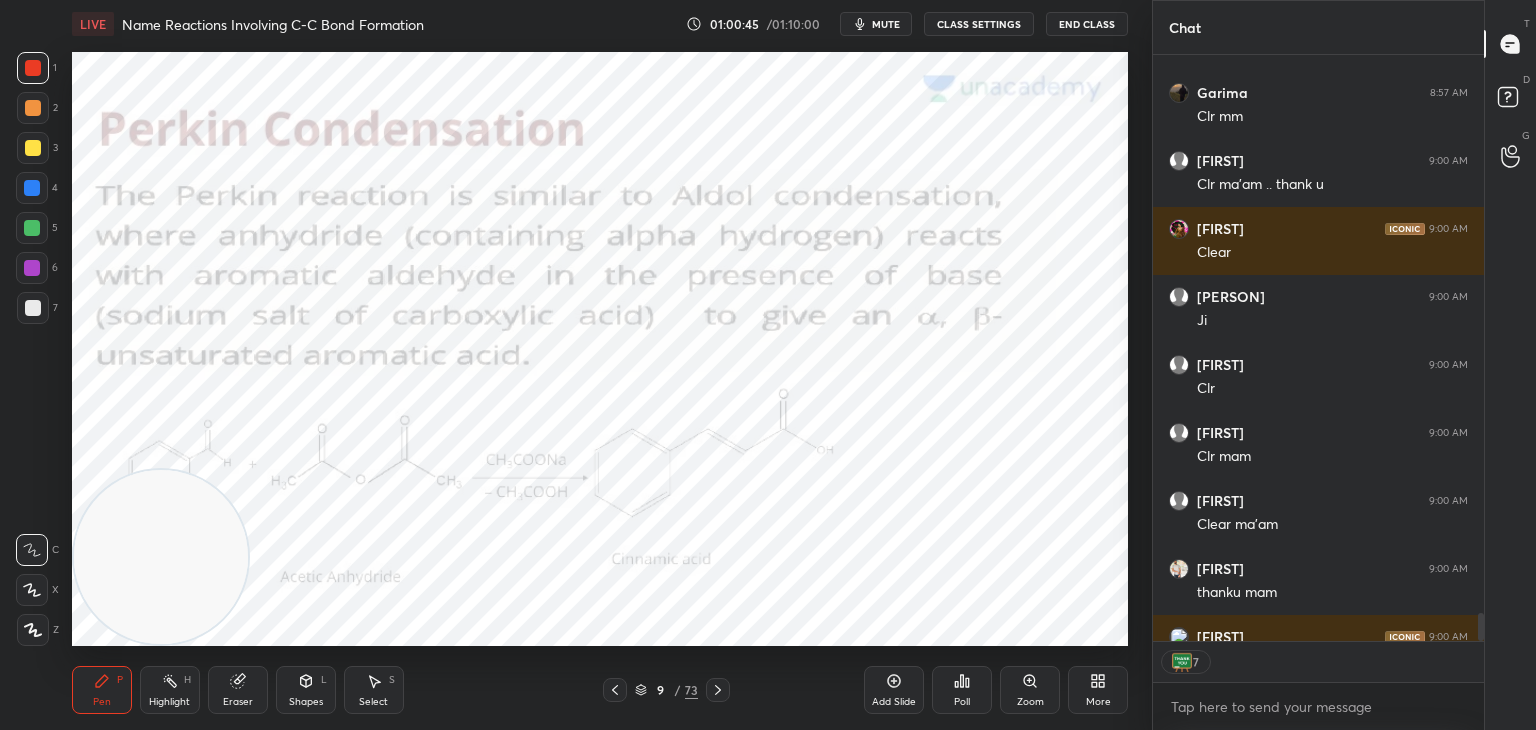 click at bounding box center (615, 690) 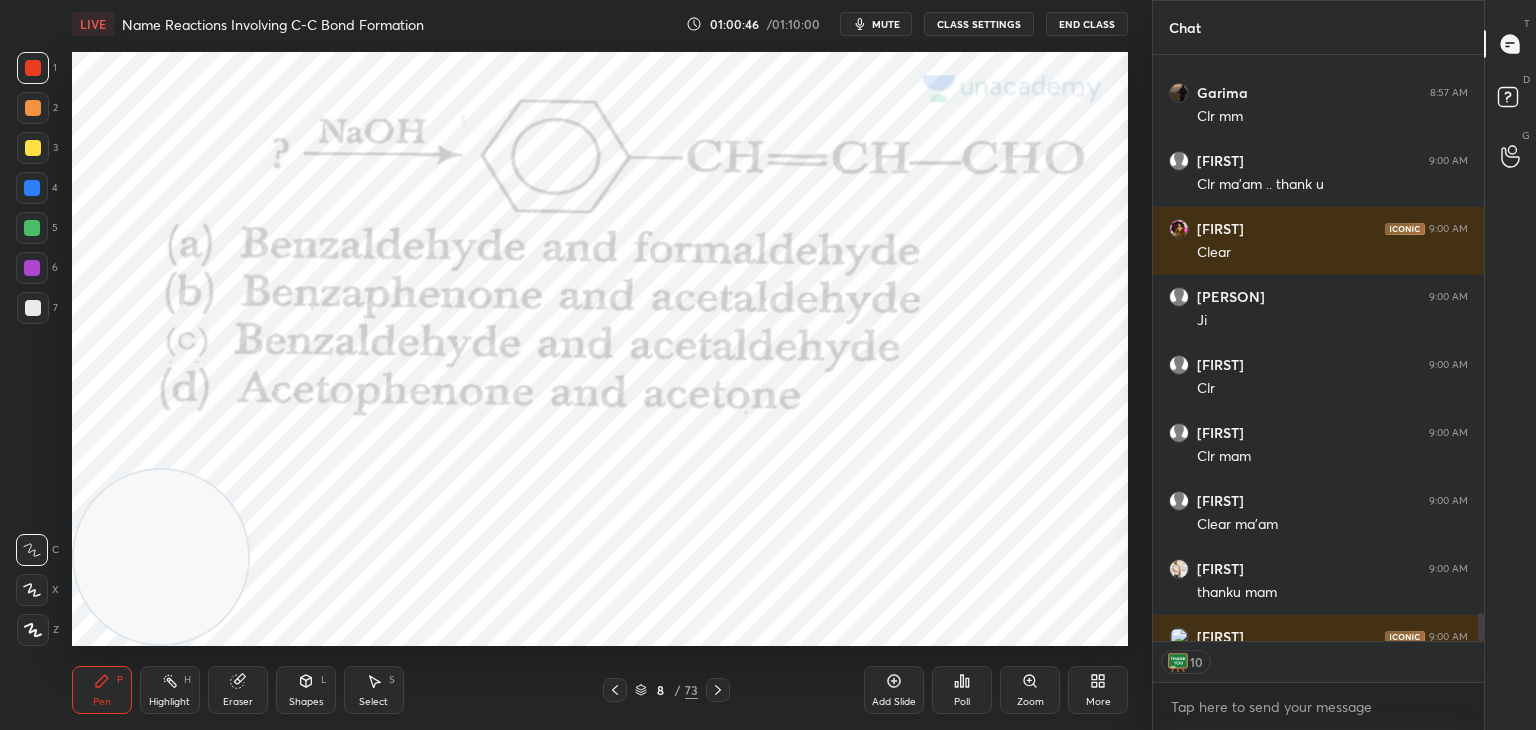 click 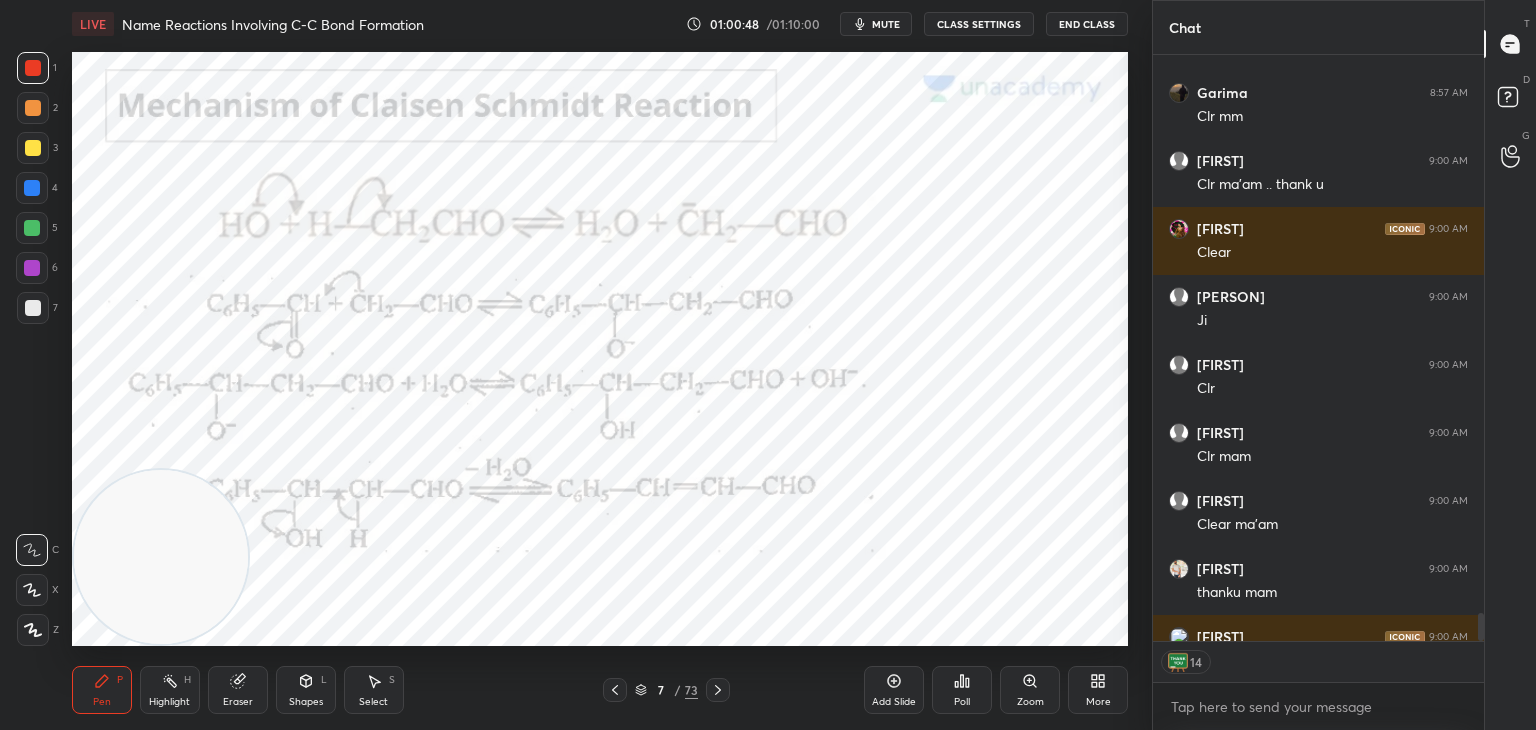 click on "Pen P Highlight H Eraser Shapes L Select S 7 / 73 Add Slide Poll Zoom More" at bounding box center [600, 690] 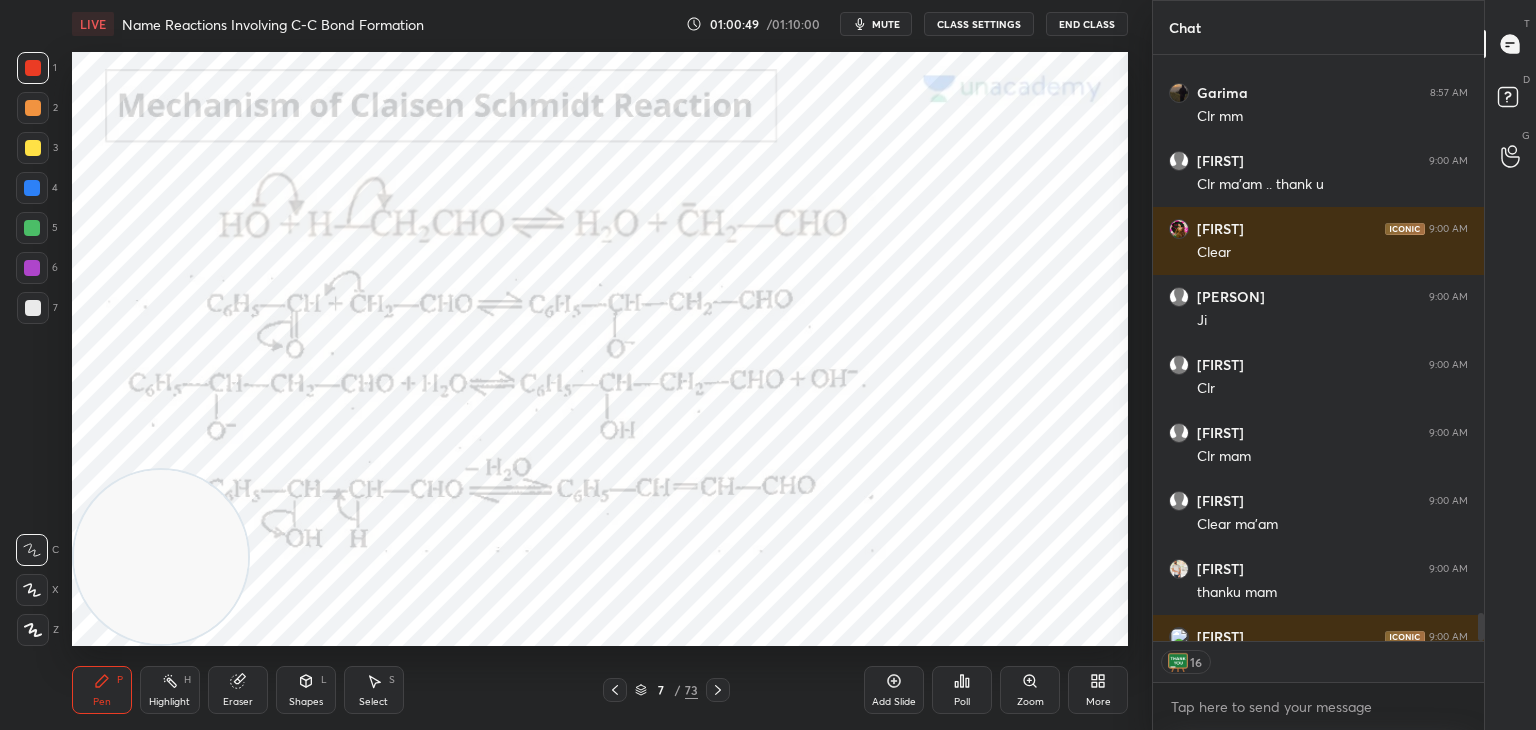 click 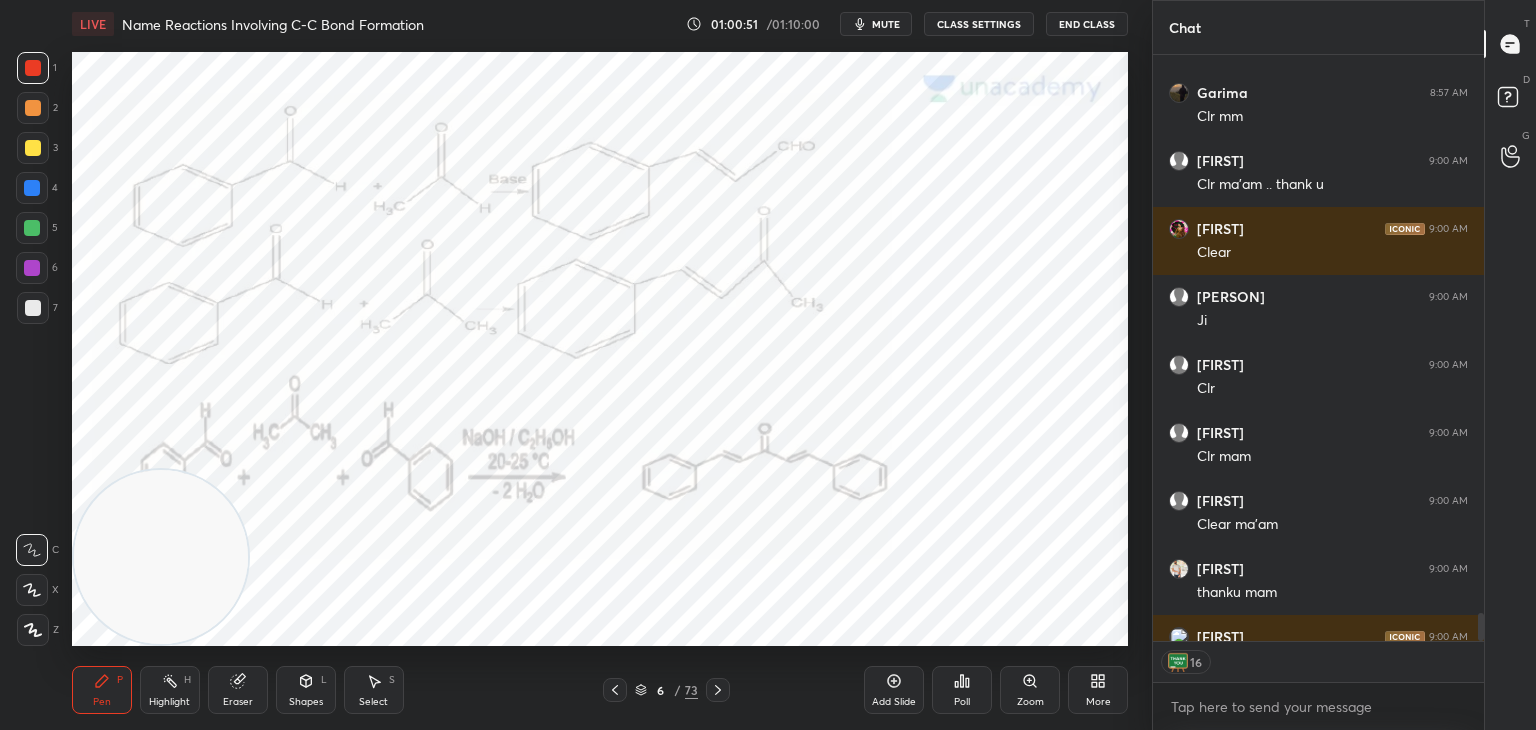 click 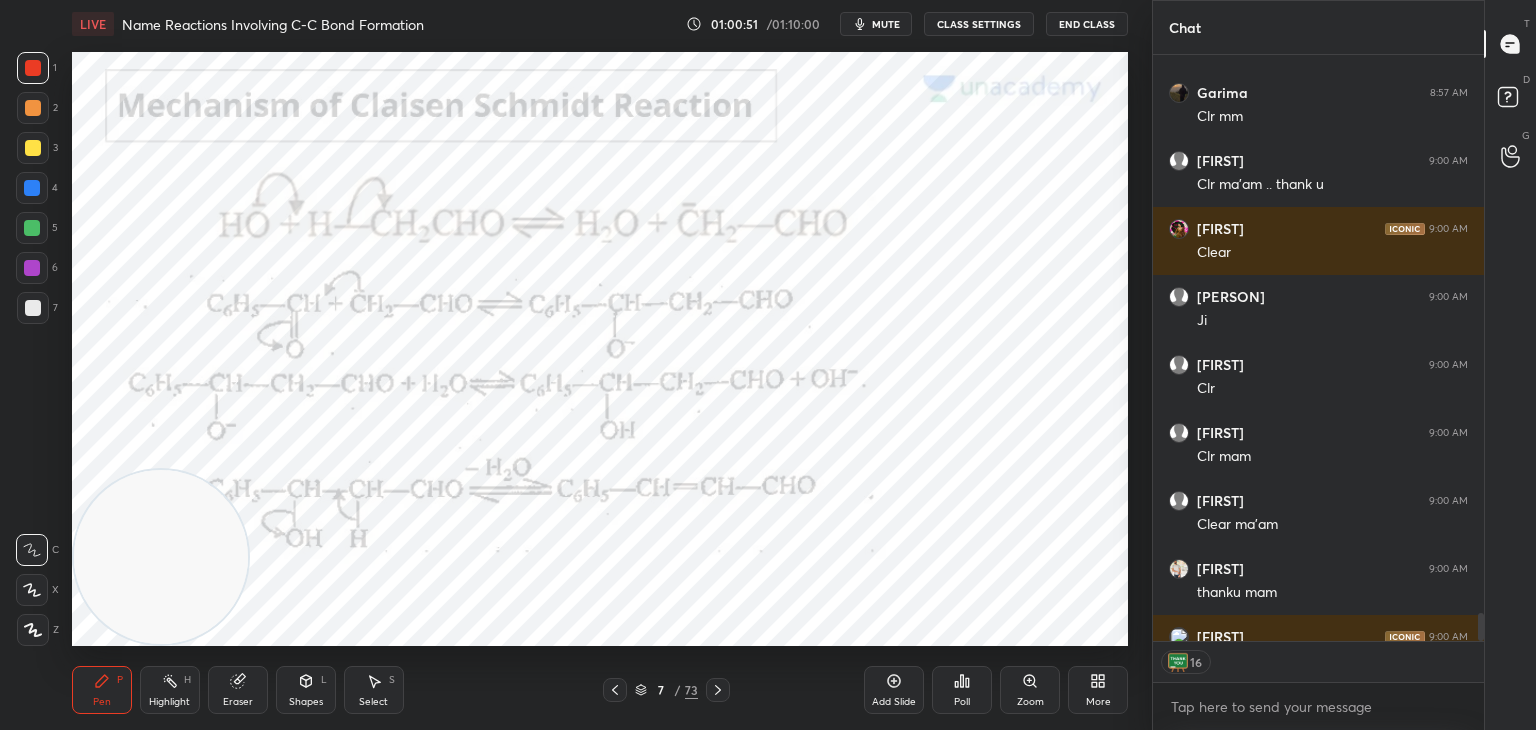click 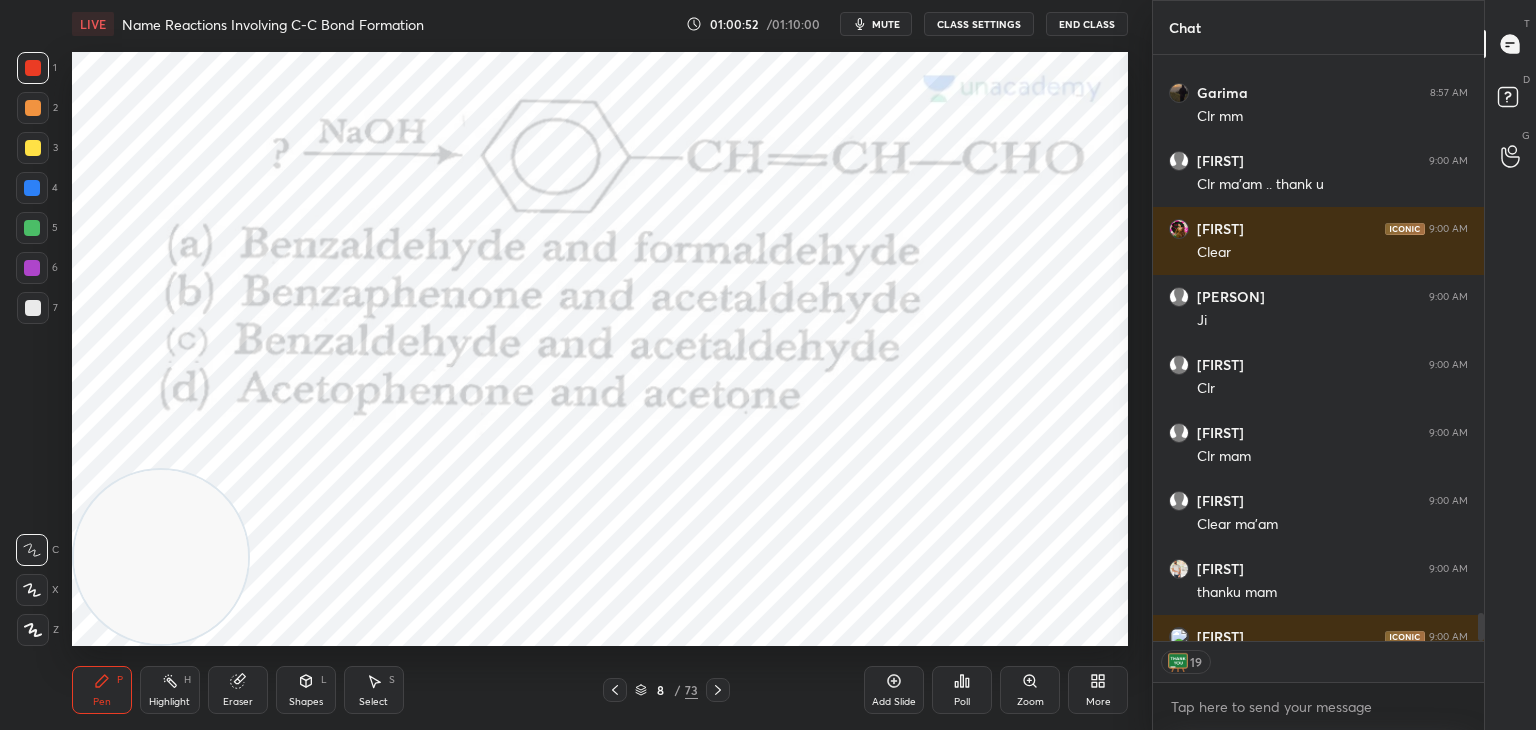click 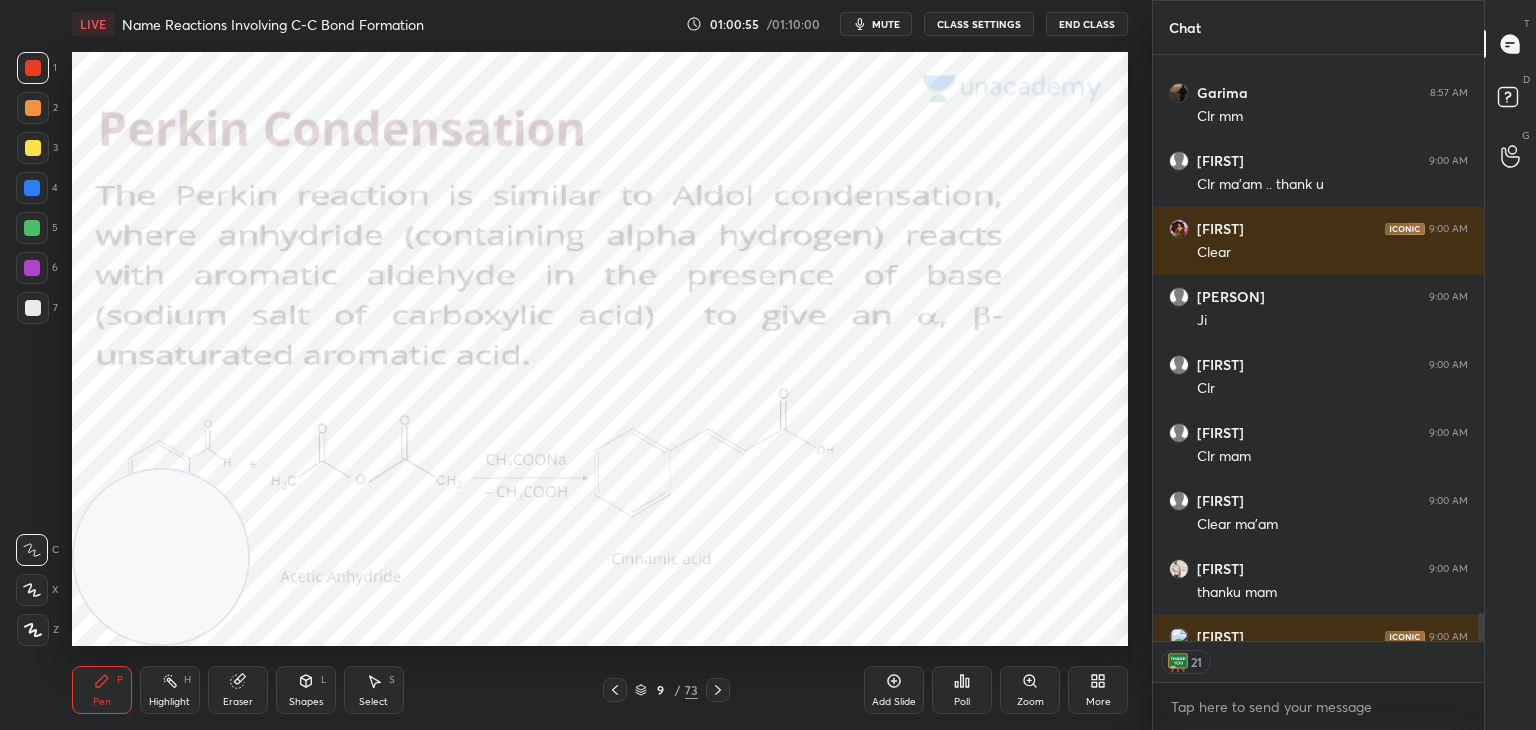 click 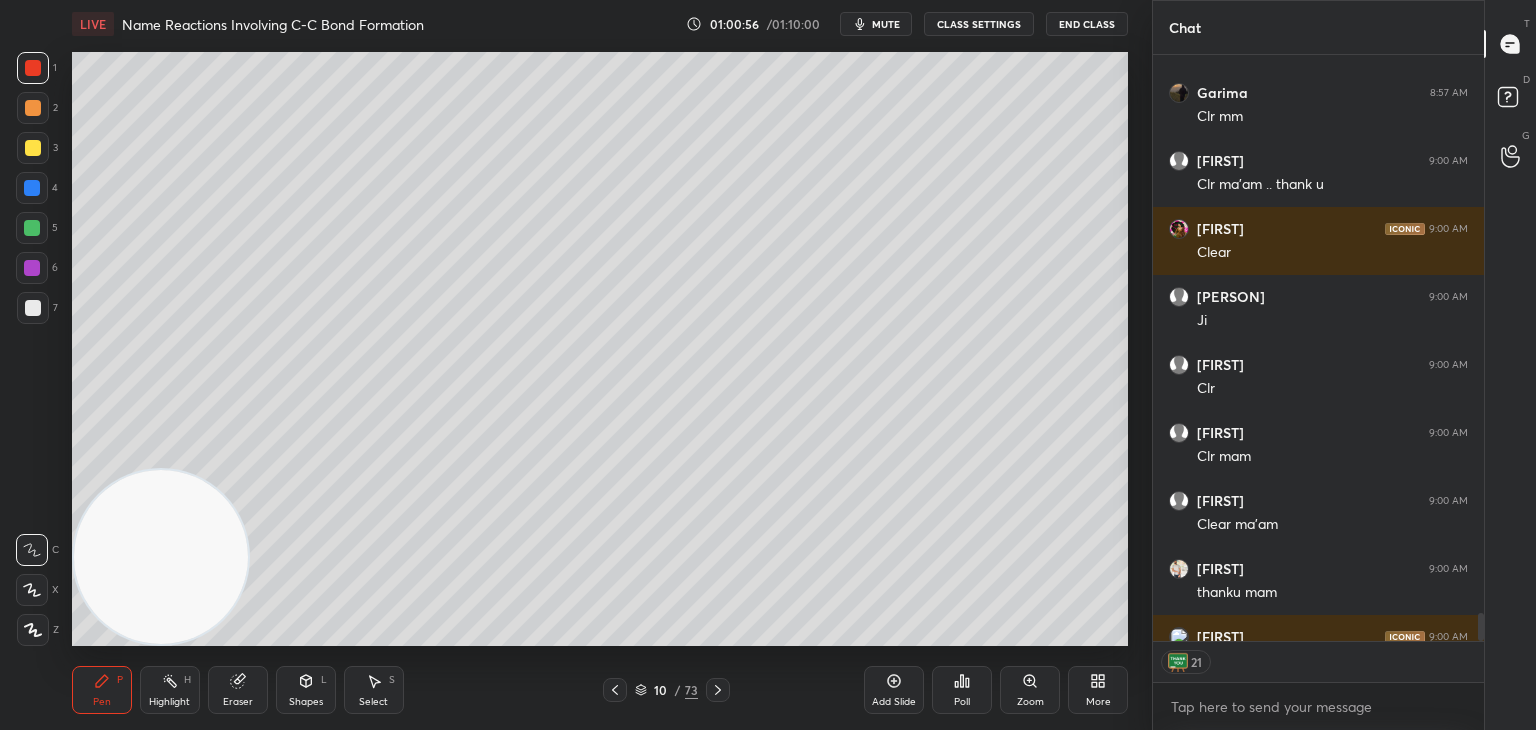 click 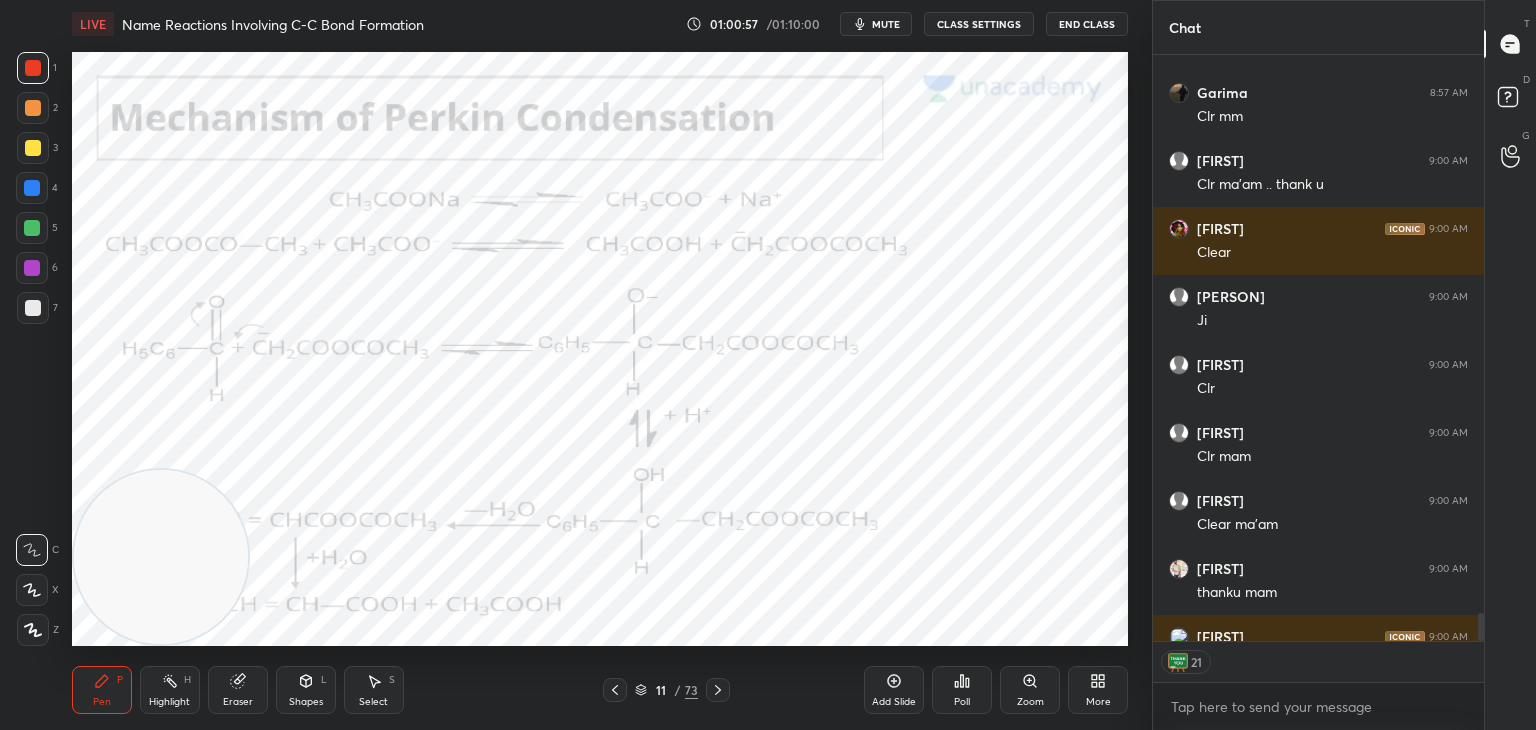 click 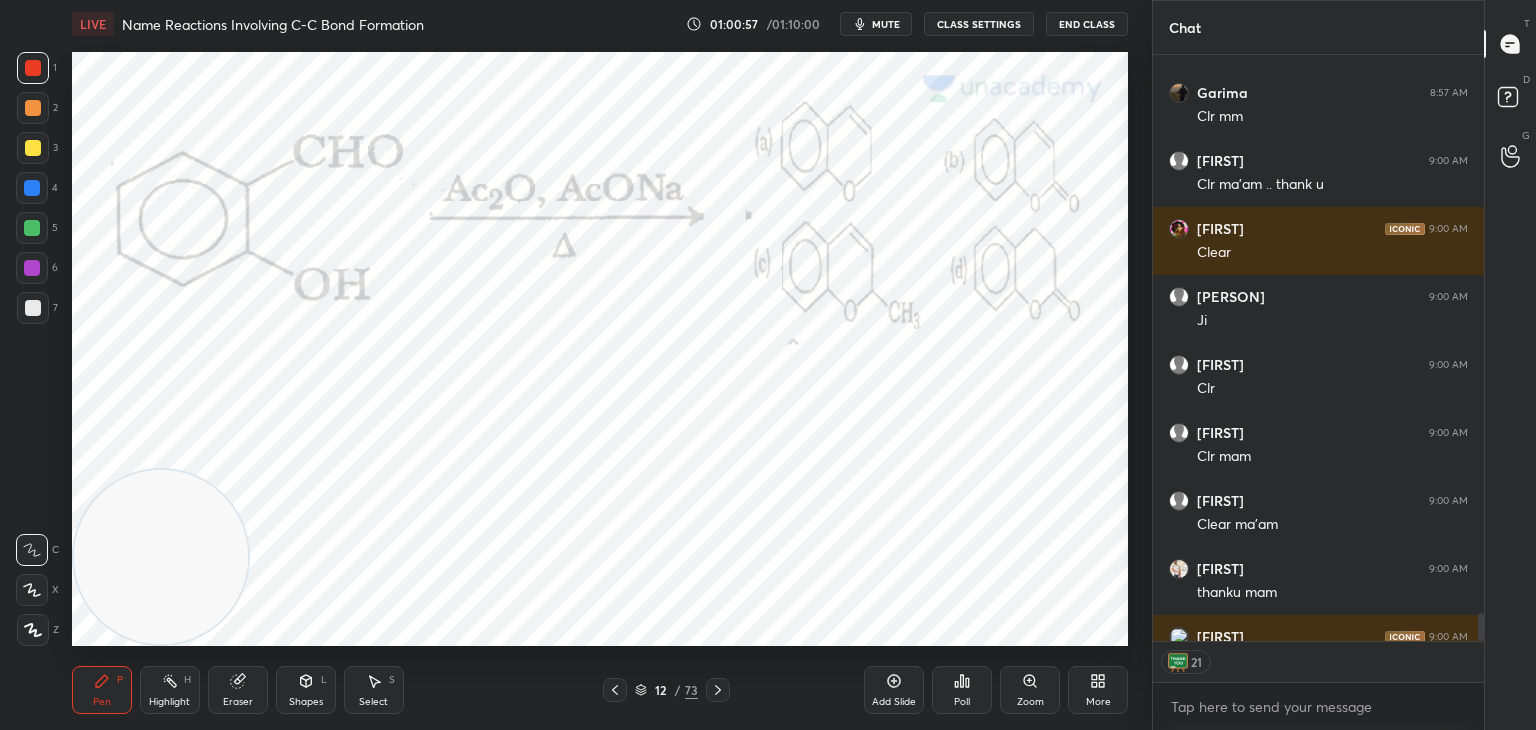 click 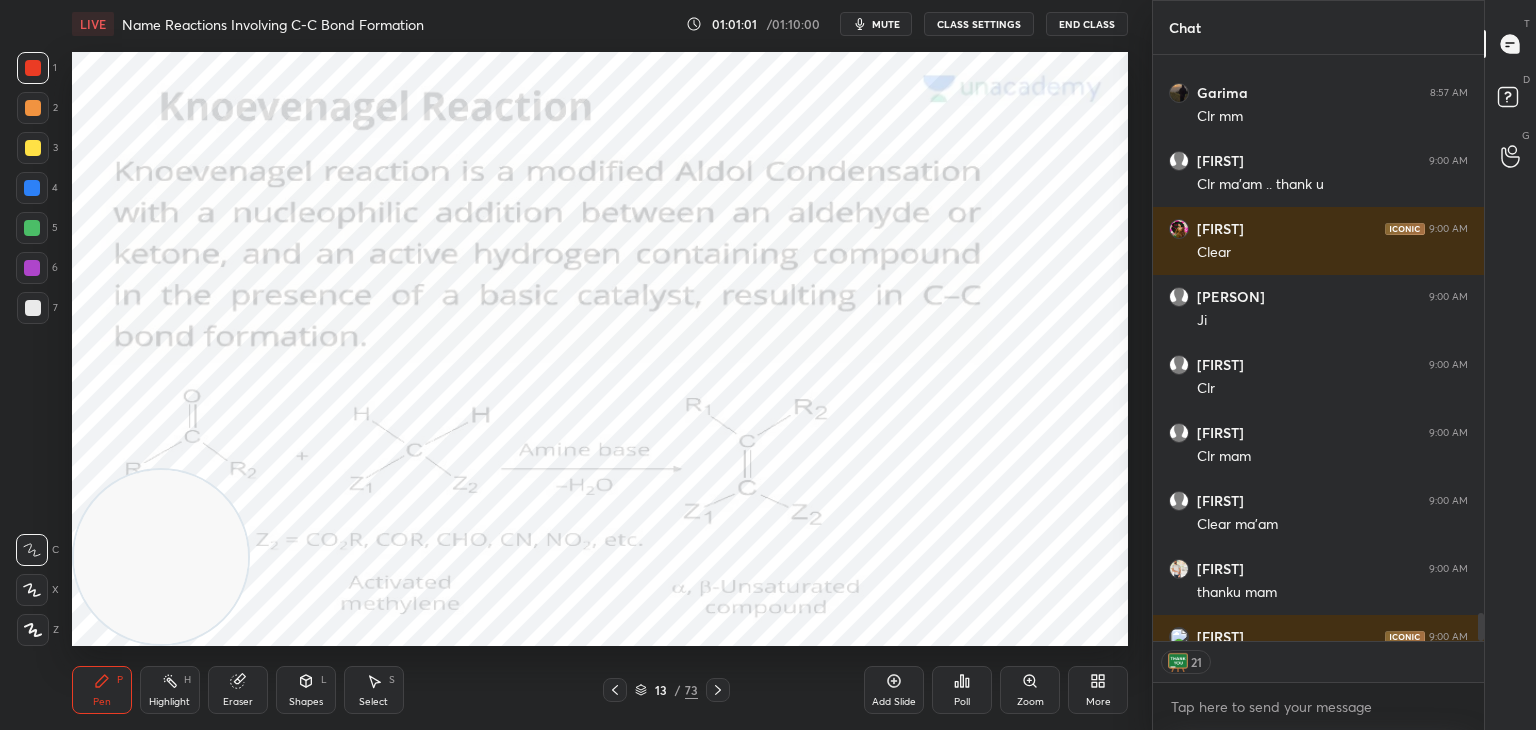 click 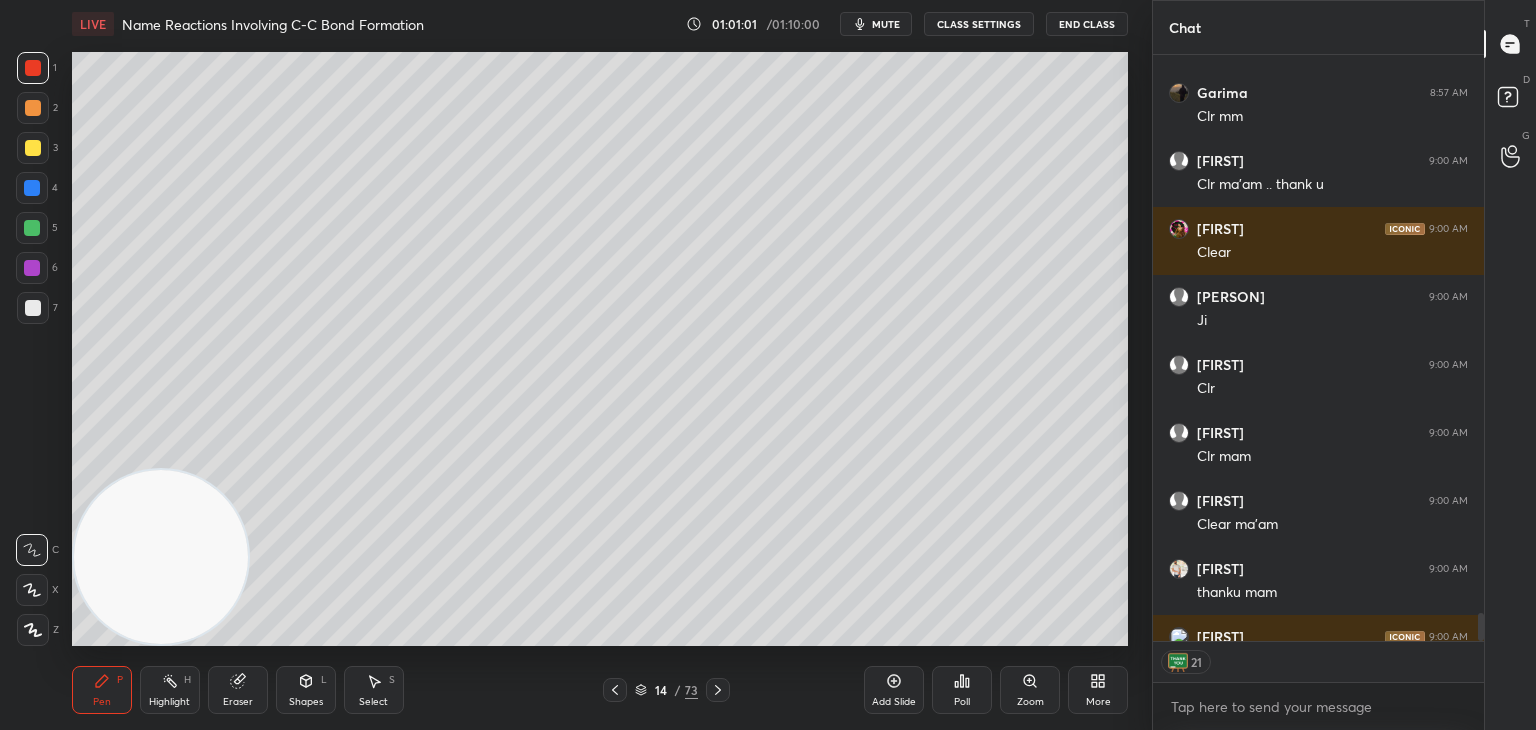 click 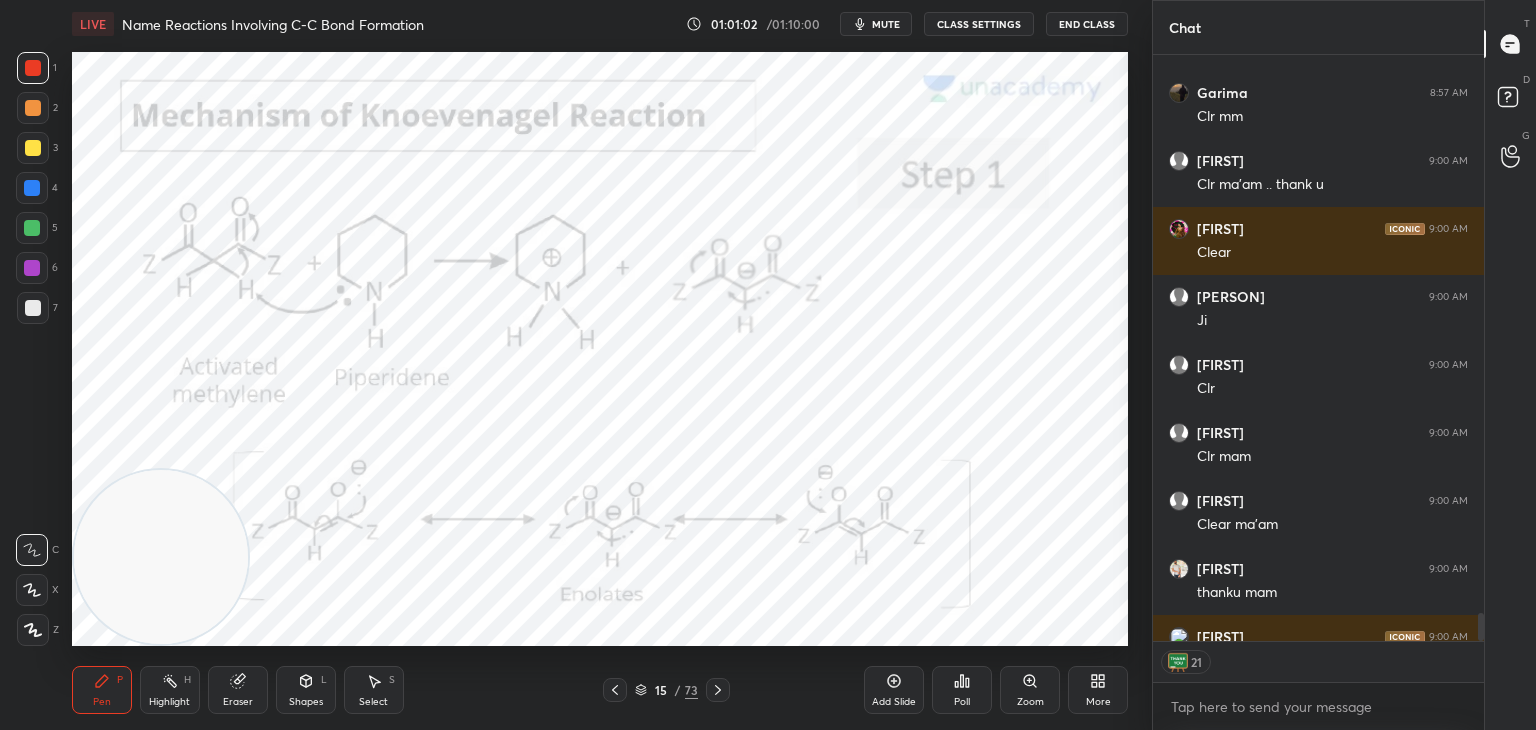 click 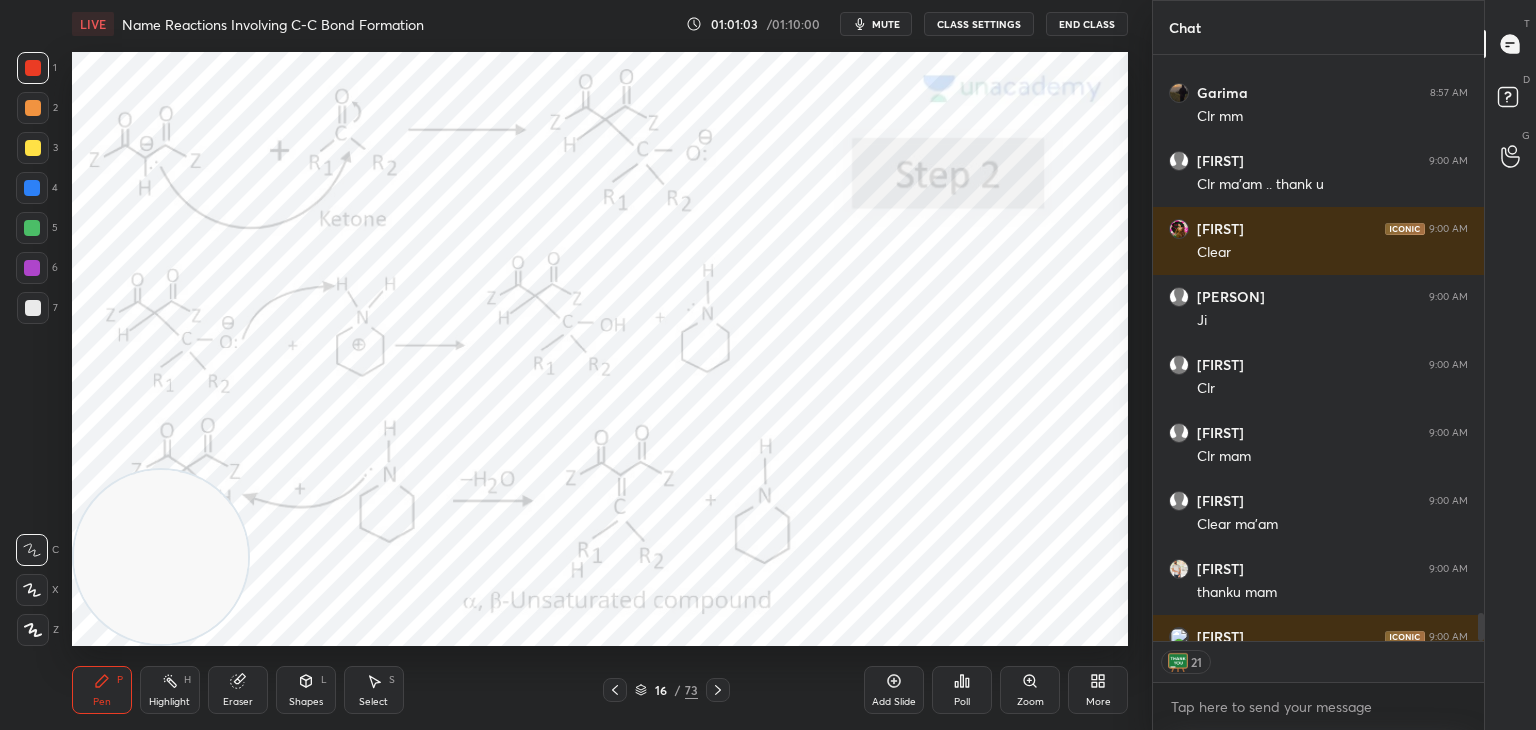 click 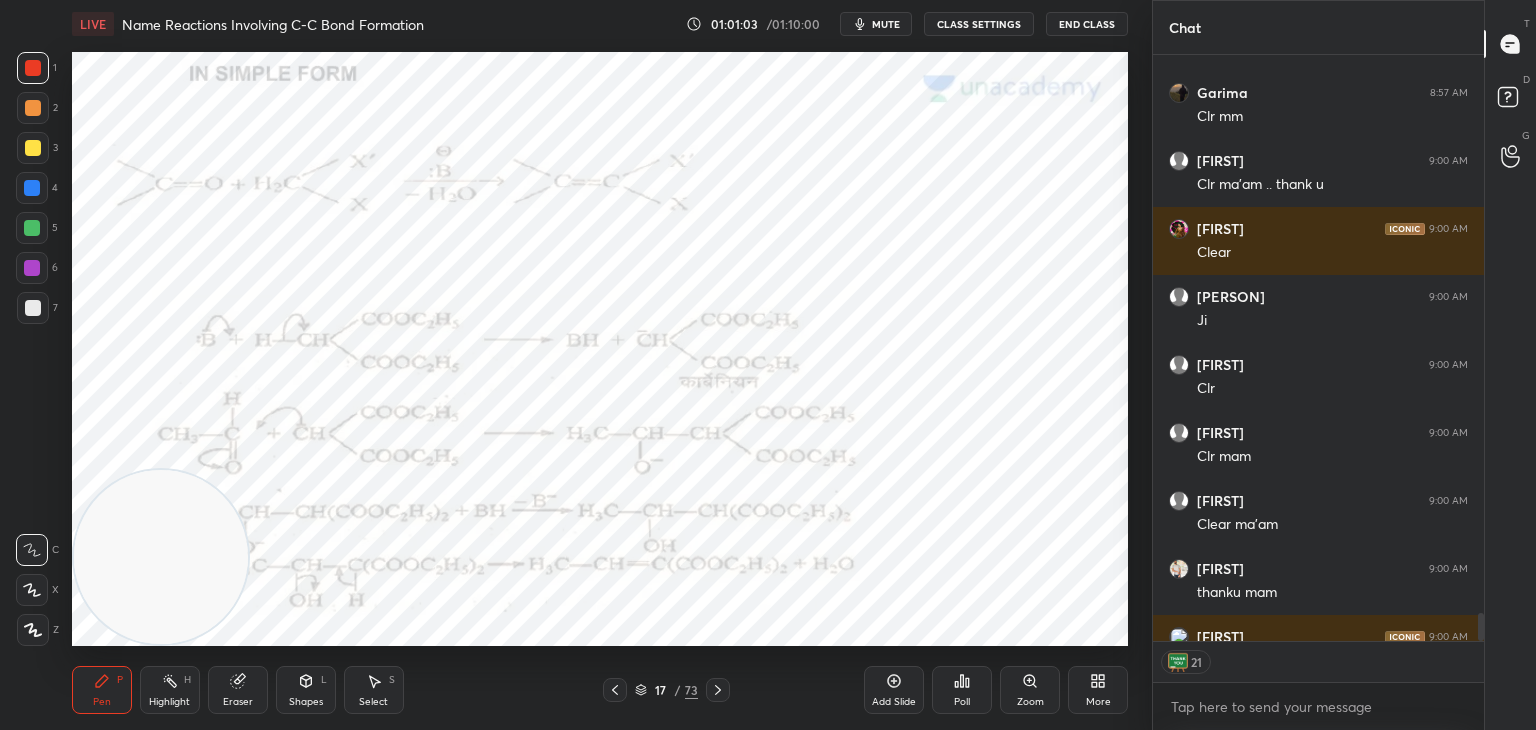 click 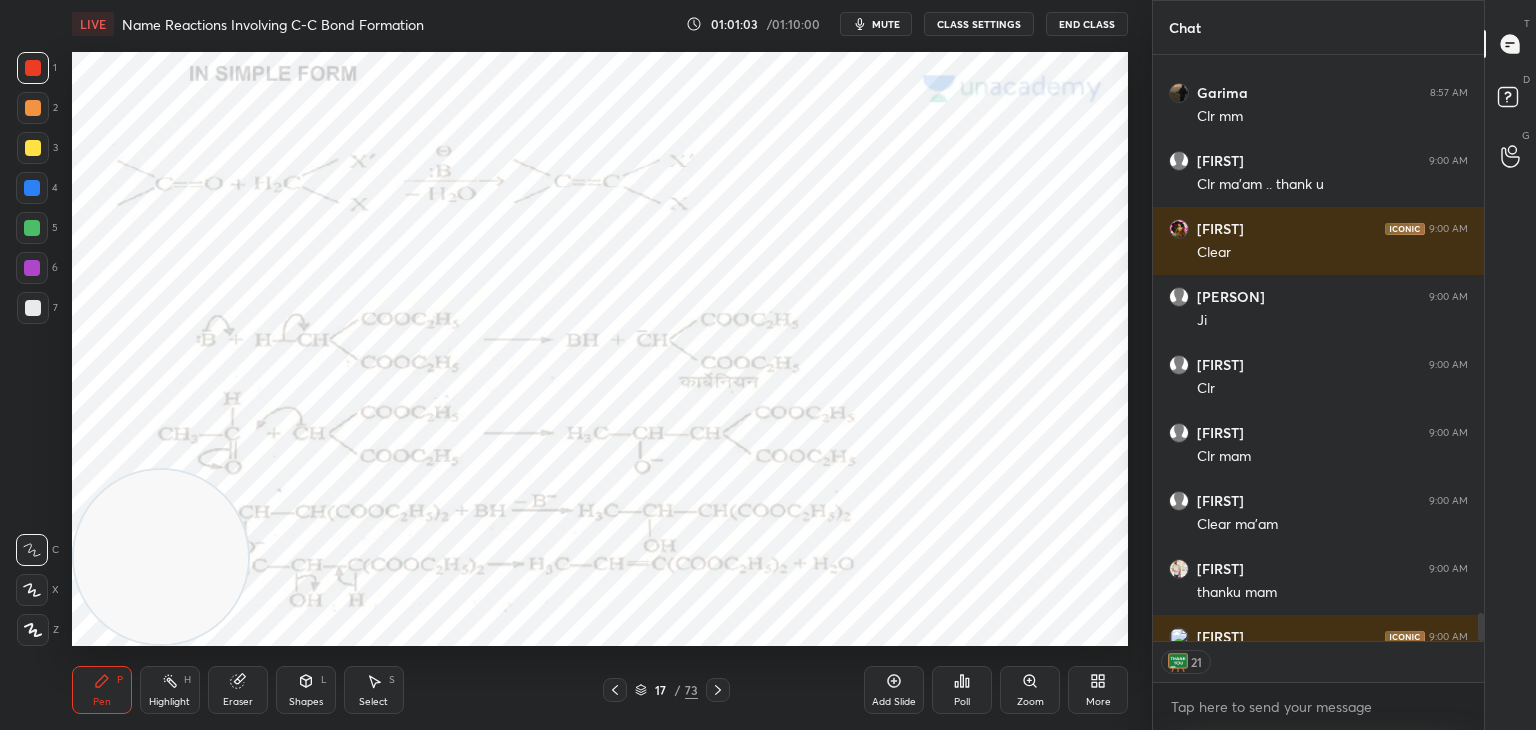 scroll, scrollTop: 6, scrollLeft: 6, axis: both 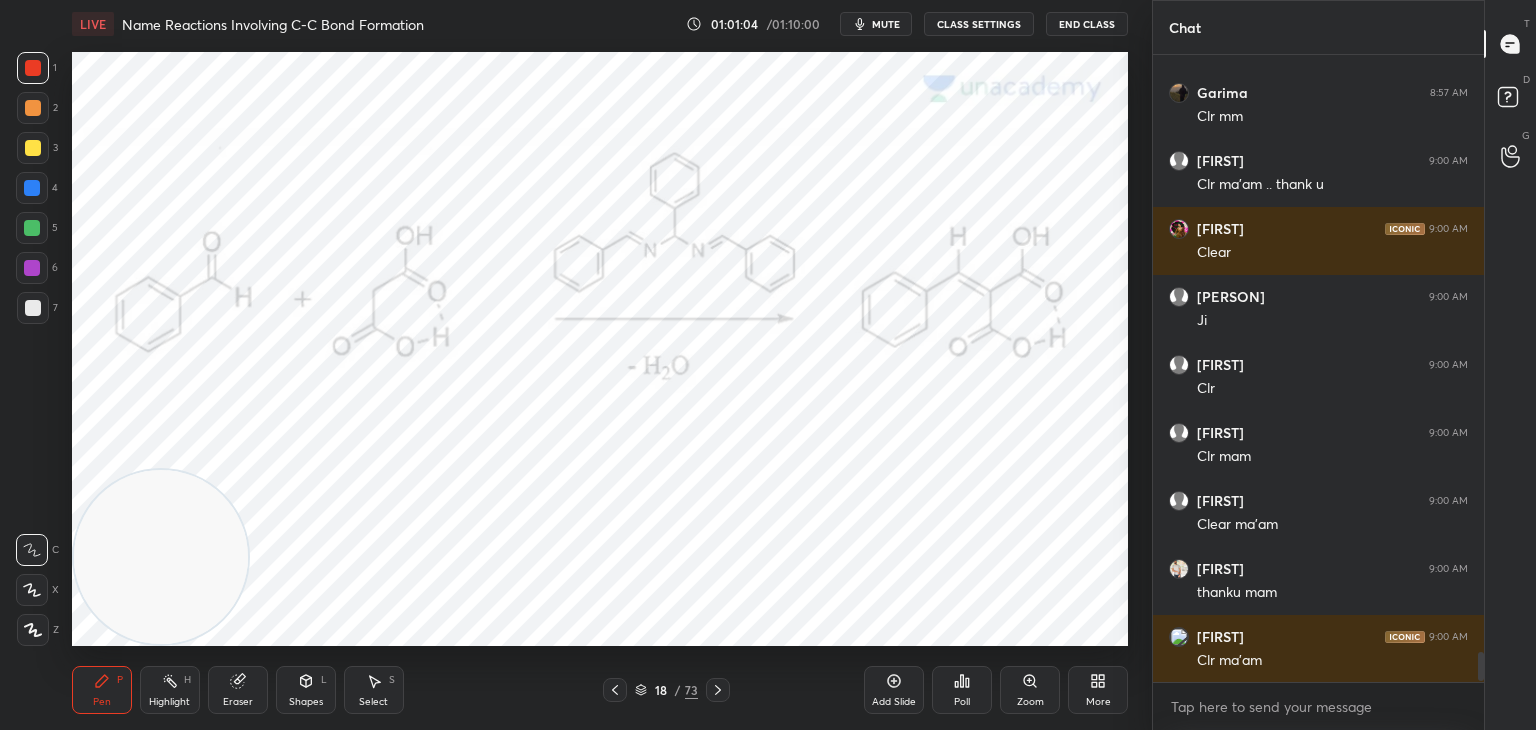 click 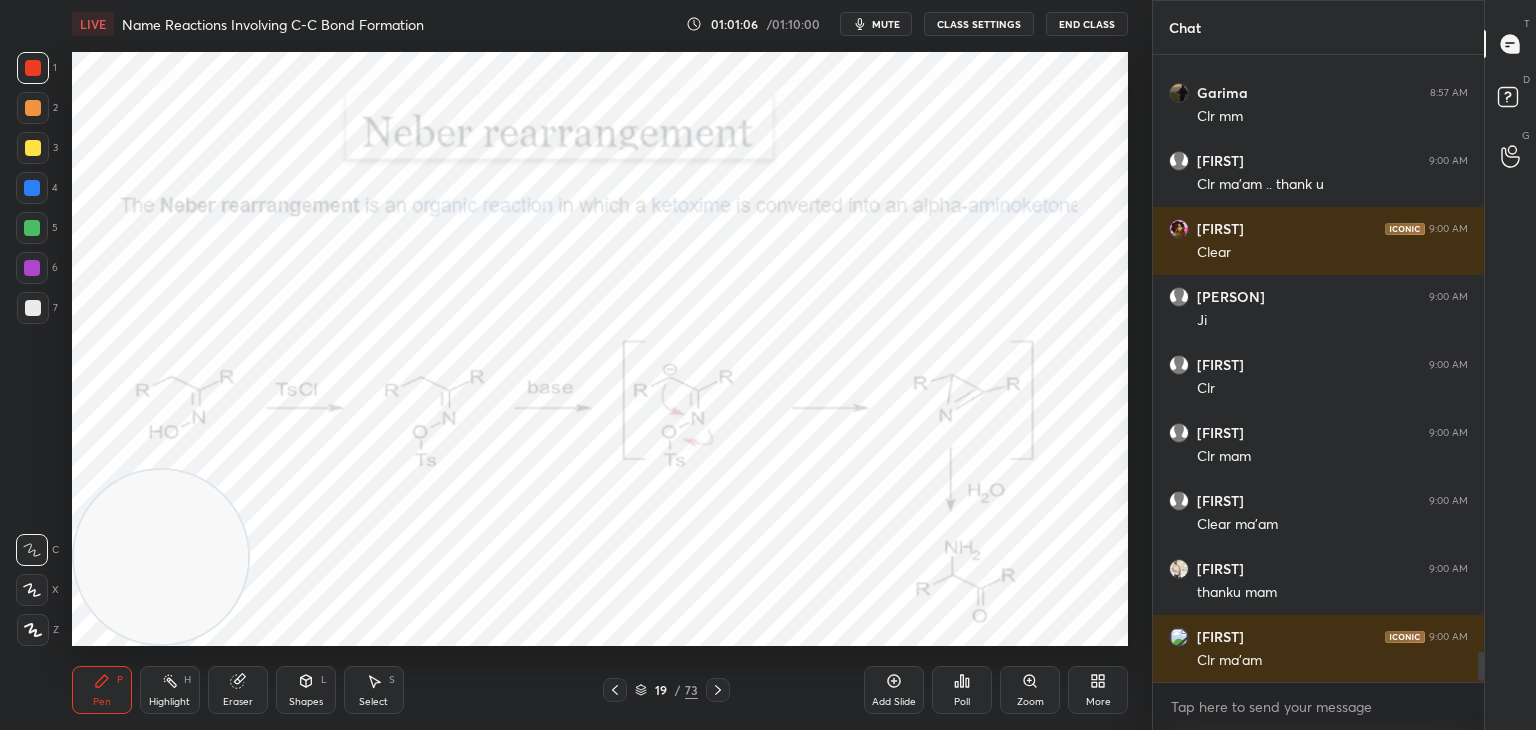 click 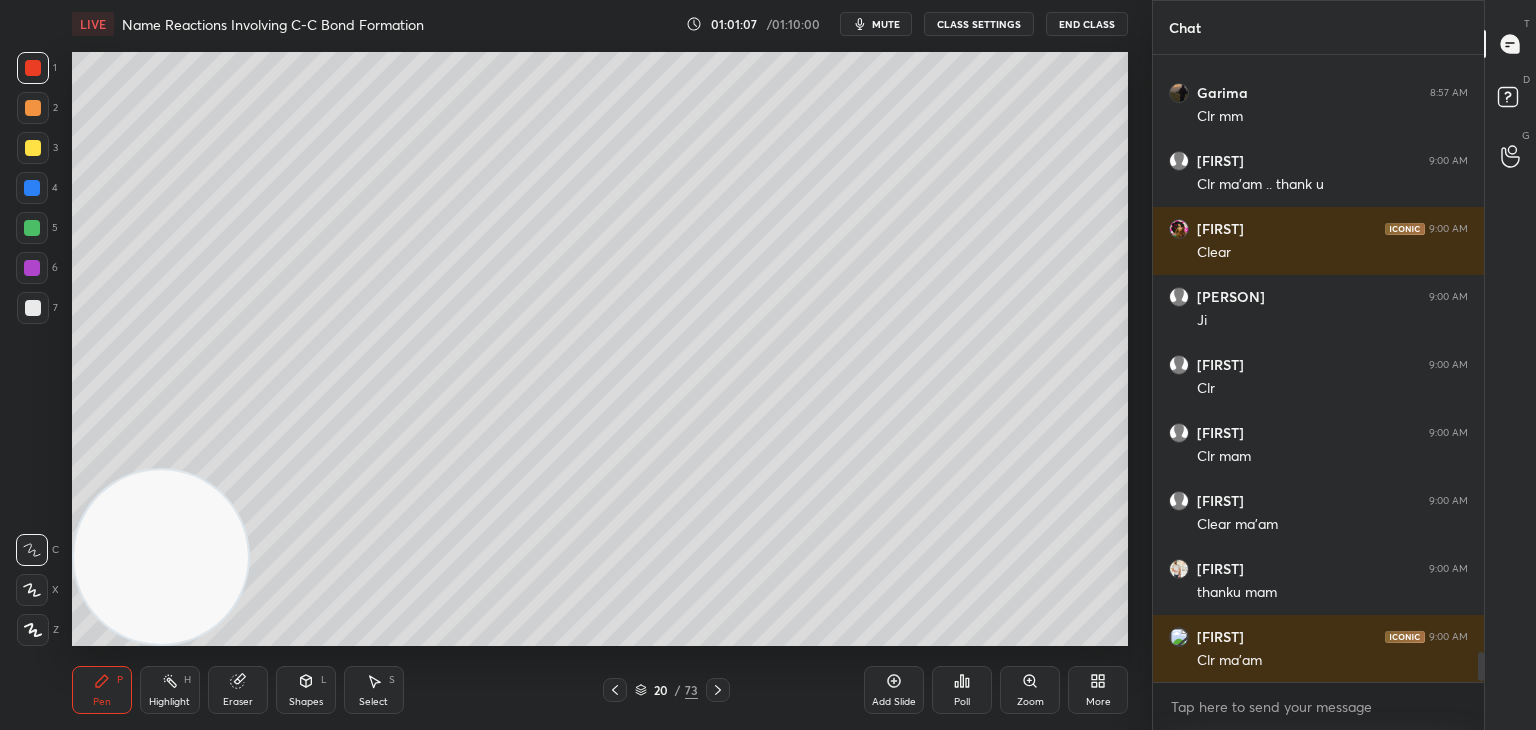 click 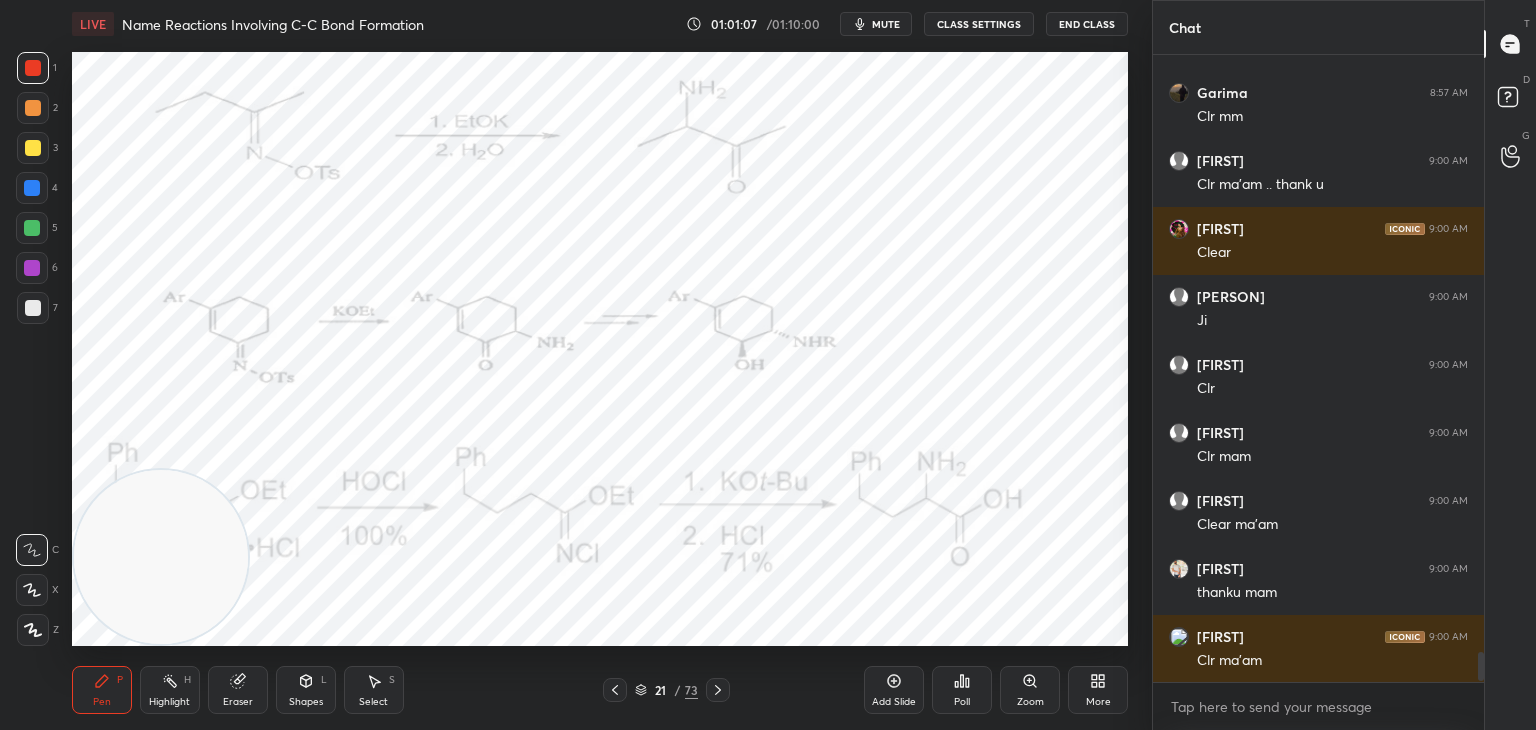 click 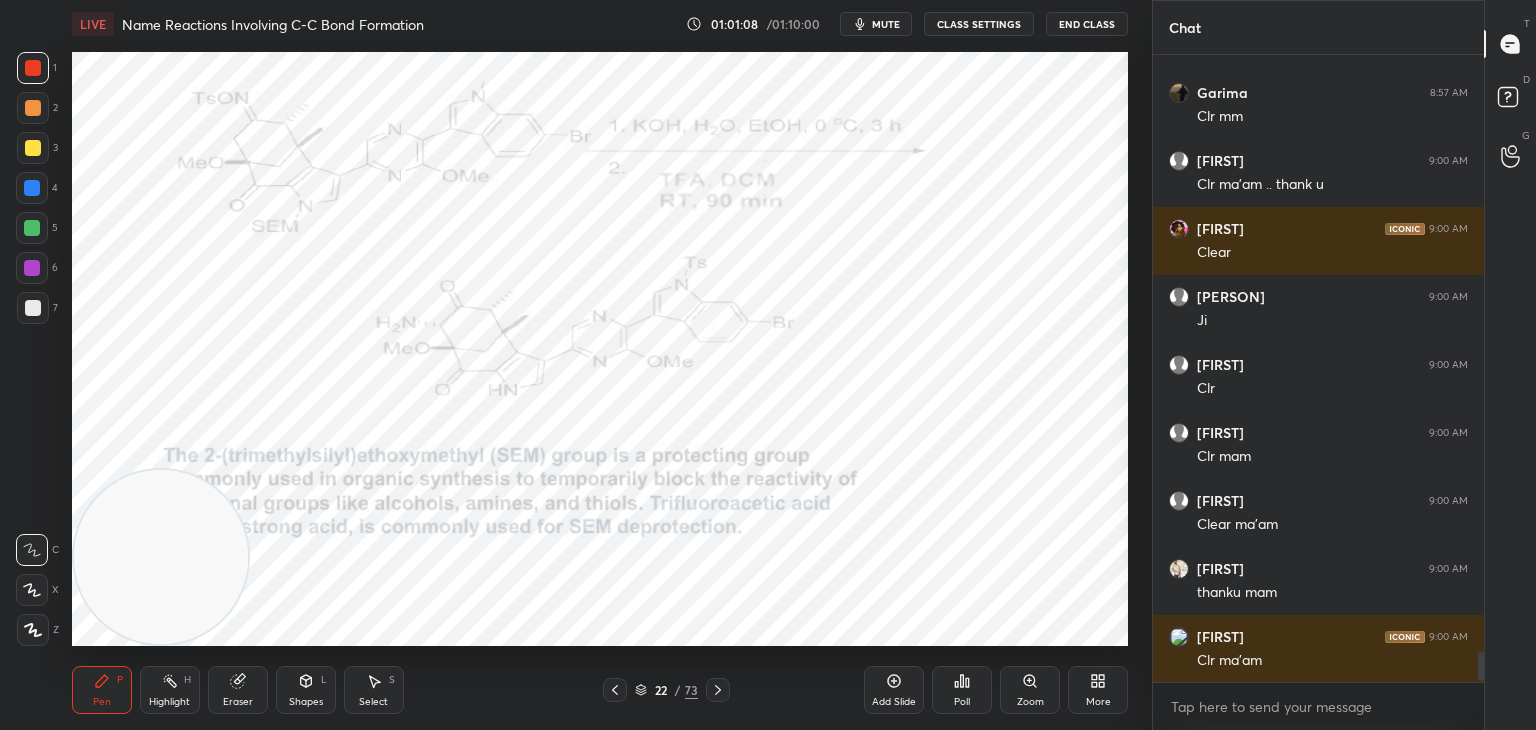 click 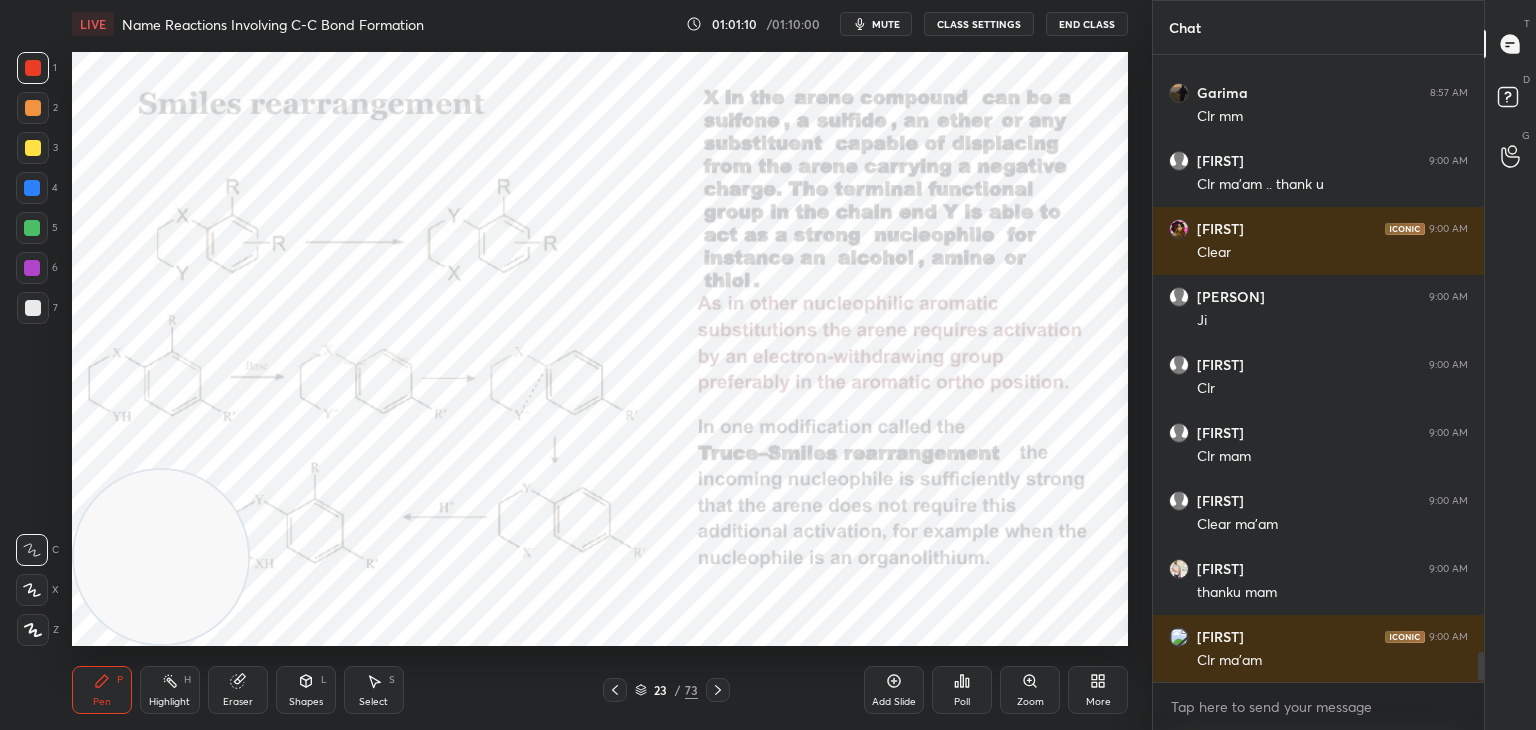 click 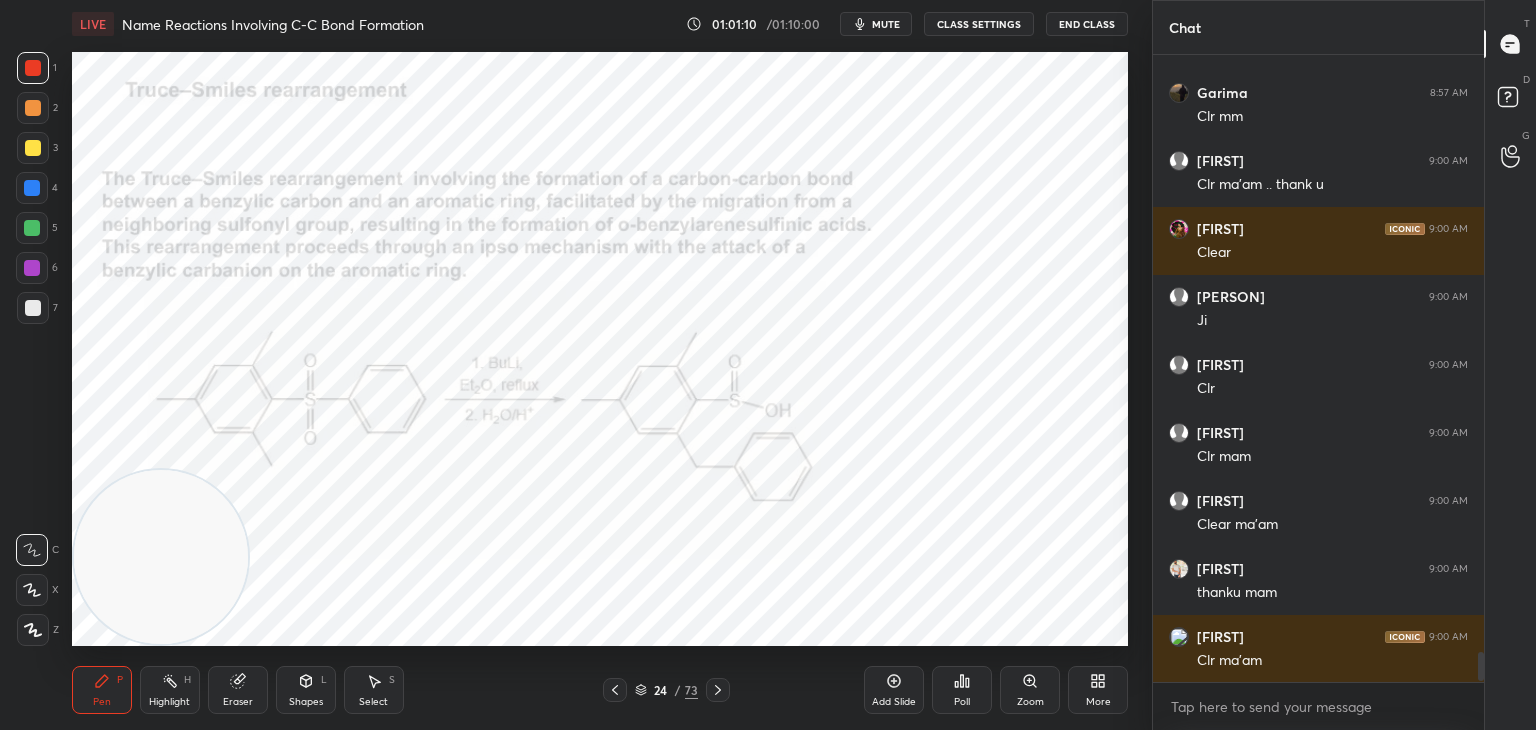 click 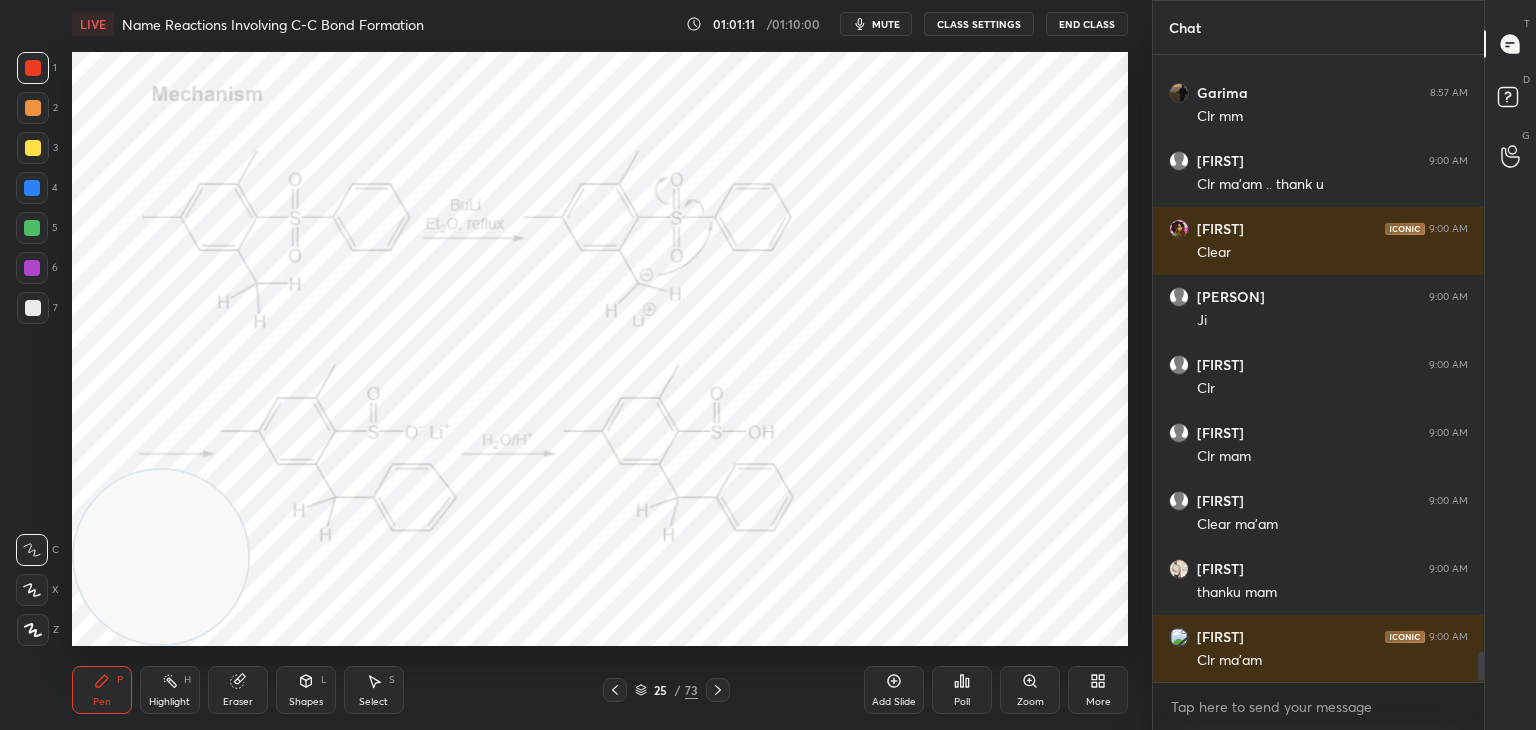 click 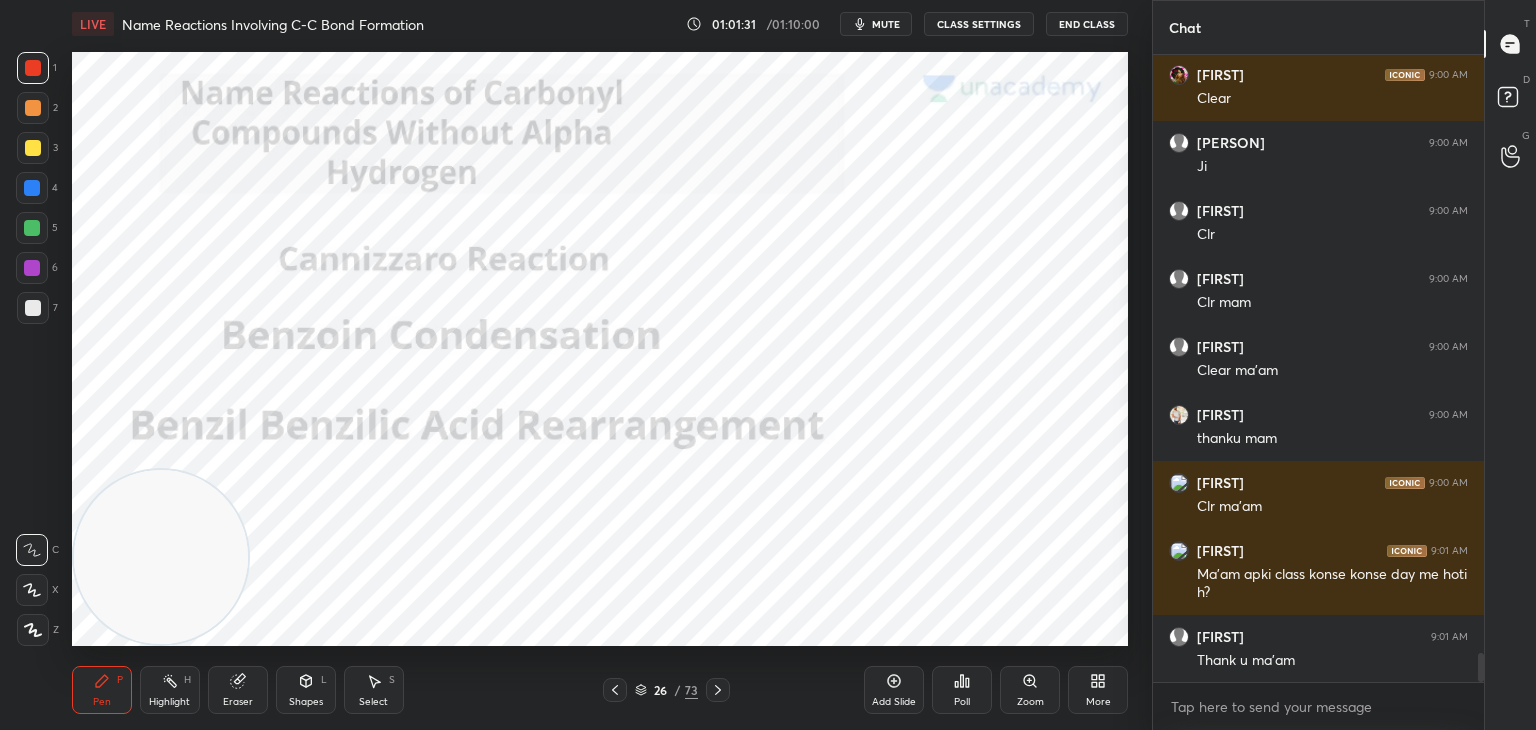 scroll, scrollTop: 12800, scrollLeft: 0, axis: vertical 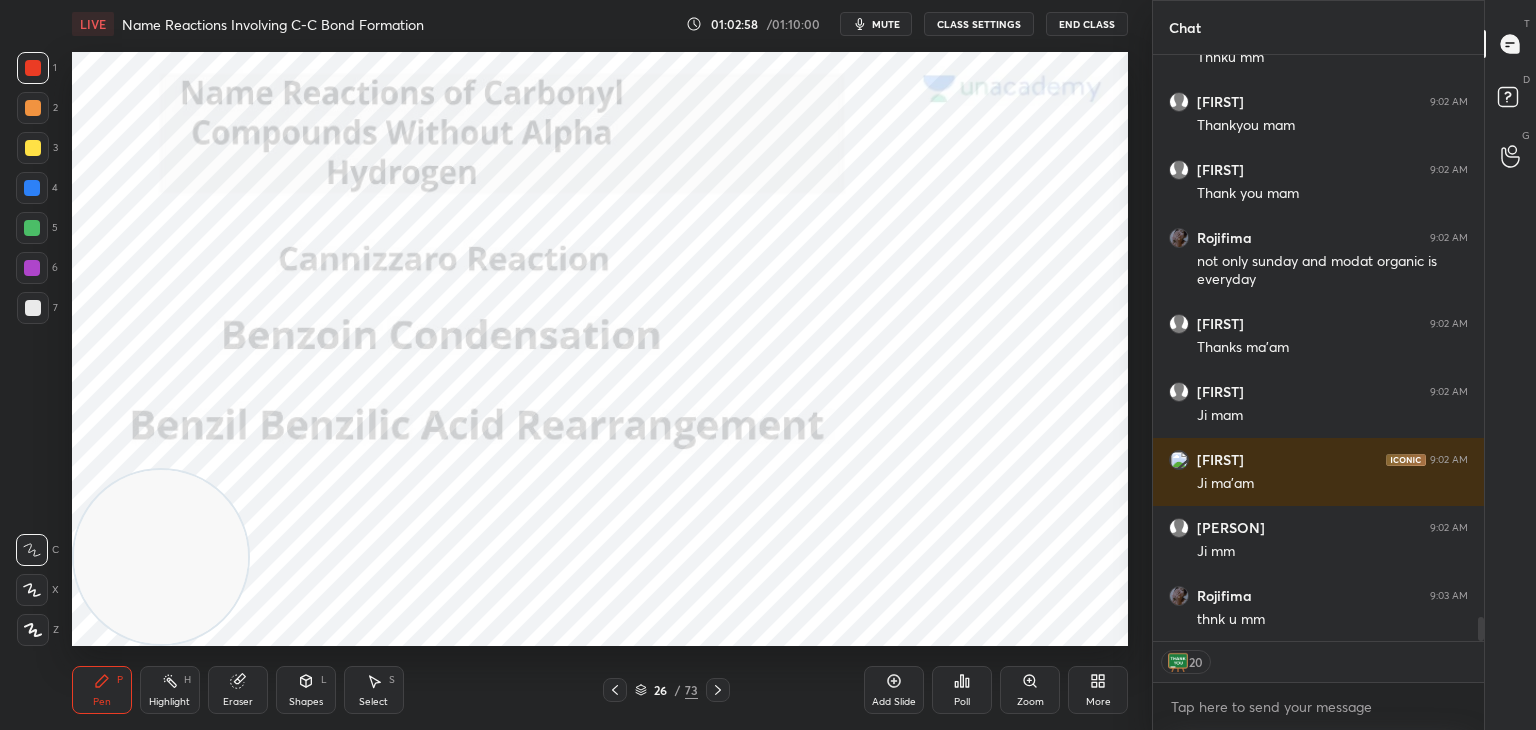 click on "End Class" at bounding box center (1087, 24) 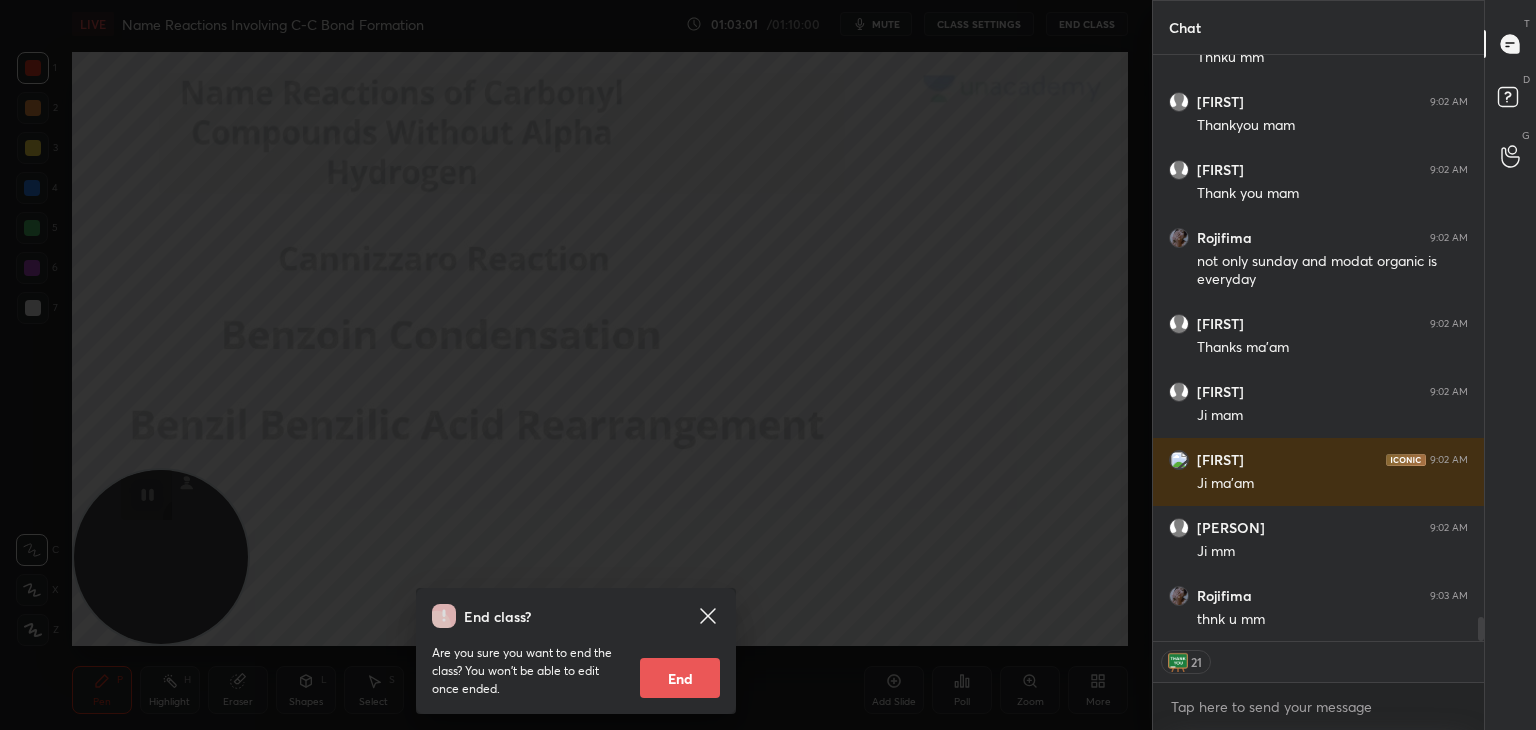 click on "End" at bounding box center [680, 678] 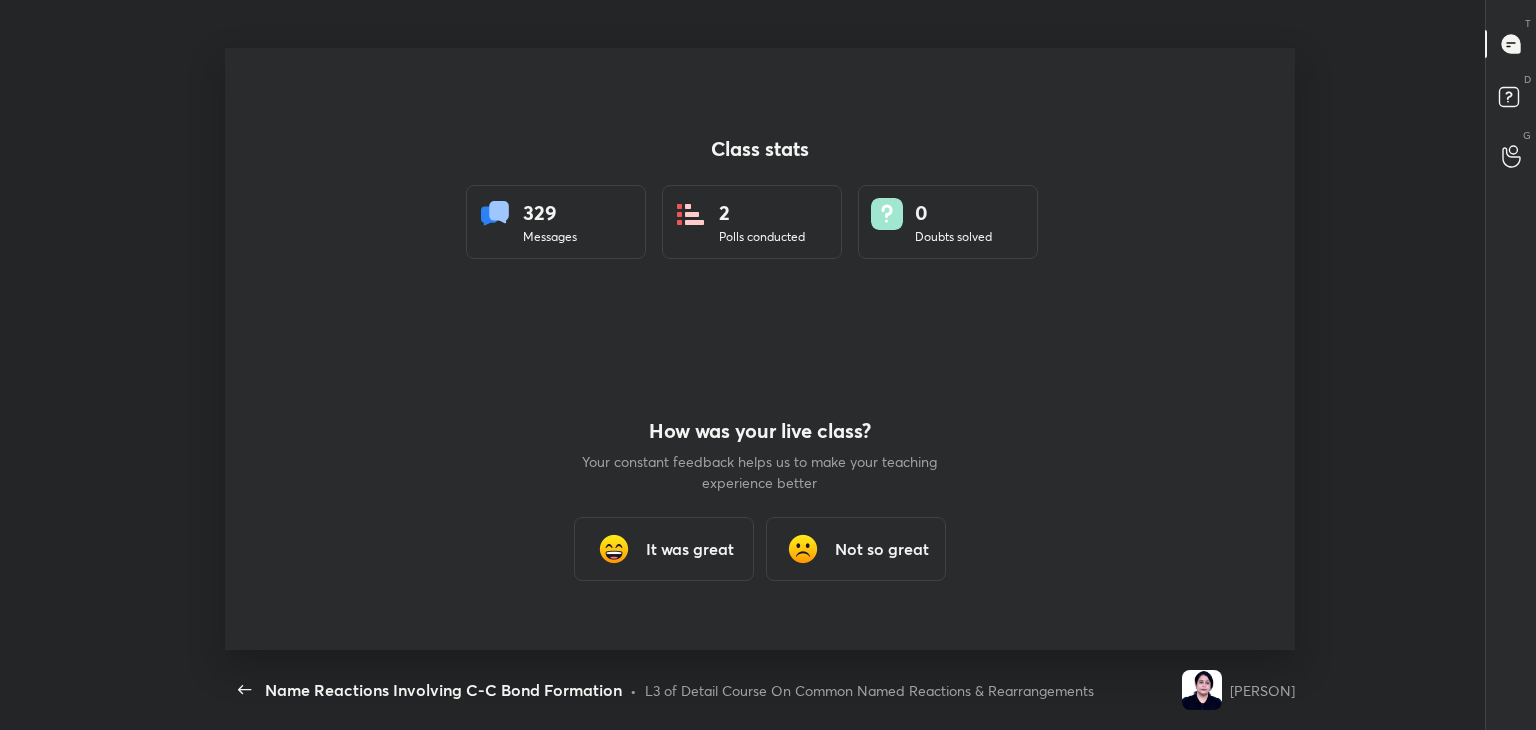 scroll, scrollTop: 99397, scrollLeft: 98523, axis: both 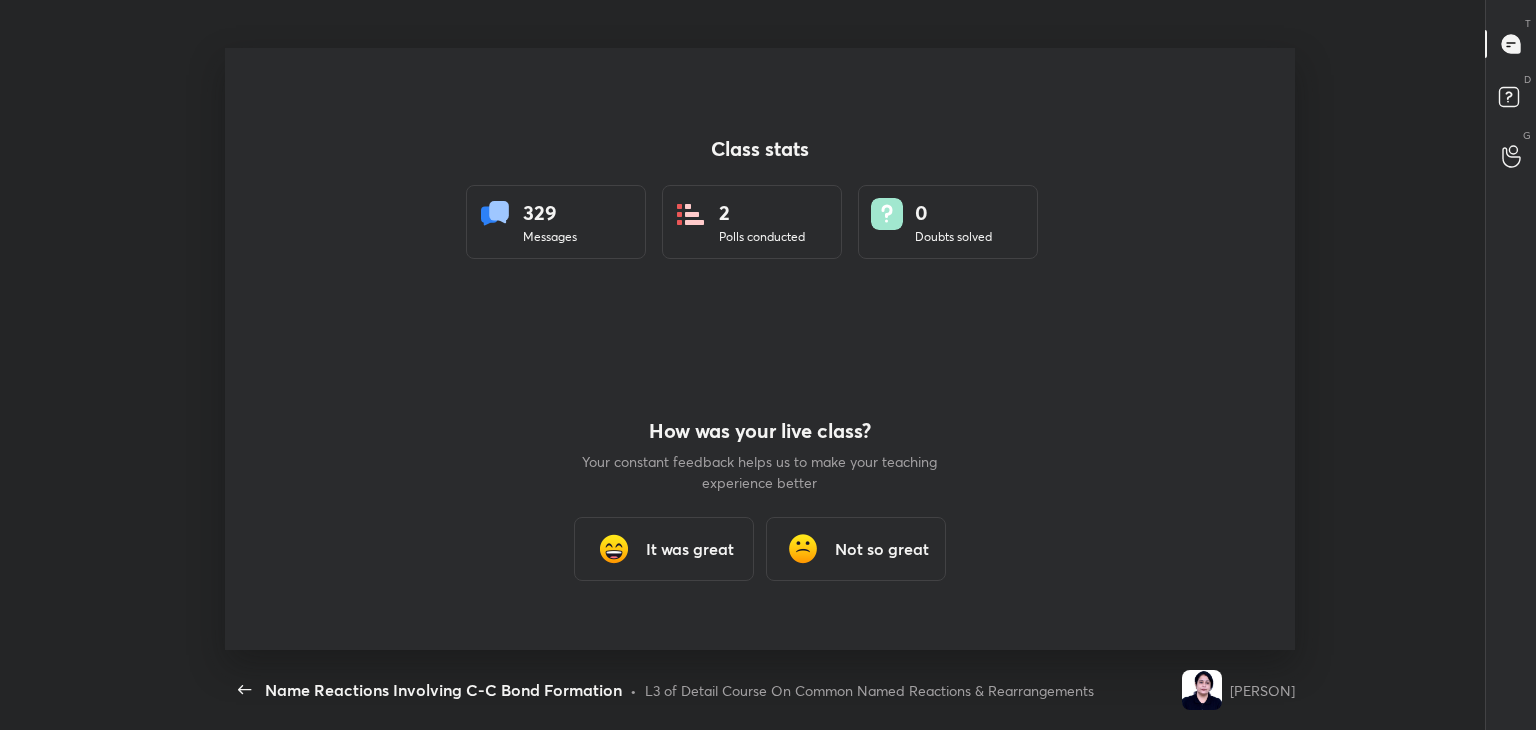 click on "It was great" at bounding box center [690, 549] 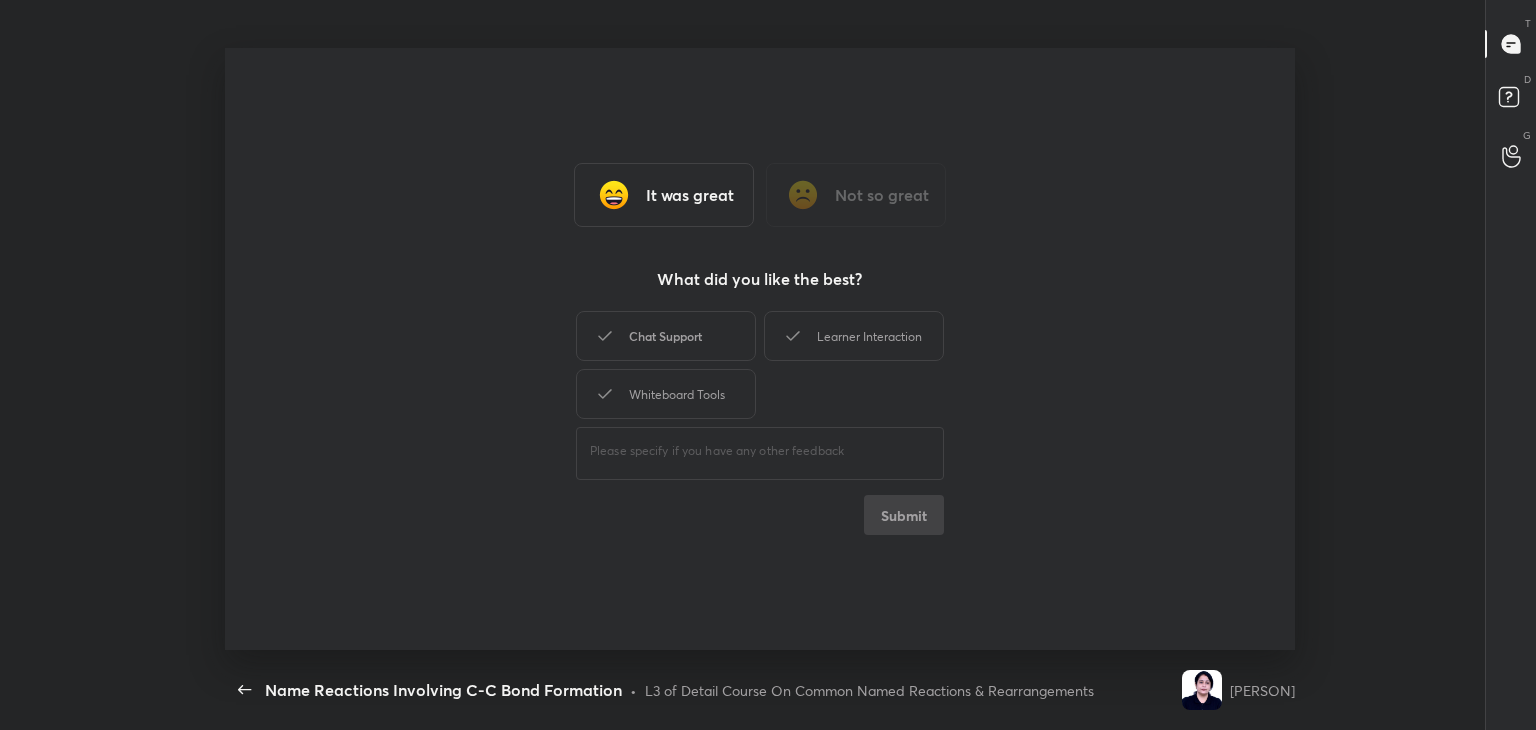 click on "Chat Support" at bounding box center [666, 336] 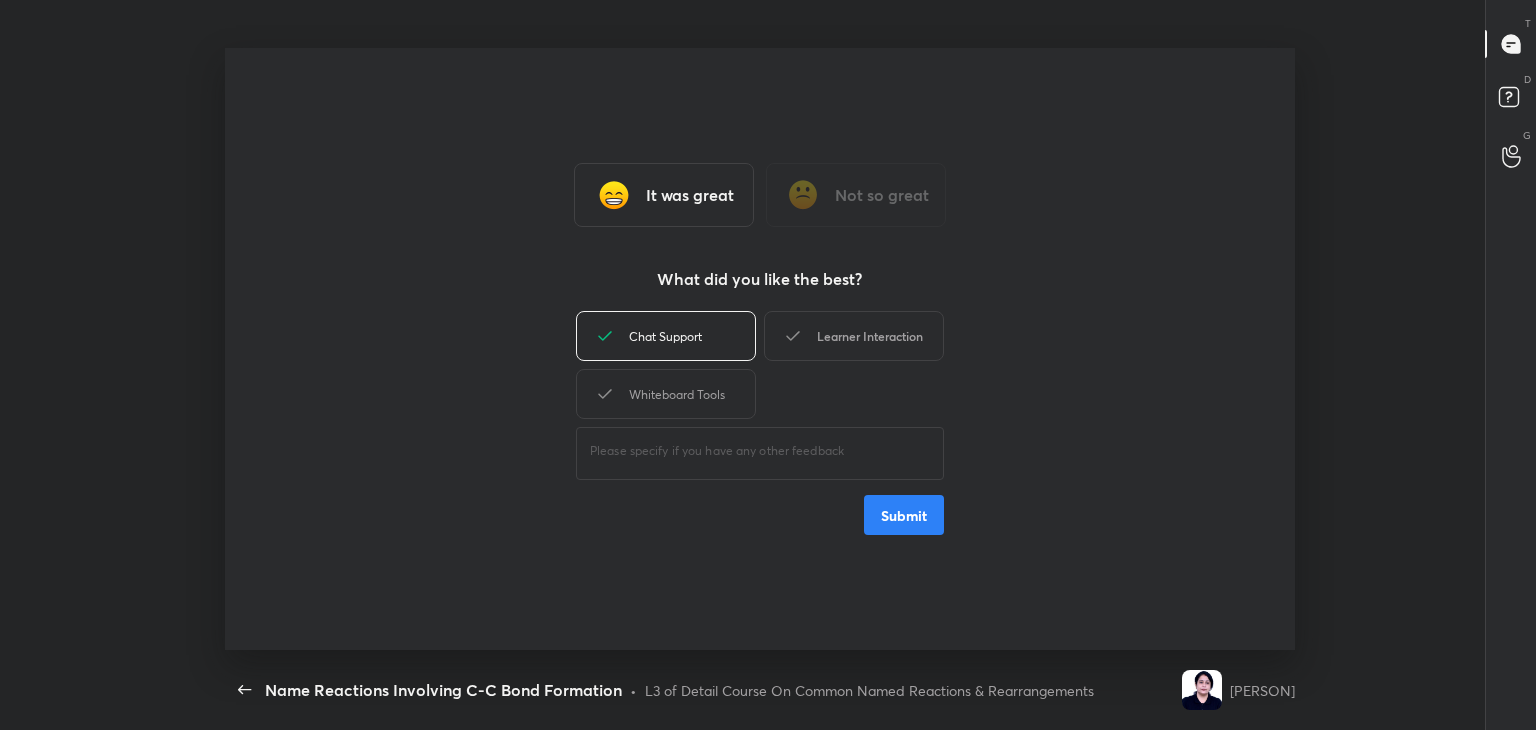 drag, startPoint x: 702, startPoint y: 403, endPoint x: 796, endPoint y: 341, distance: 112.60551 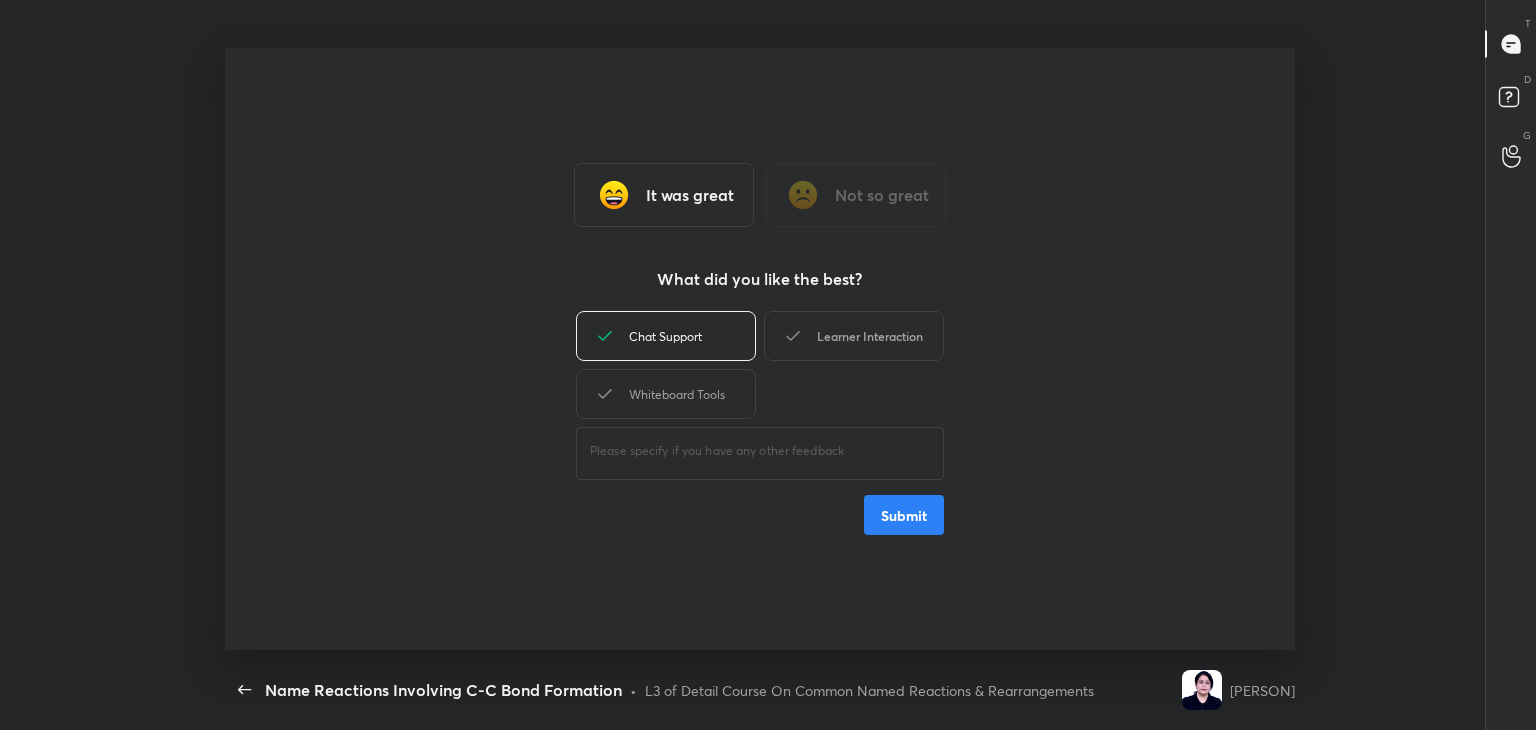 click on "Whiteboard Tools" at bounding box center [666, 394] 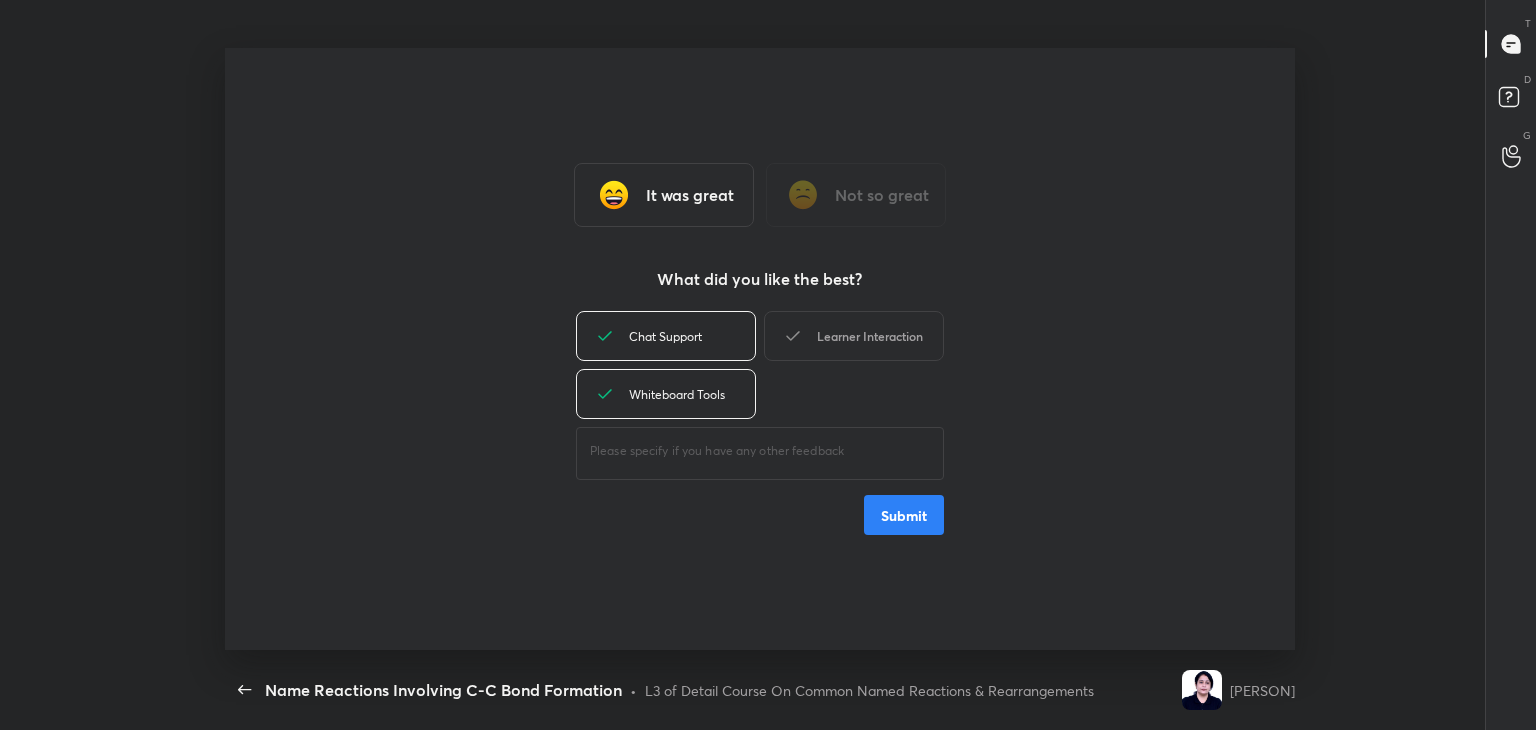click on "Learner Interaction" at bounding box center (854, 336) 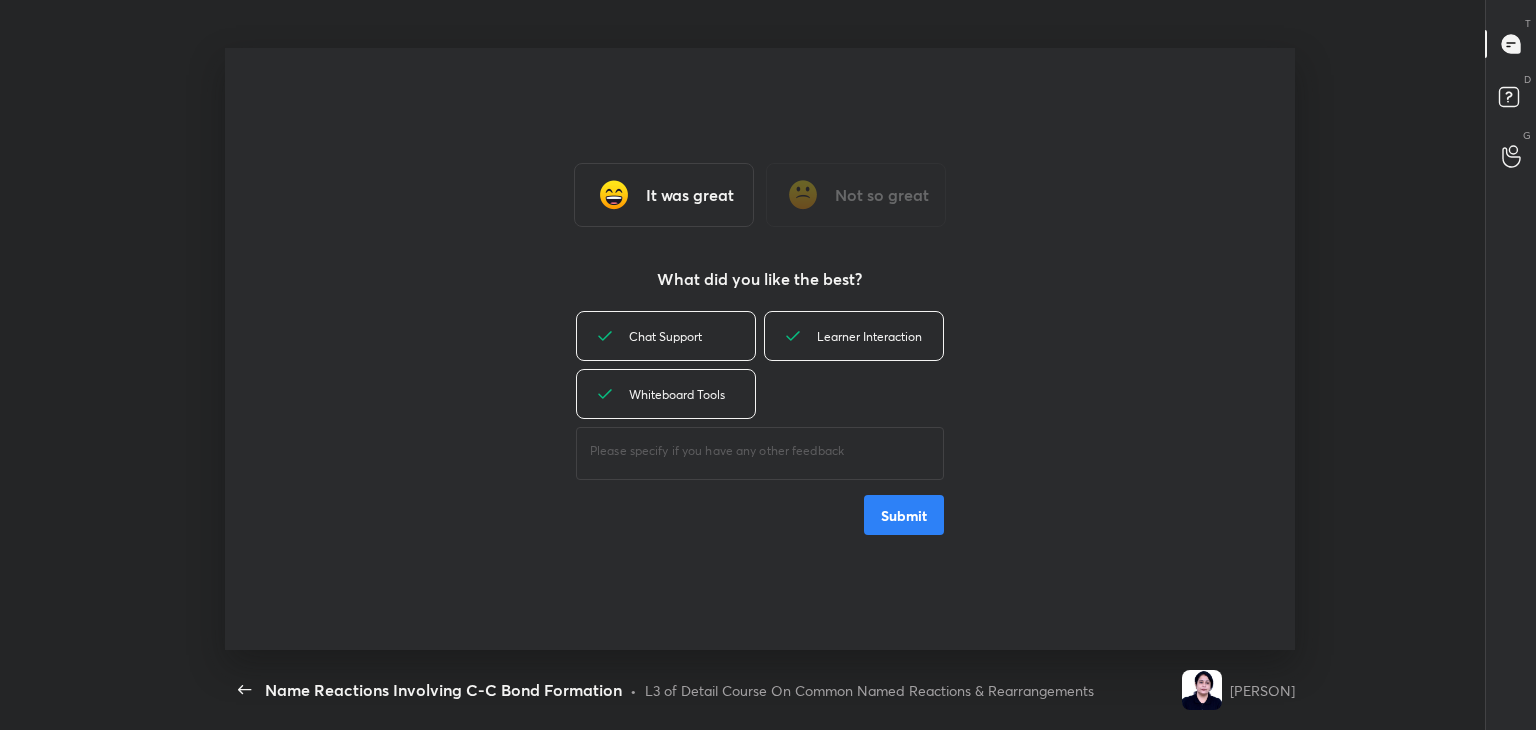 type on "x" 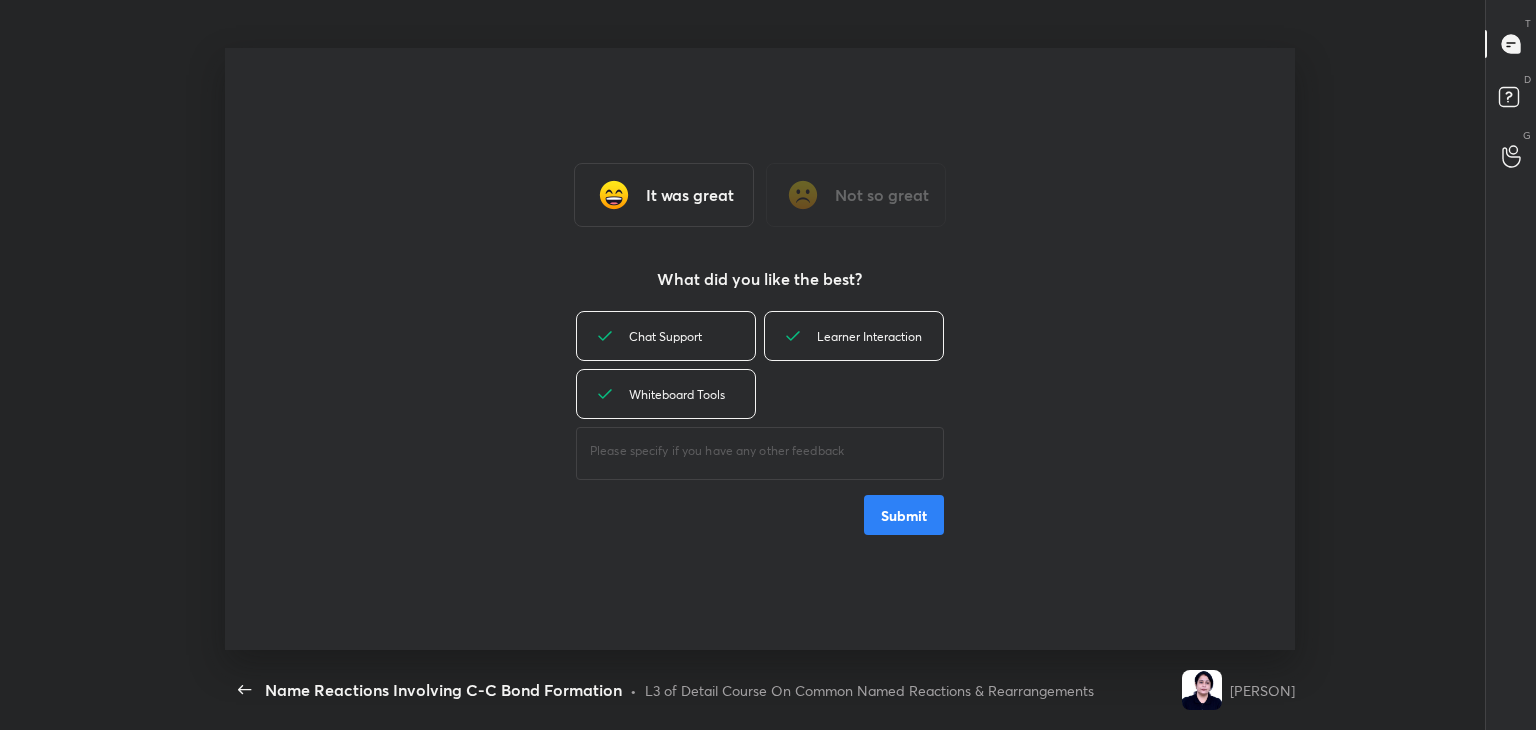 click on "Submit" at bounding box center (904, 515) 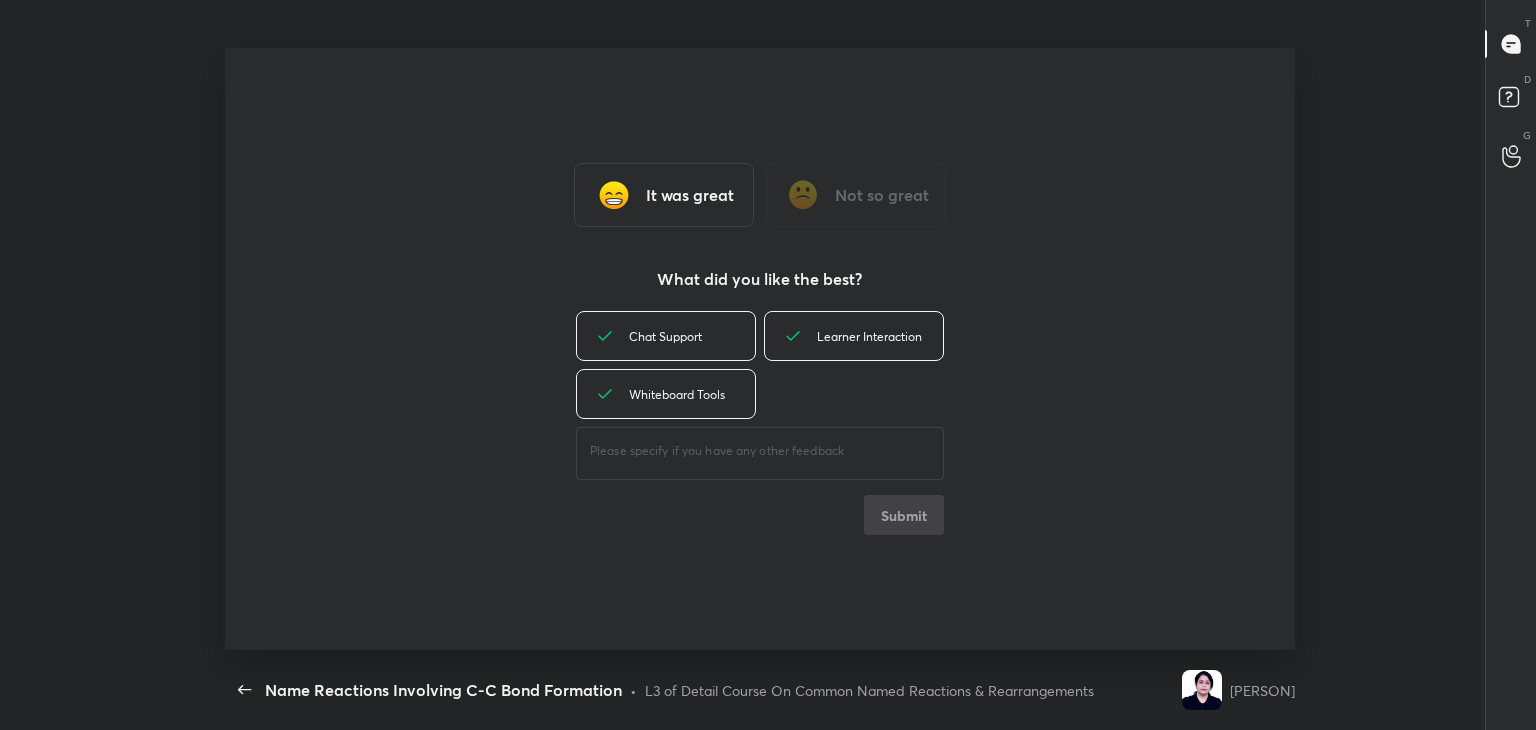 scroll, scrollTop: 6, scrollLeft: 0, axis: vertical 